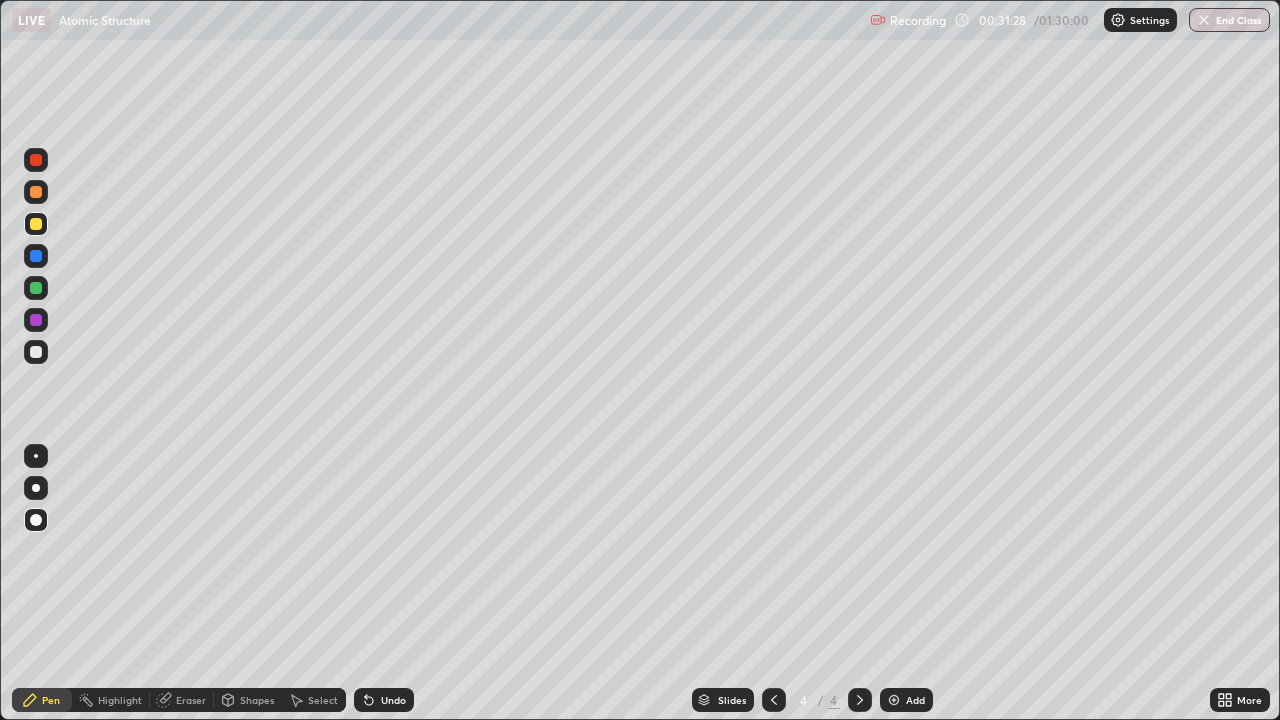 scroll, scrollTop: 0, scrollLeft: 0, axis: both 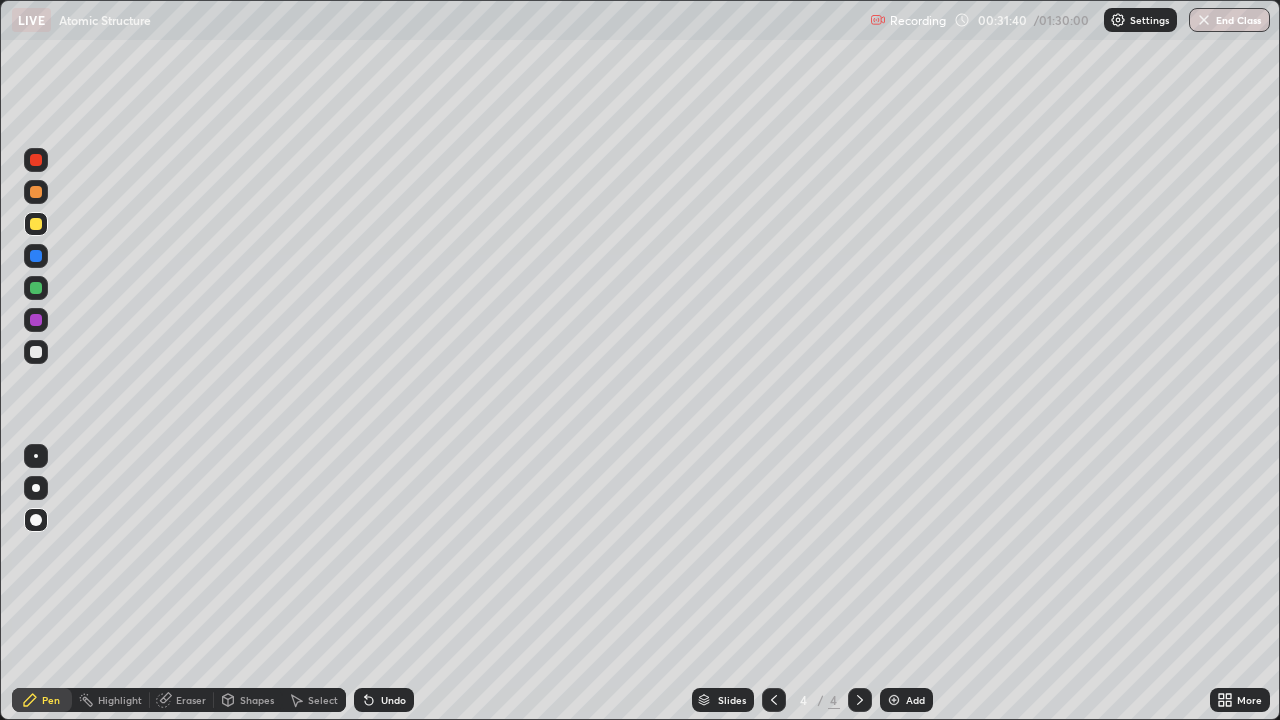 click on "Shapes" at bounding box center [248, 700] 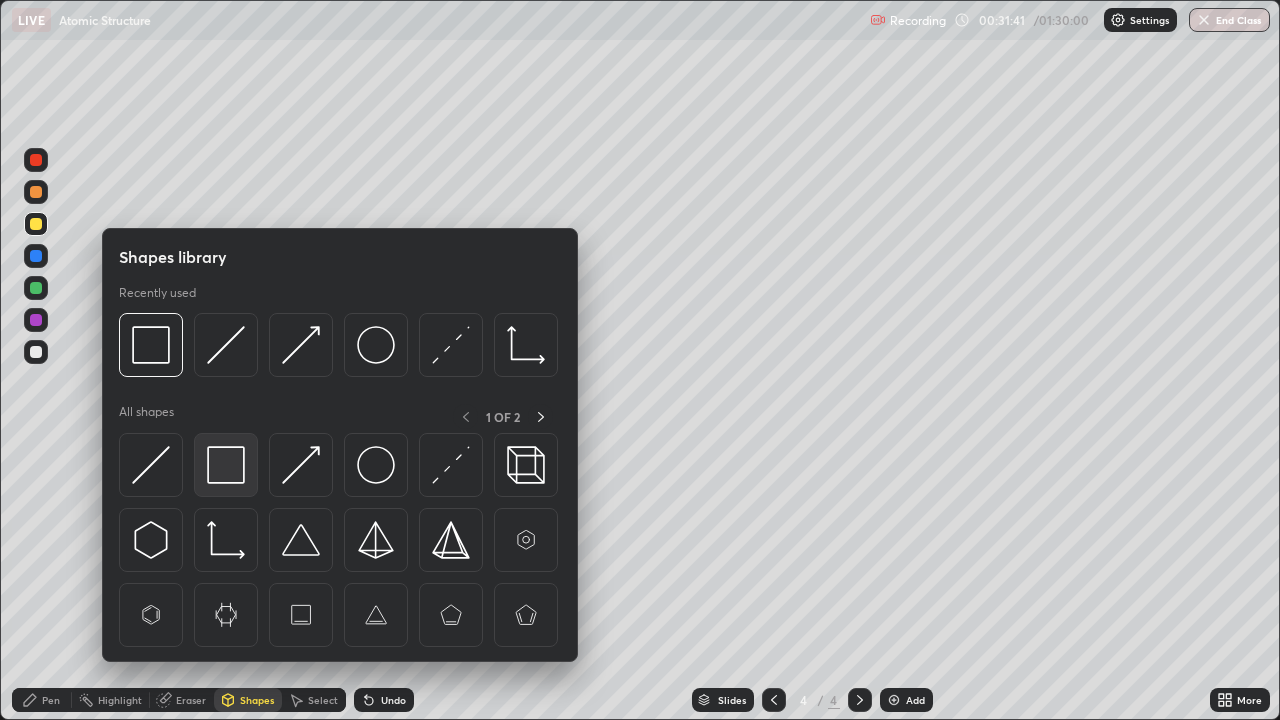 click at bounding box center (226, 465) 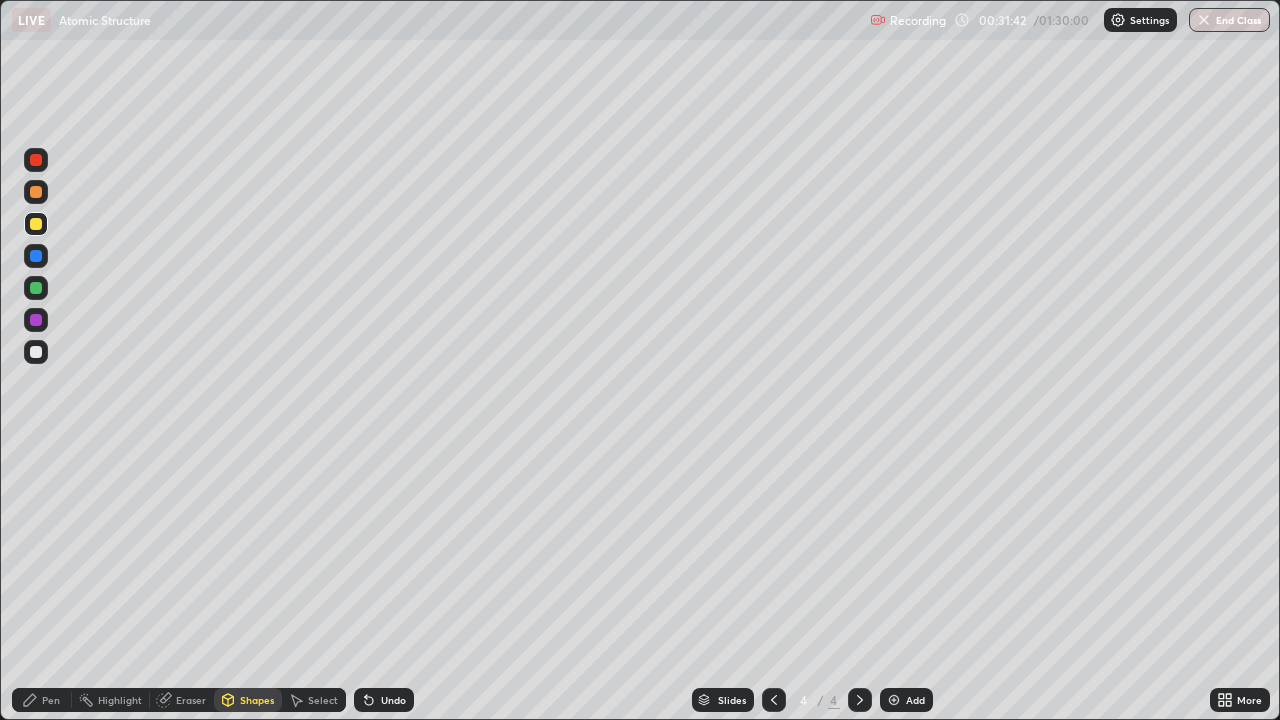 click on "Pen" at bounding box center [42, 700] 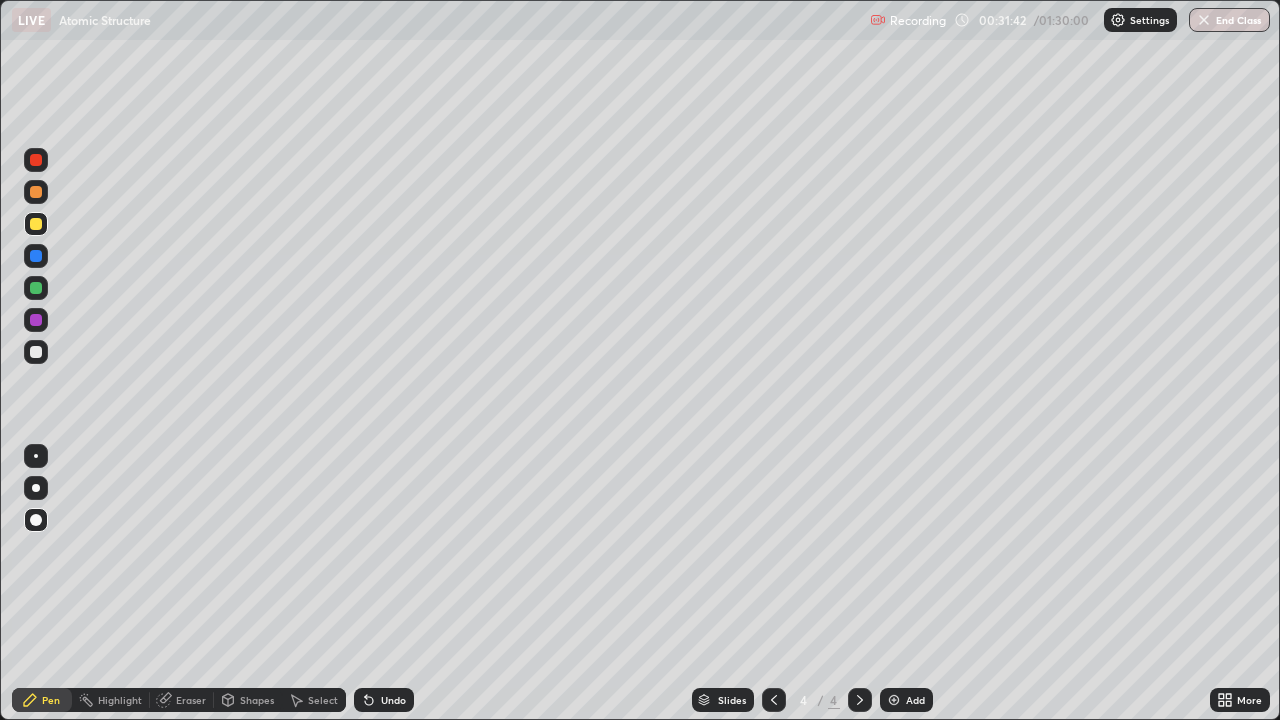 click at bounding box center (36, 520) 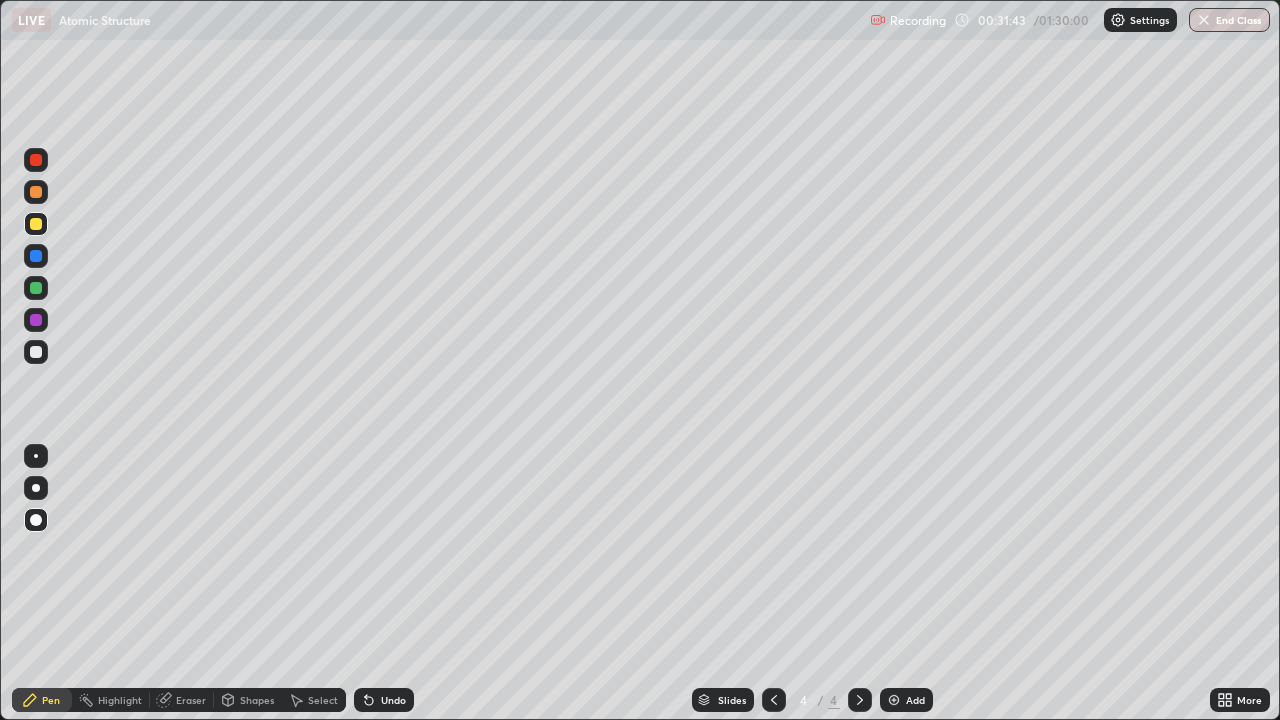 click at bounding box center (36, 224) 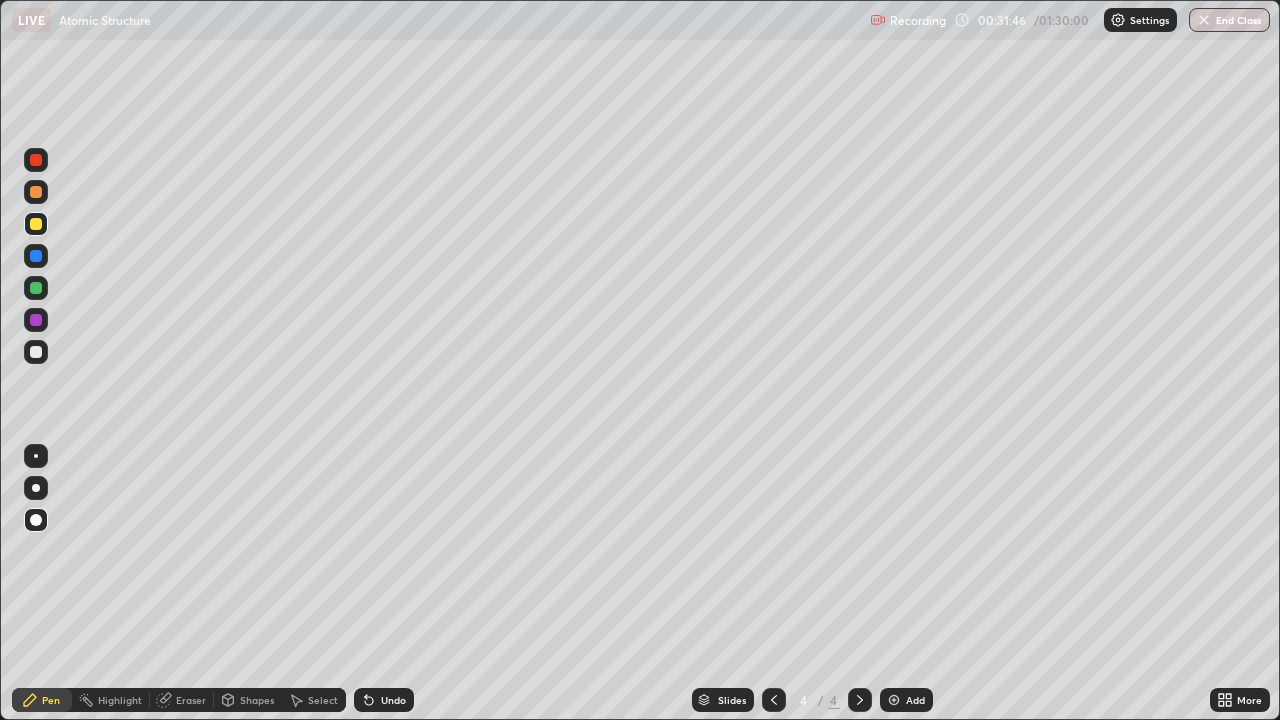 click on "Undo" at bounding box center [393, 700] 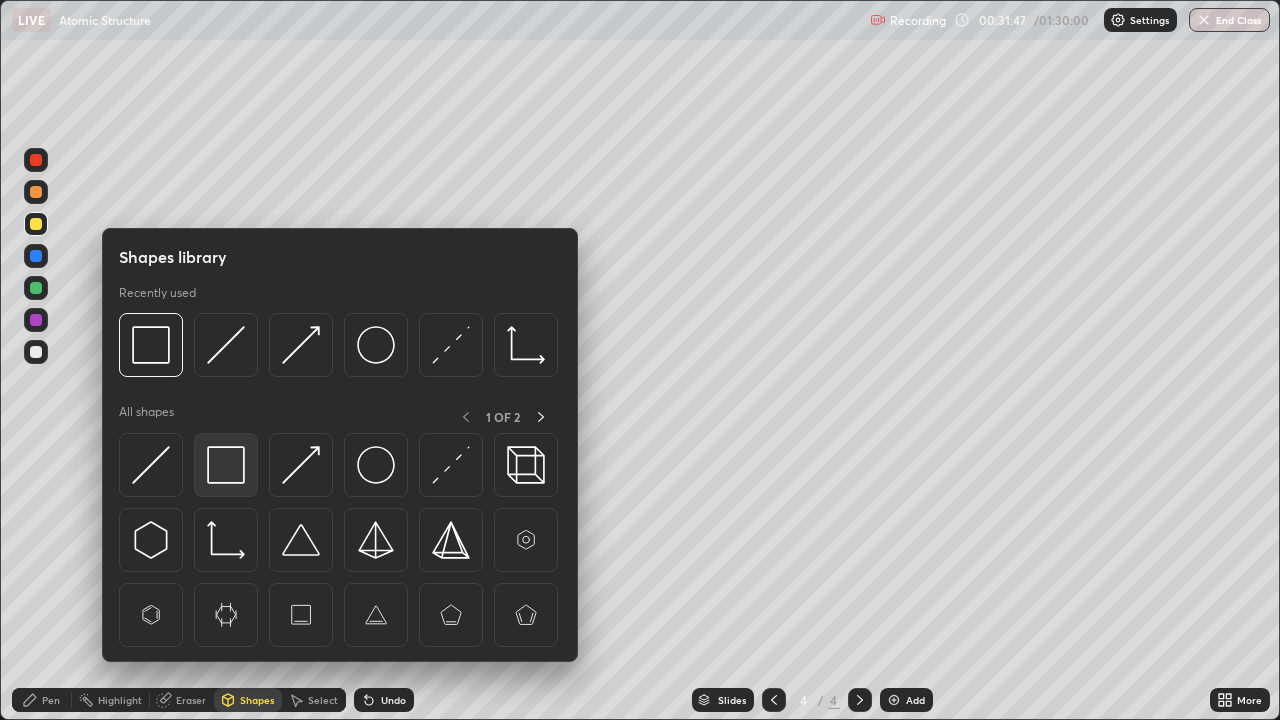 click at bounding box center [226, 465] 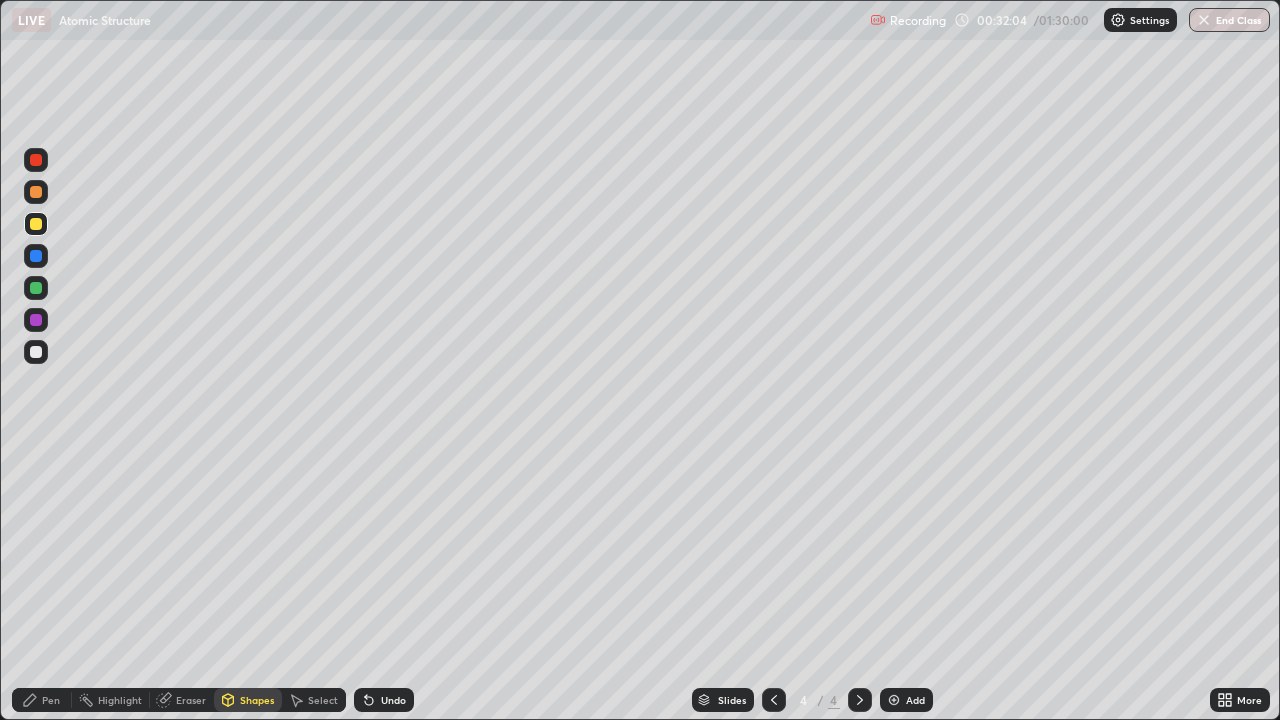 click at bounding box center [36, 256] 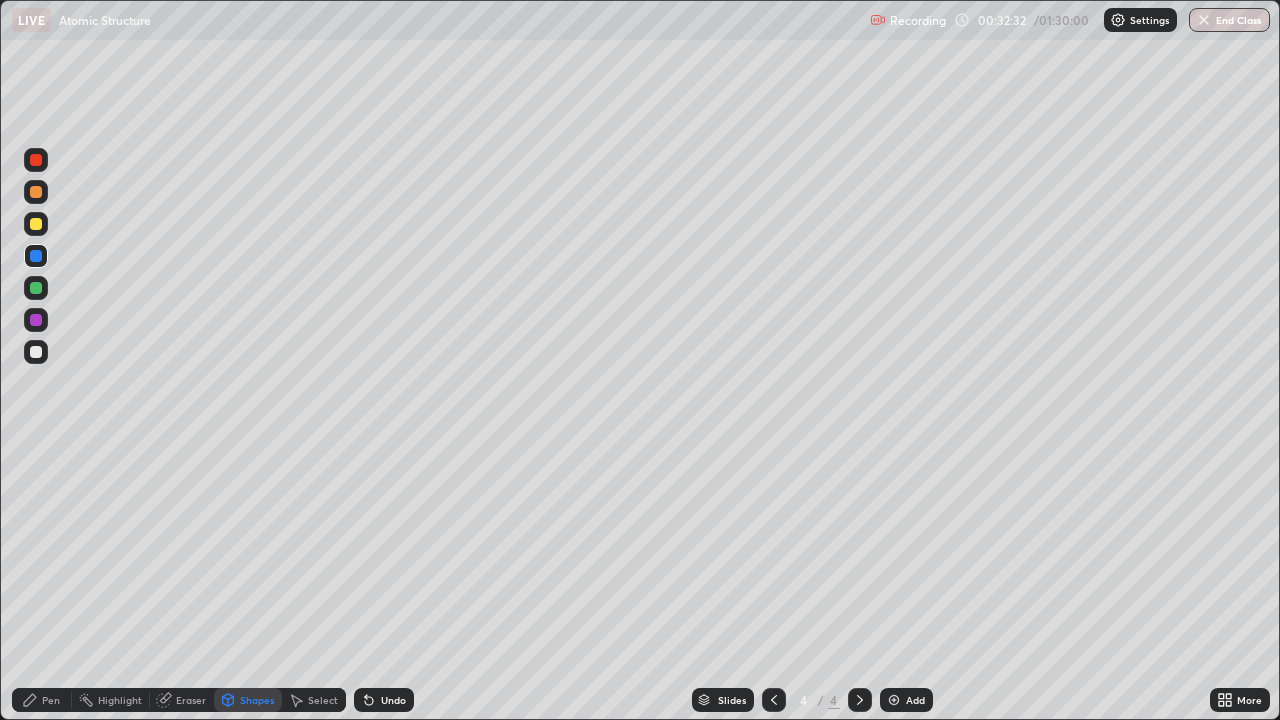 click on "Pen" at bounding box center (42, 700) 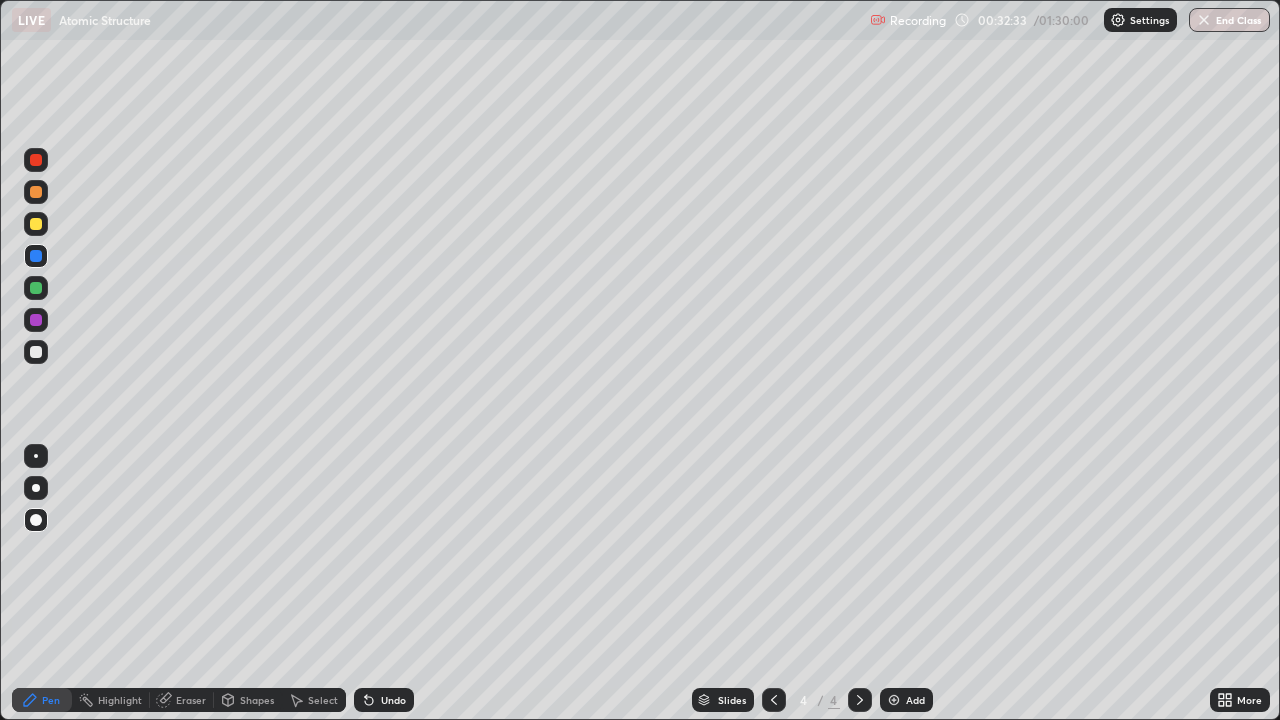 click at bounding box center [36, 256] 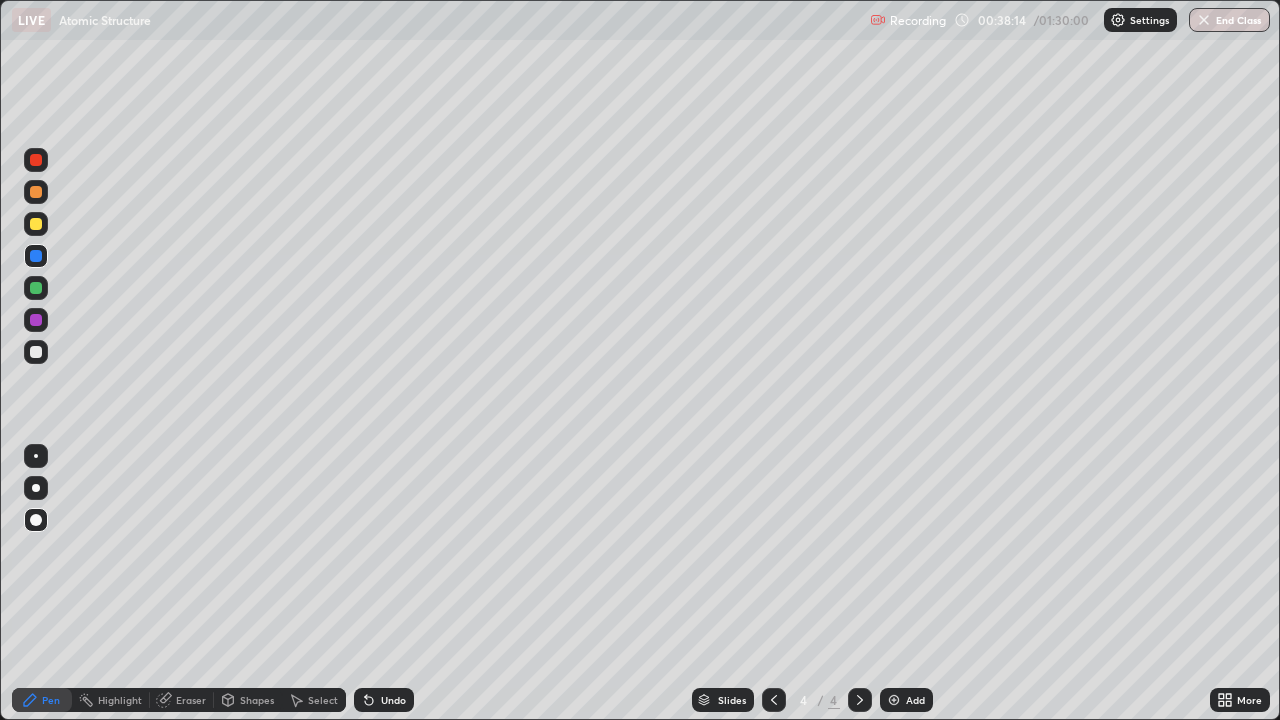 click on "Undo" at bounding box center (393, 700) 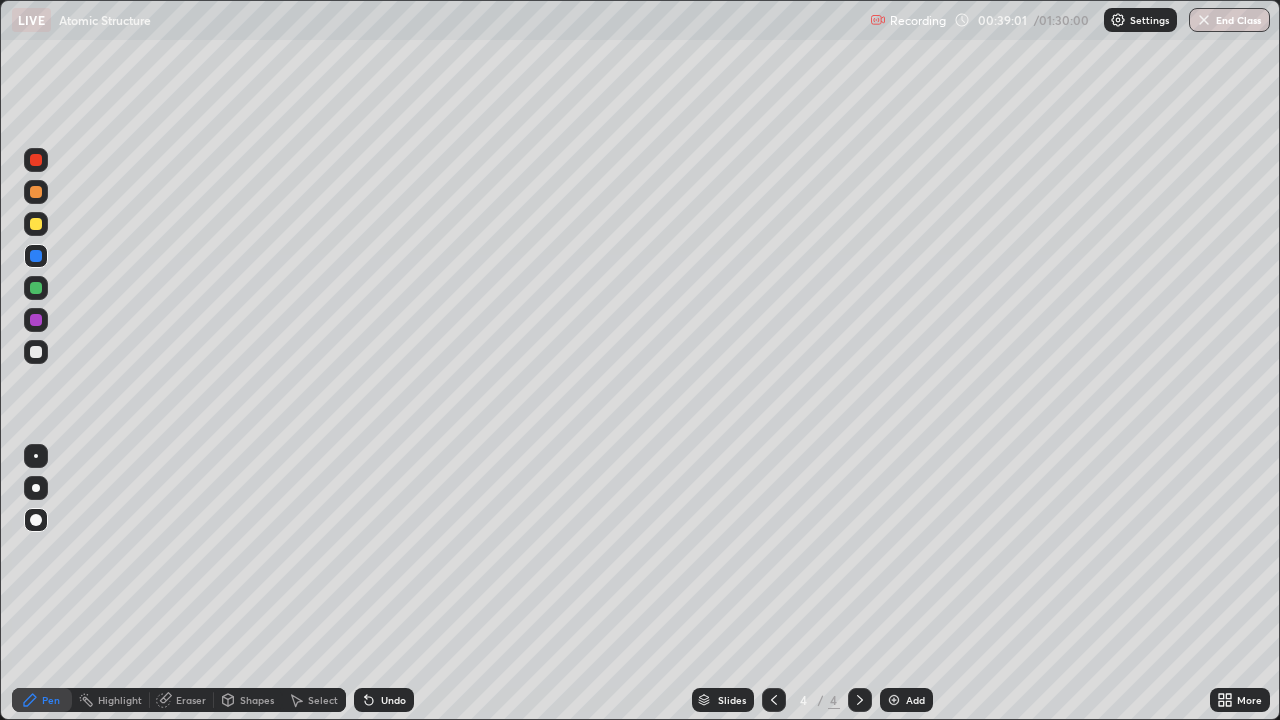 click at bounding box center [36, 352] 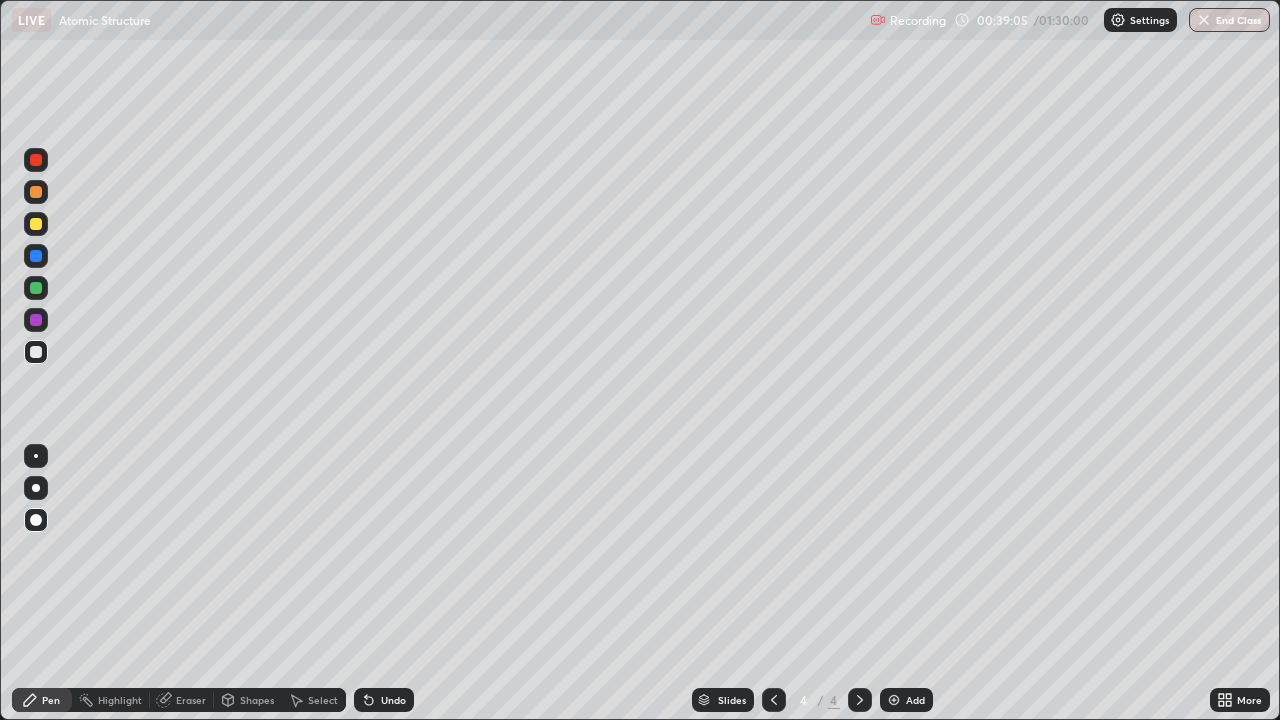 click on "Undo" at bounding box center [384, 700] 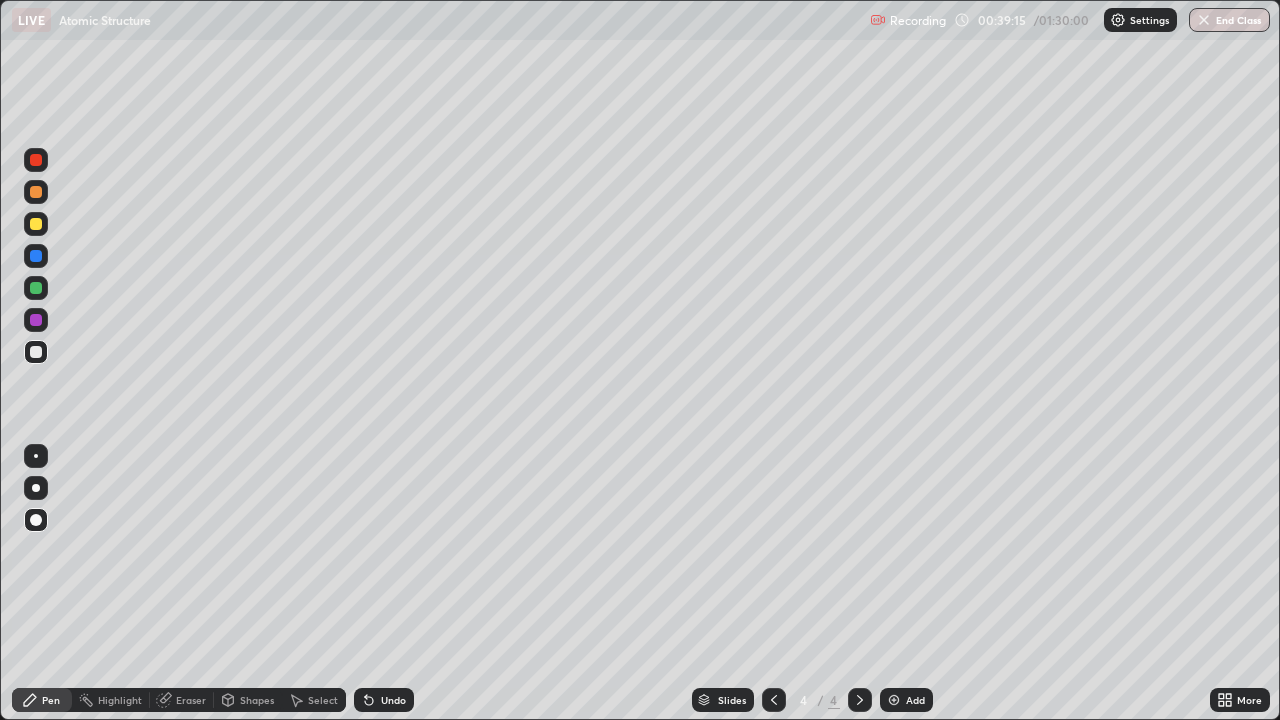 click on "Shapes" at bounding box center (257, 700) 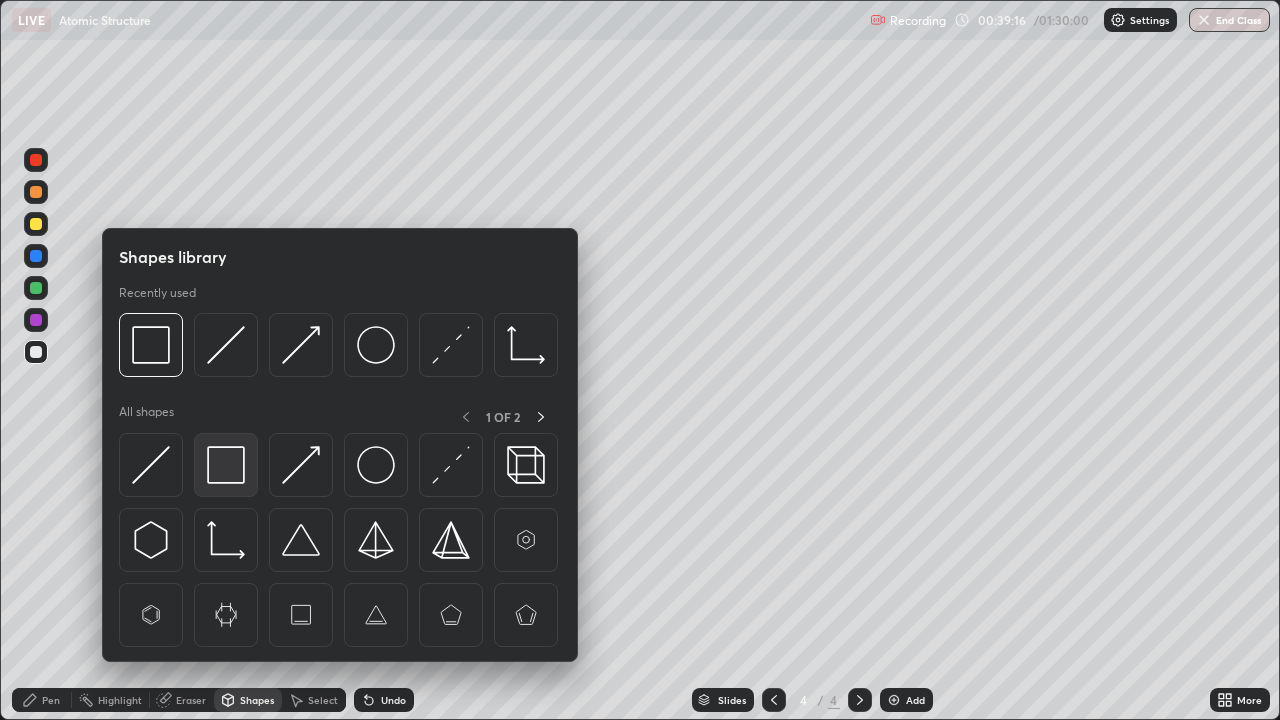 click at bounding box center [226, 465] 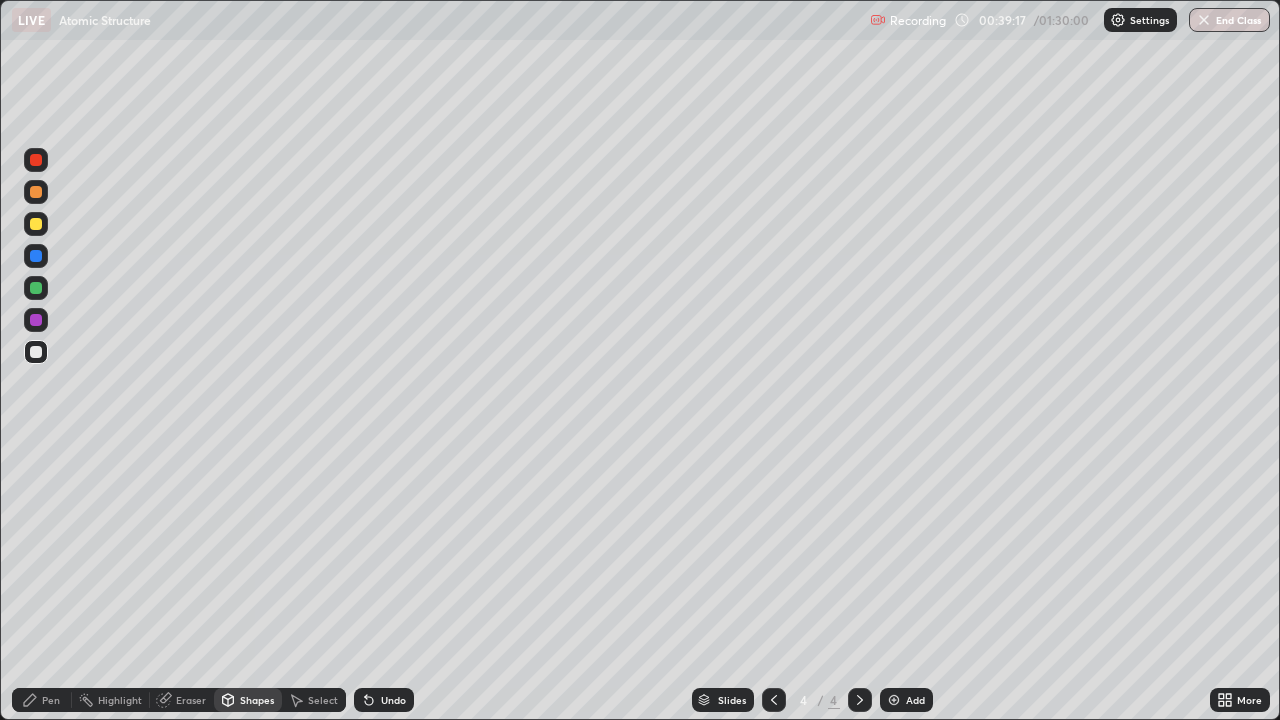 click at bounding box center (36, 288) 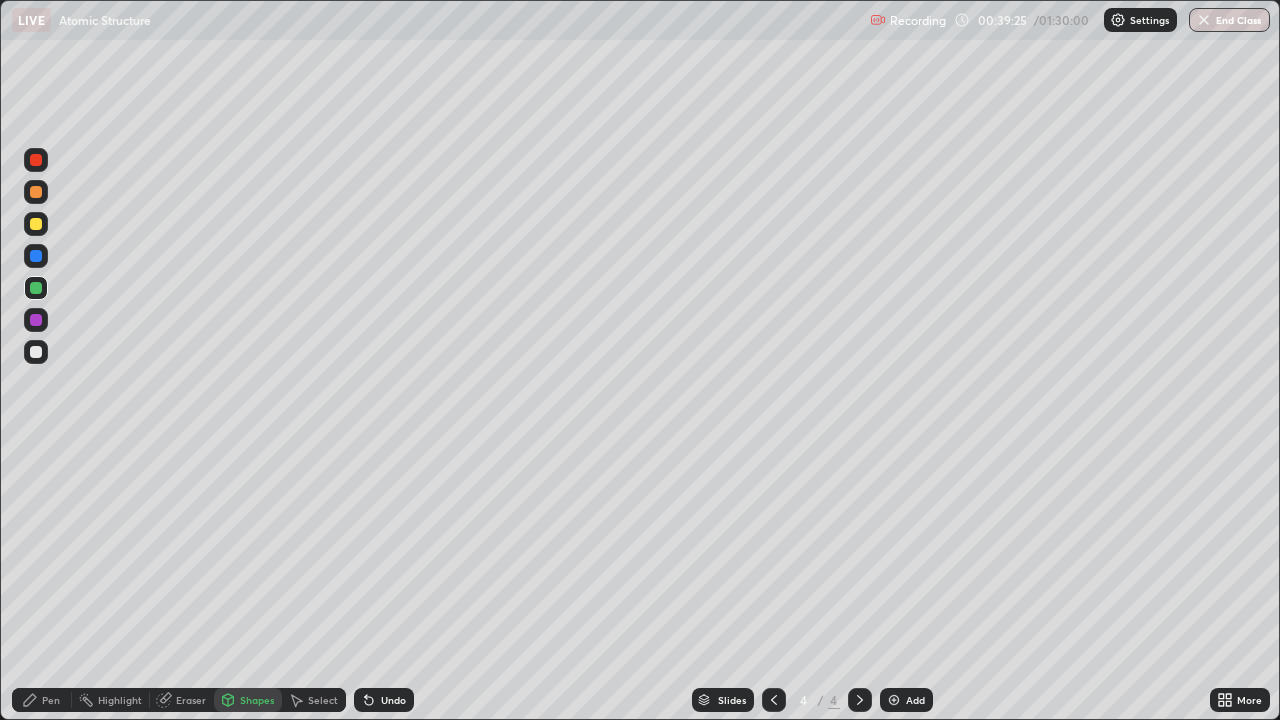 click on "Shapes" at bounding box center (257, 700) 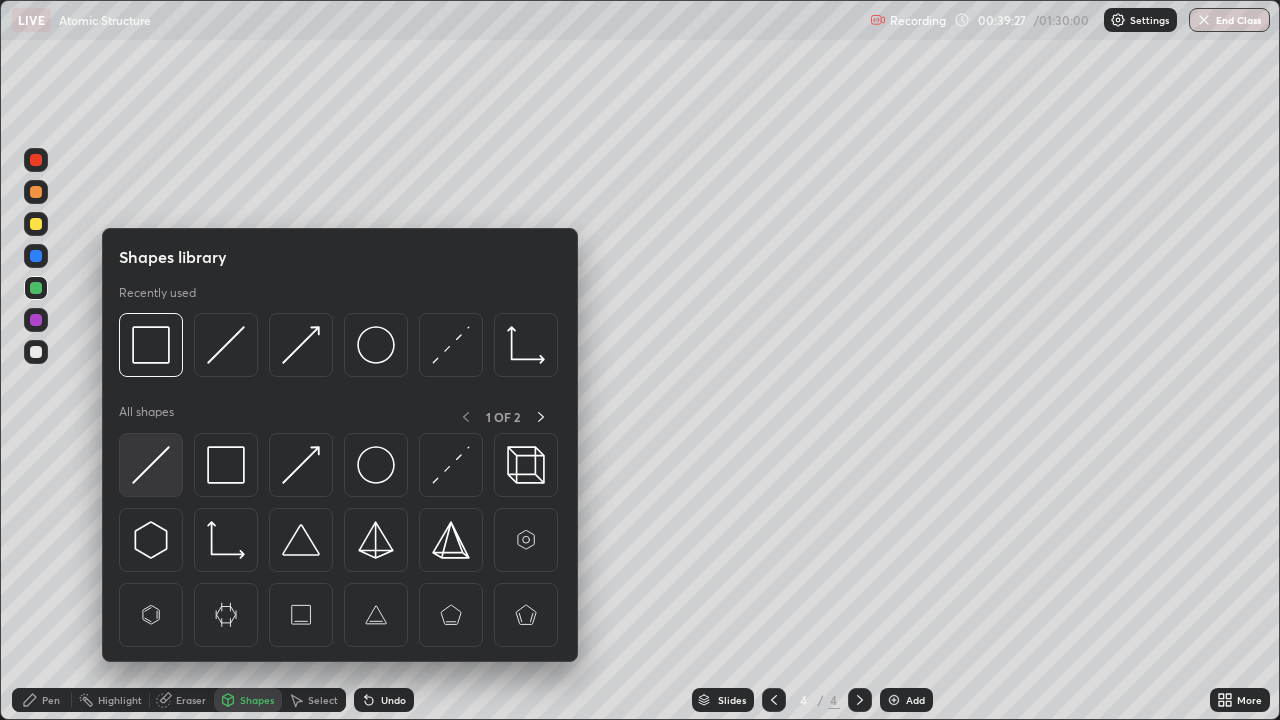 click at bounding box center (151, 465) 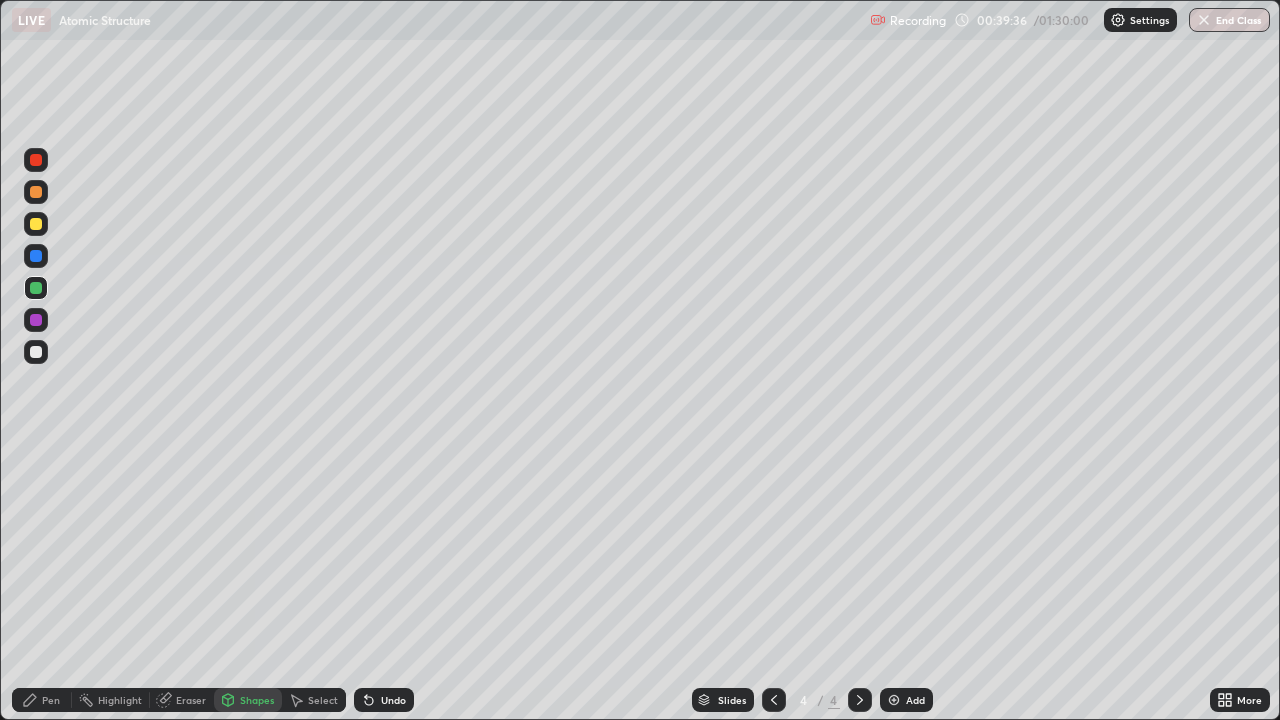 click on "Pen" at bounding box center [42, 700] 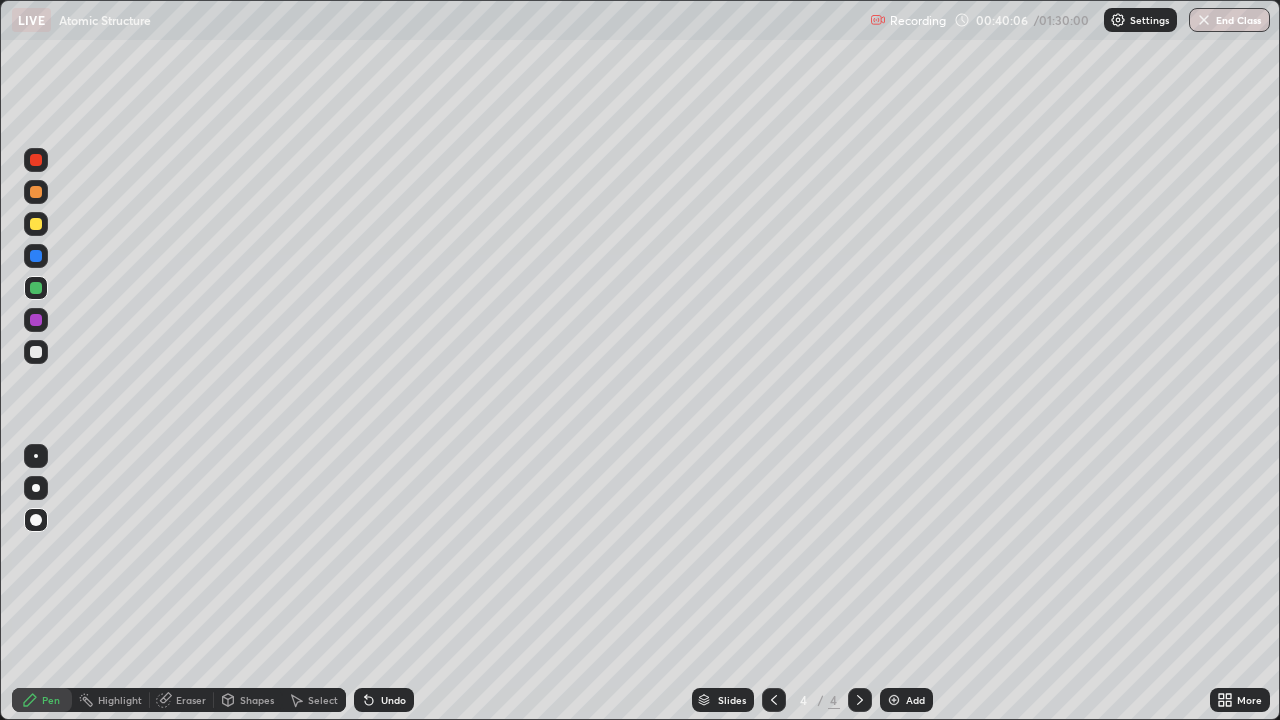 click on "Undo" at bounding box center [384, 700] 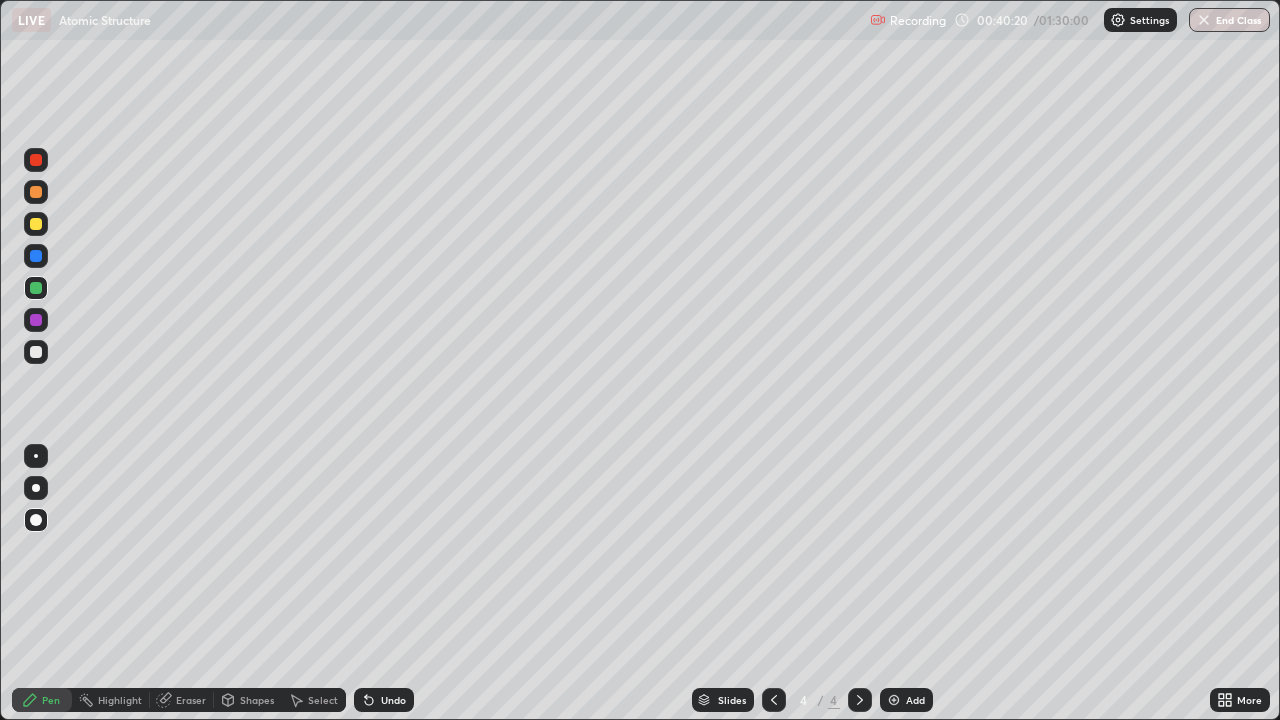 click on "Slides 4 / 4 Add" at bounding box center (812, 700) 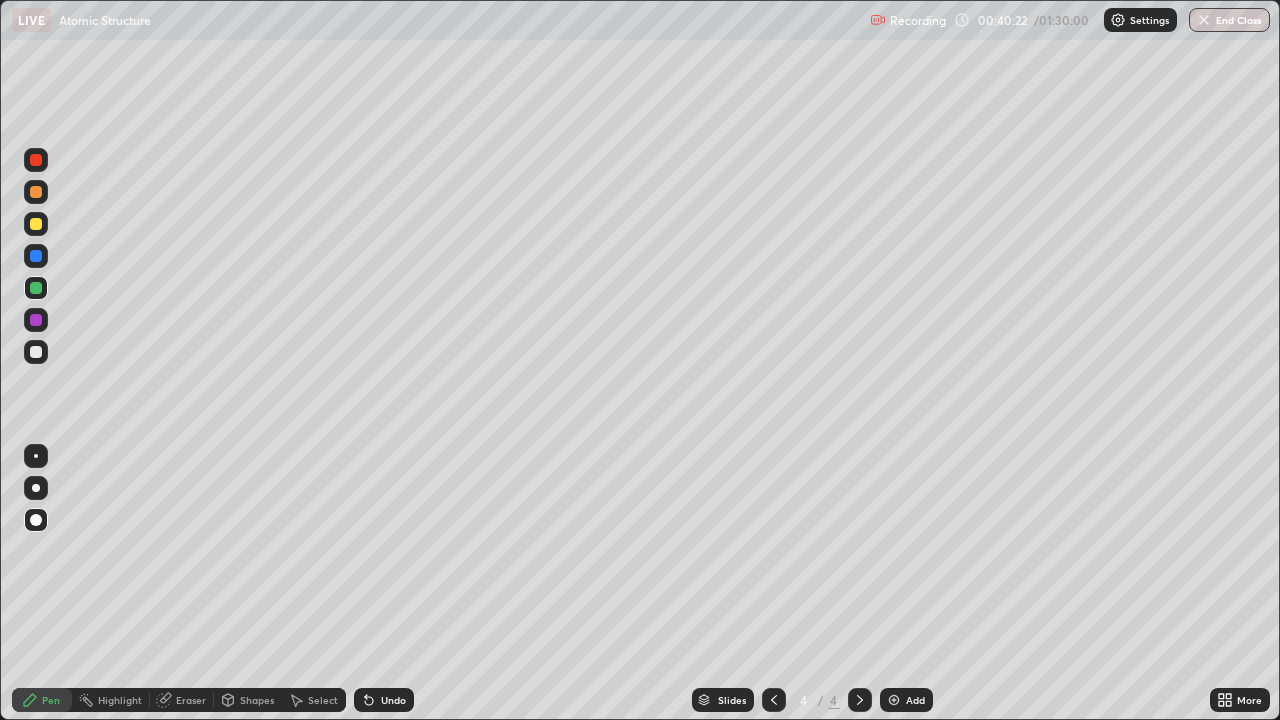 click at bounding box center [36, 320] 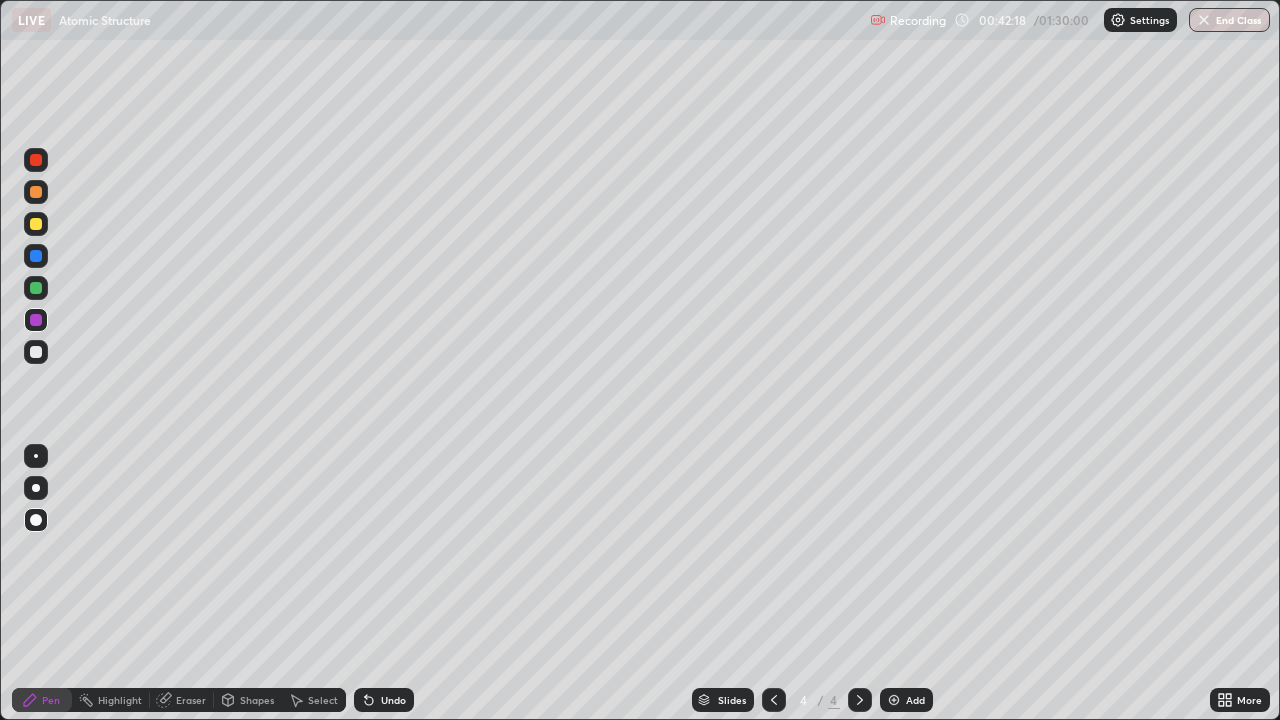 click on "Add" at bounding box center [906, 700] 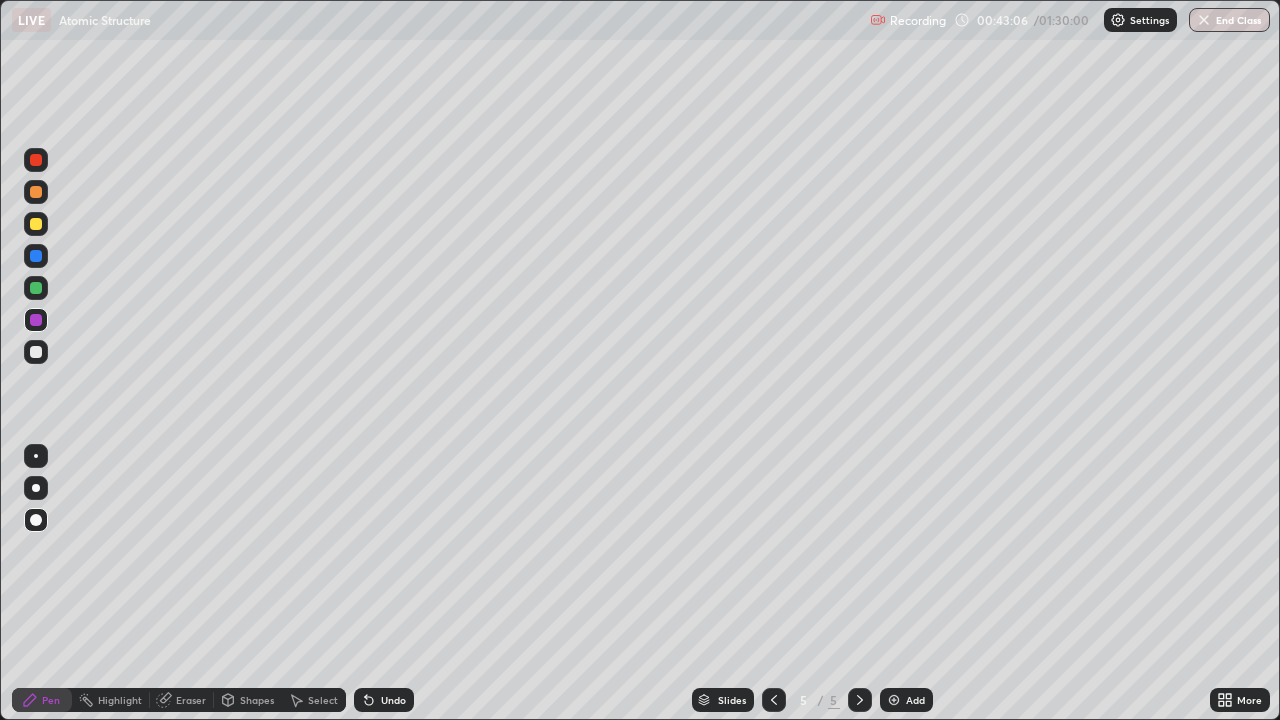 click on "Undo" at bounding box center [393, 700] 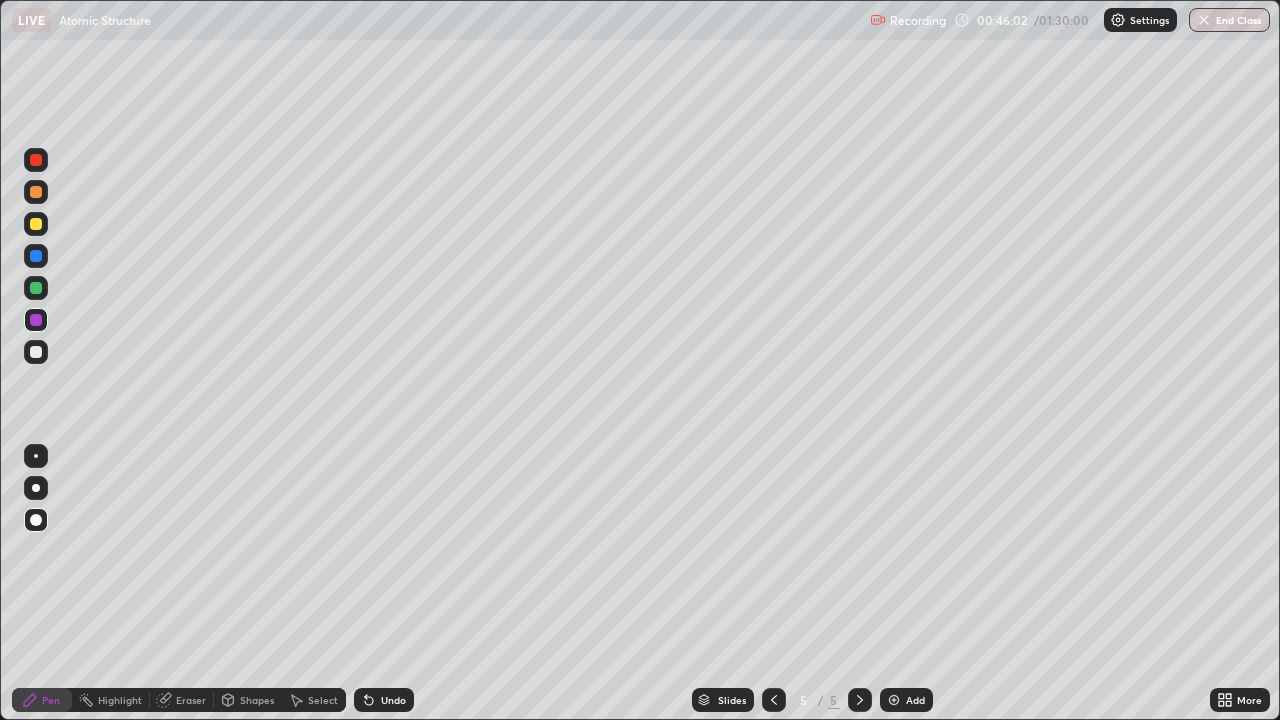 click on "Add" at bounding box center [915, 700] 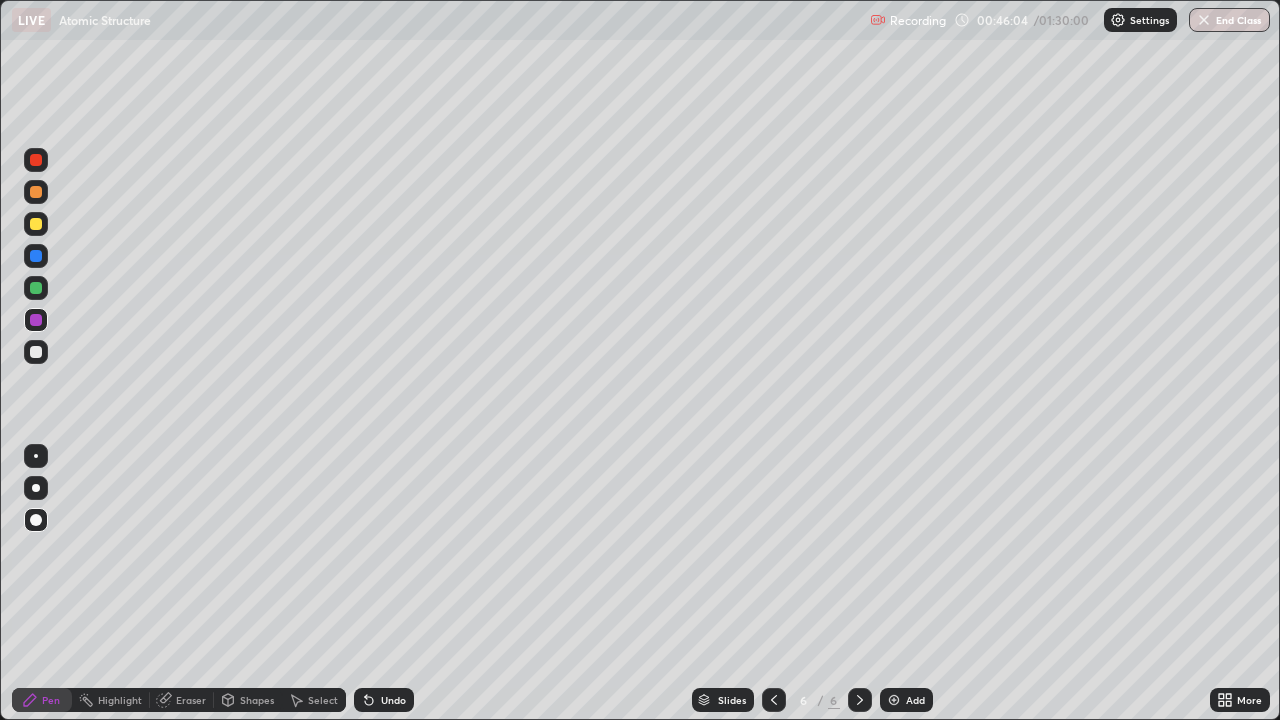 click on "Shapes" at bounding box center (257, 700) 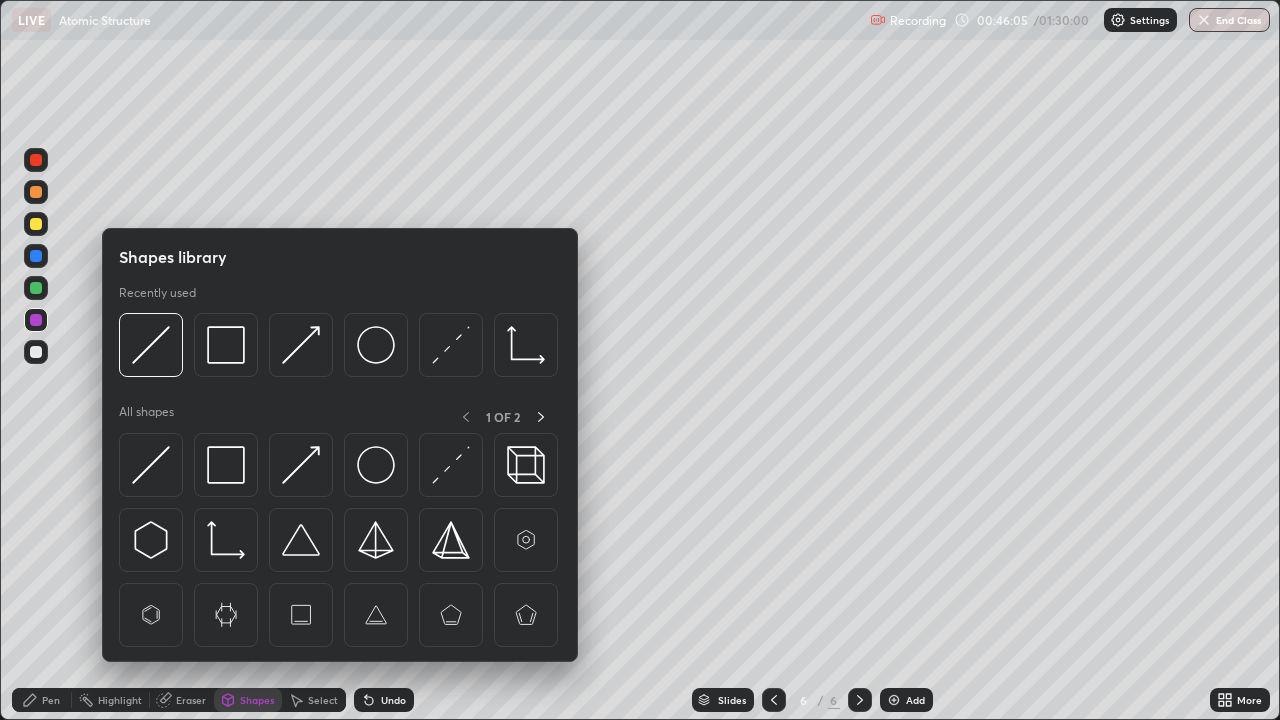 click at bounding box center [151, 465] 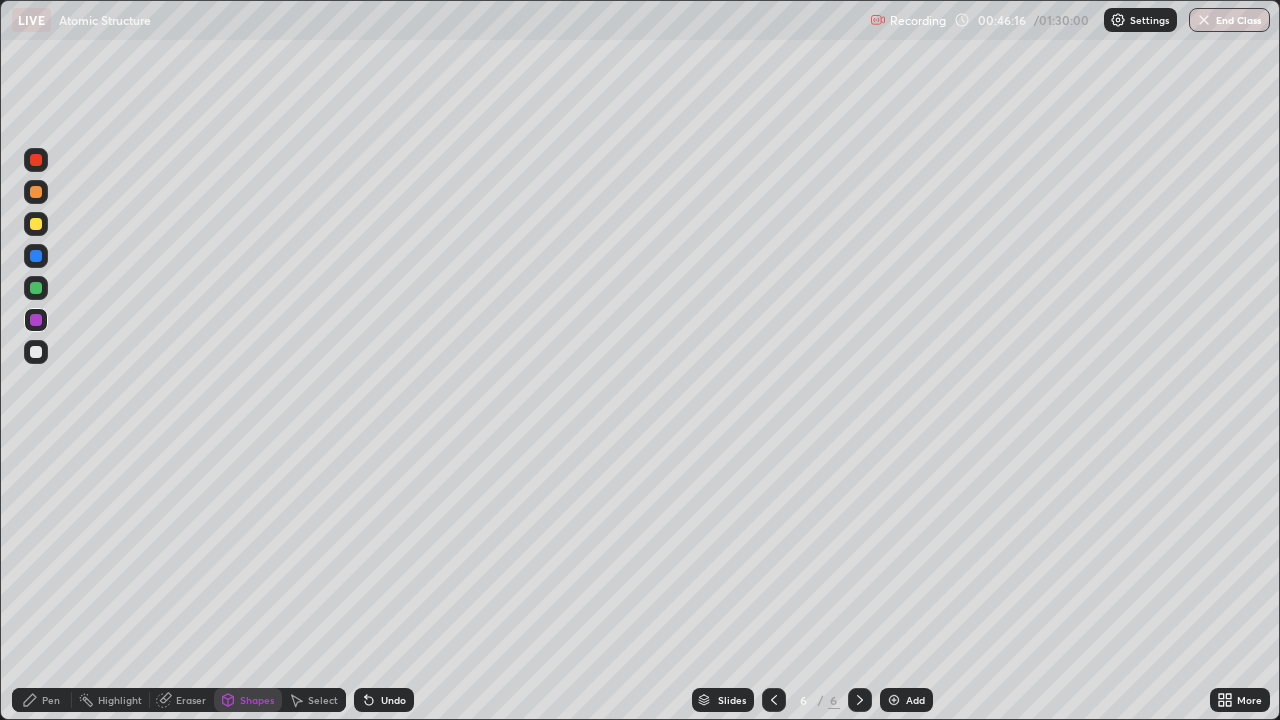 click on "Shapes" at bounding box center (257, 700) 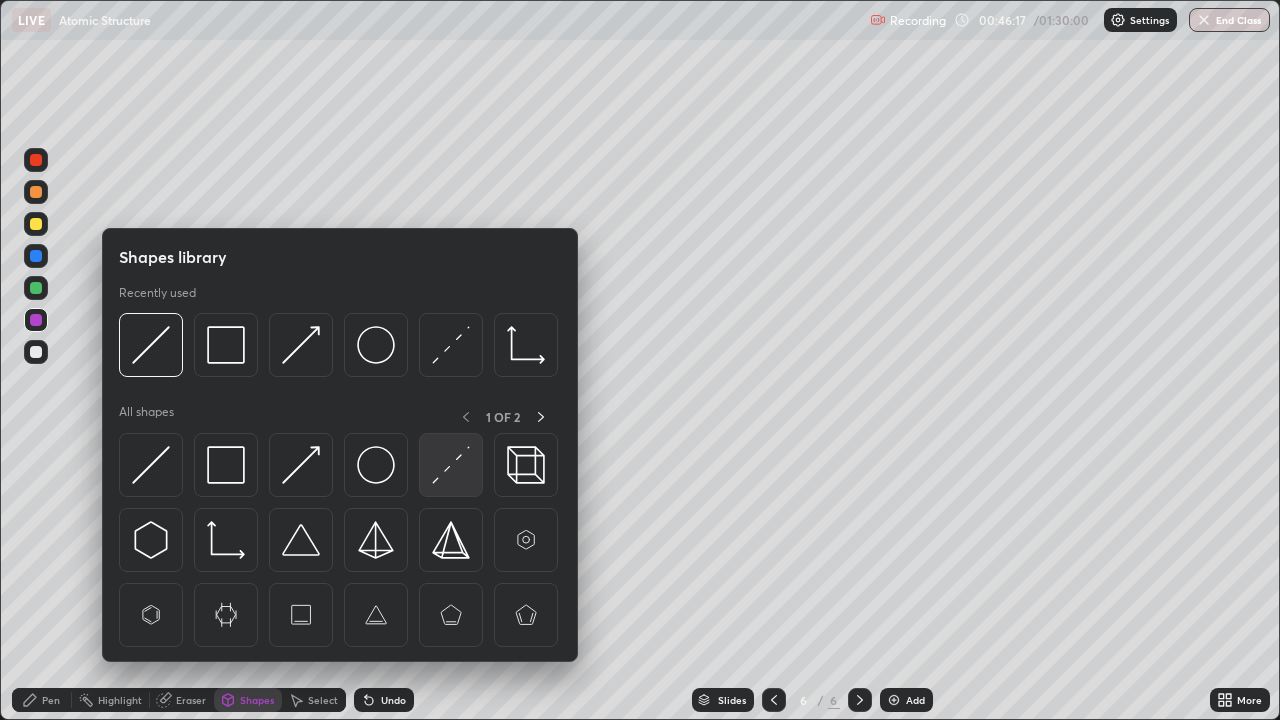 click at bounding box center [451, 465] 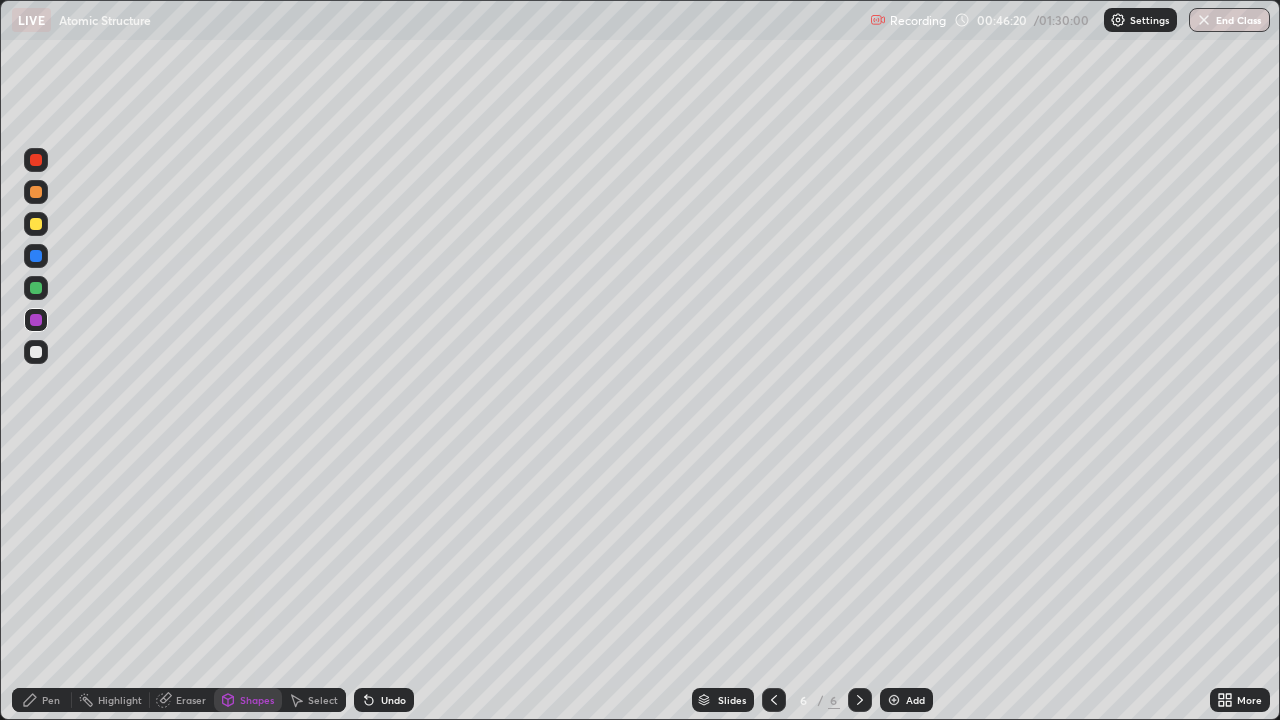 click on "Shapes" at bounding box center (257, 700) 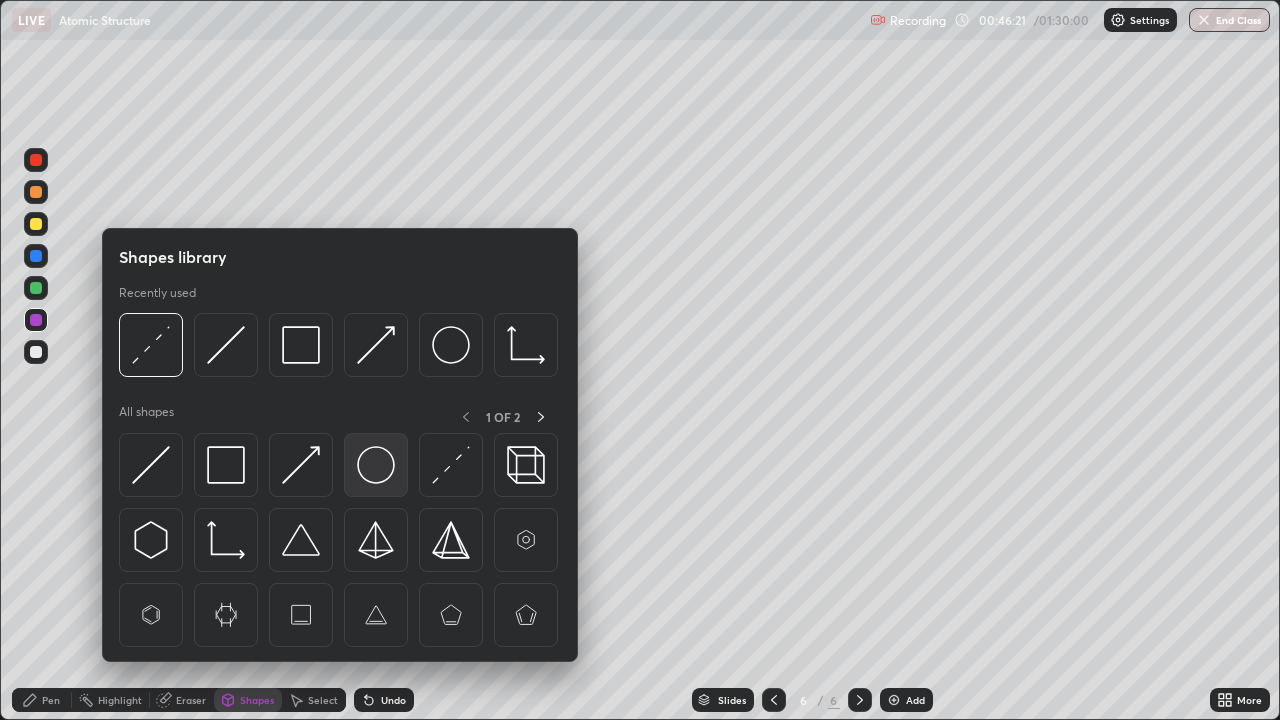 click at bounding box center [376, 465] 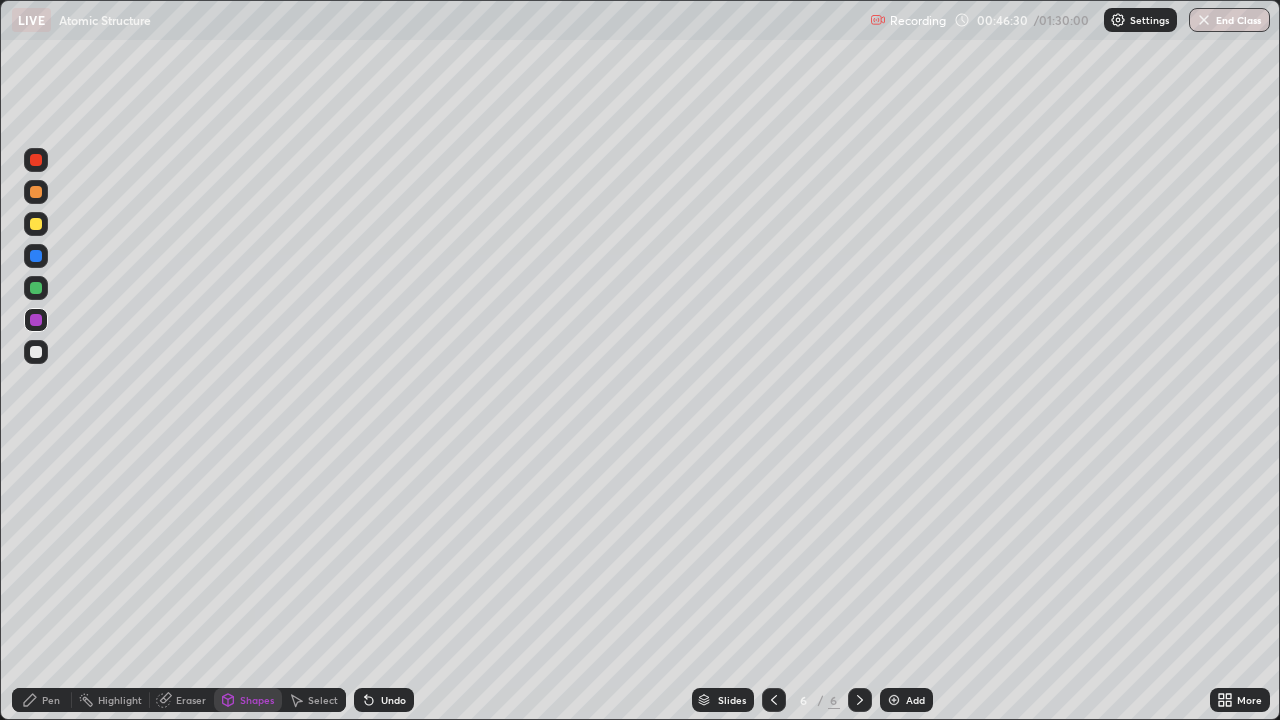 click on "Pen" at bounding box center [42, 700] 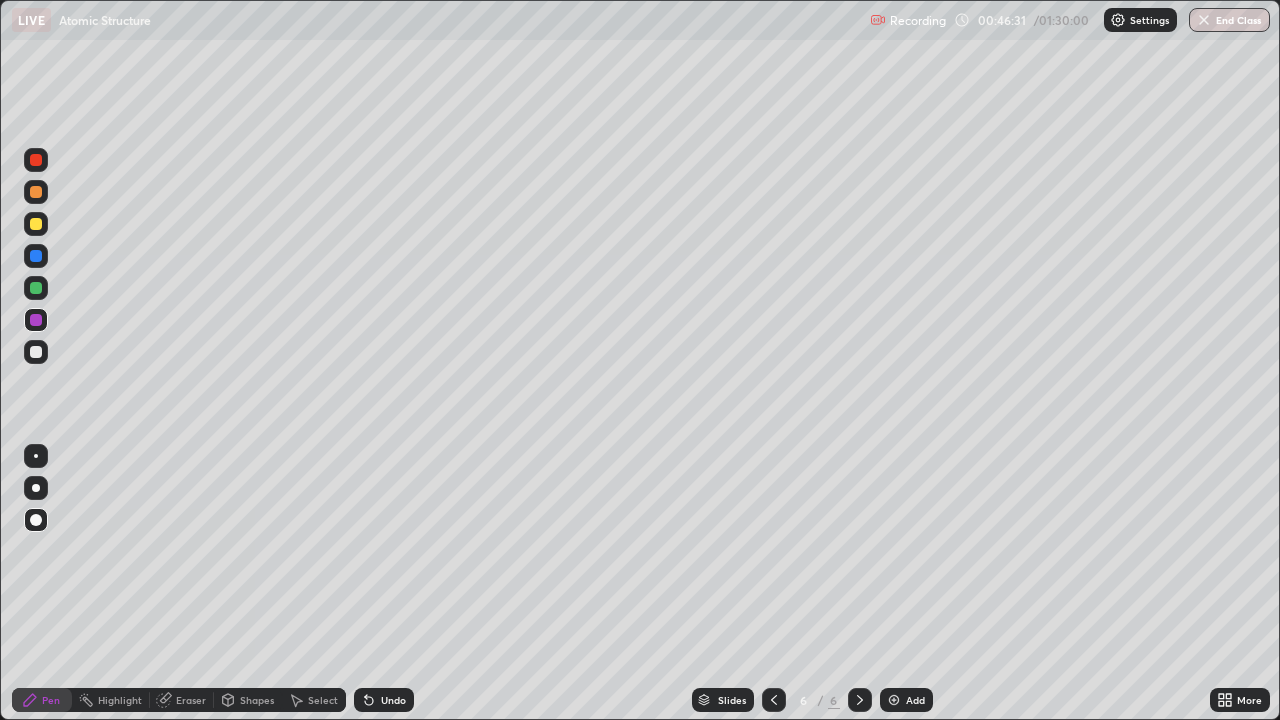 click at bounding box center [36, 352] 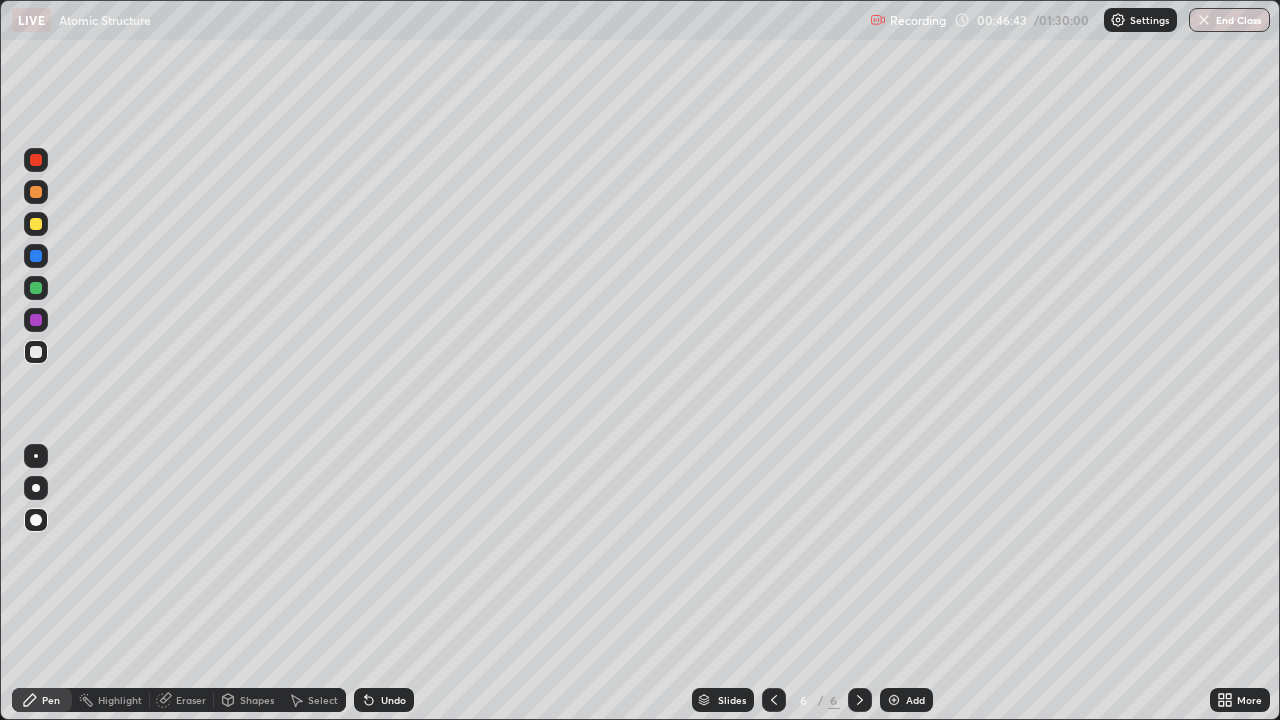 click on "Undo" at bounding box center [393, 700] 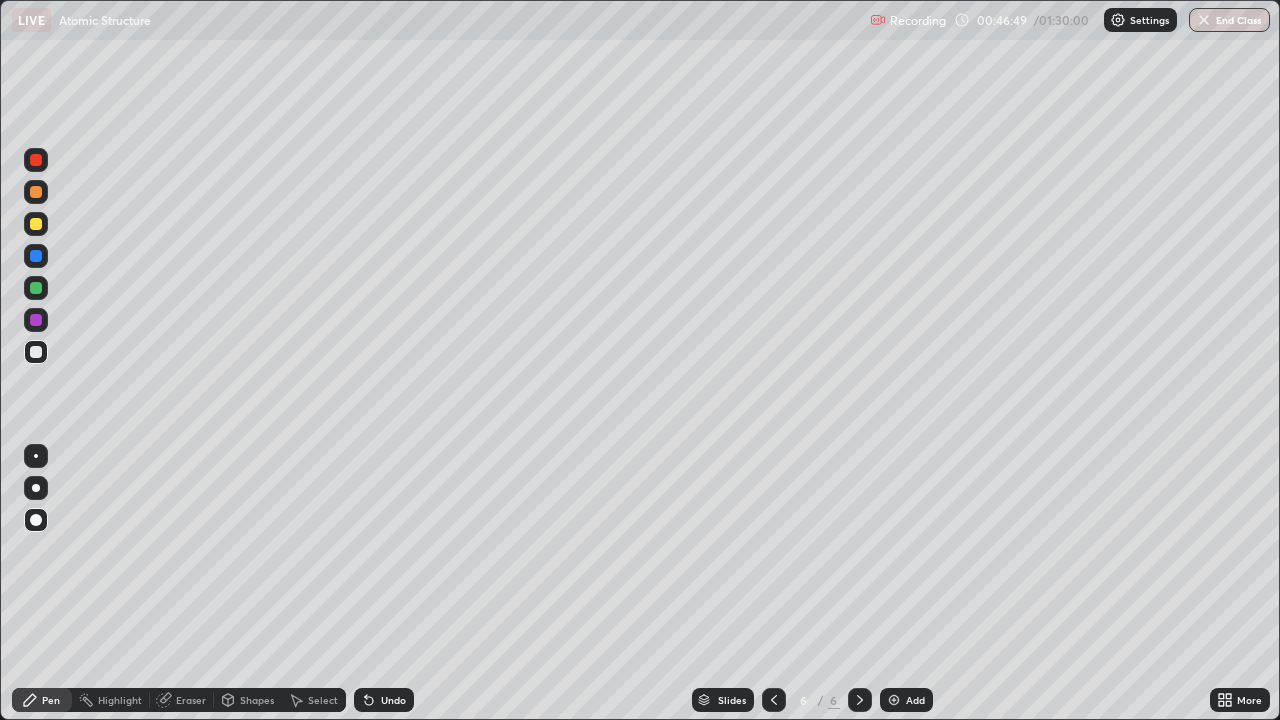 click at bounding box center (36, 256) 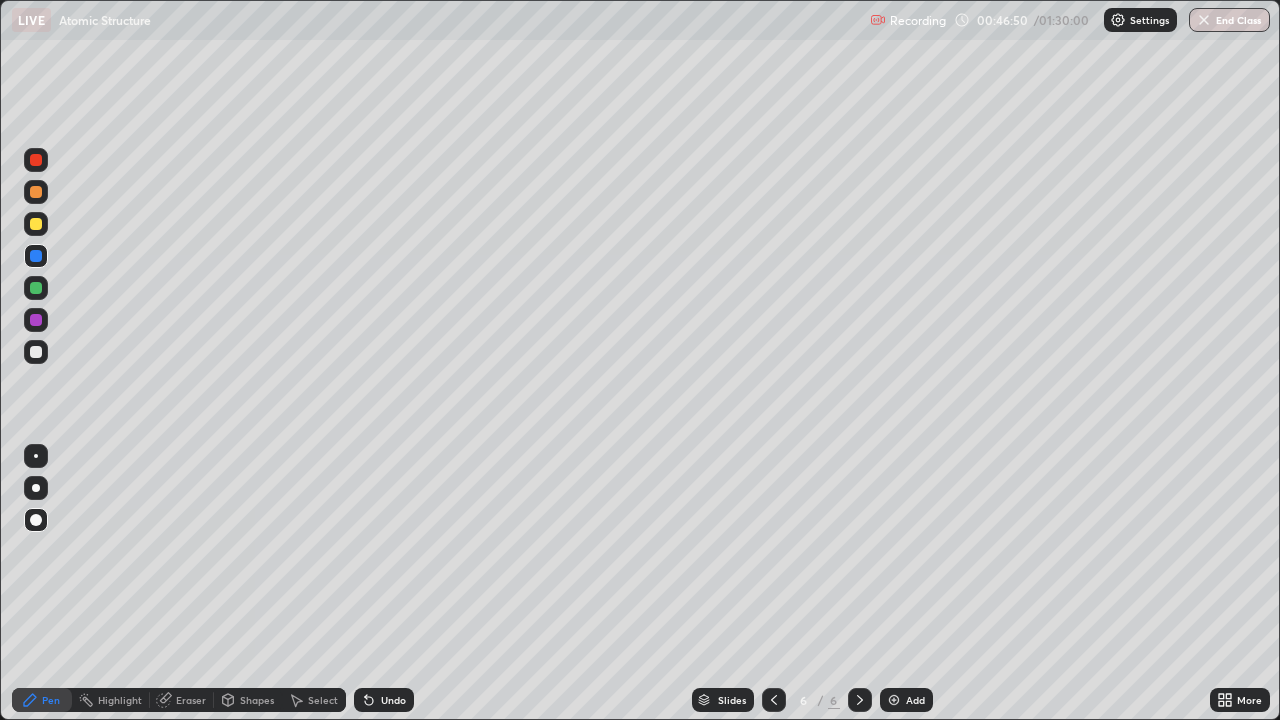 click at bounding box center (36, 224) 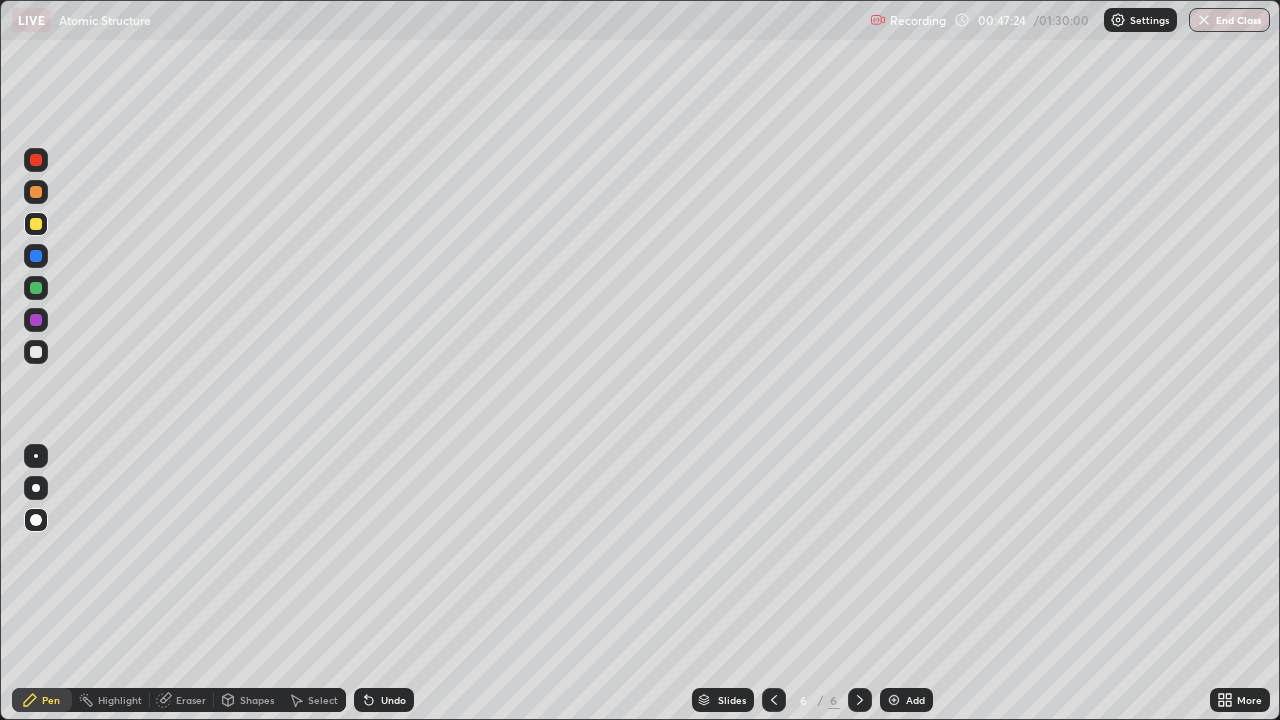 click on "Undo" at bounding box center [384, 700] 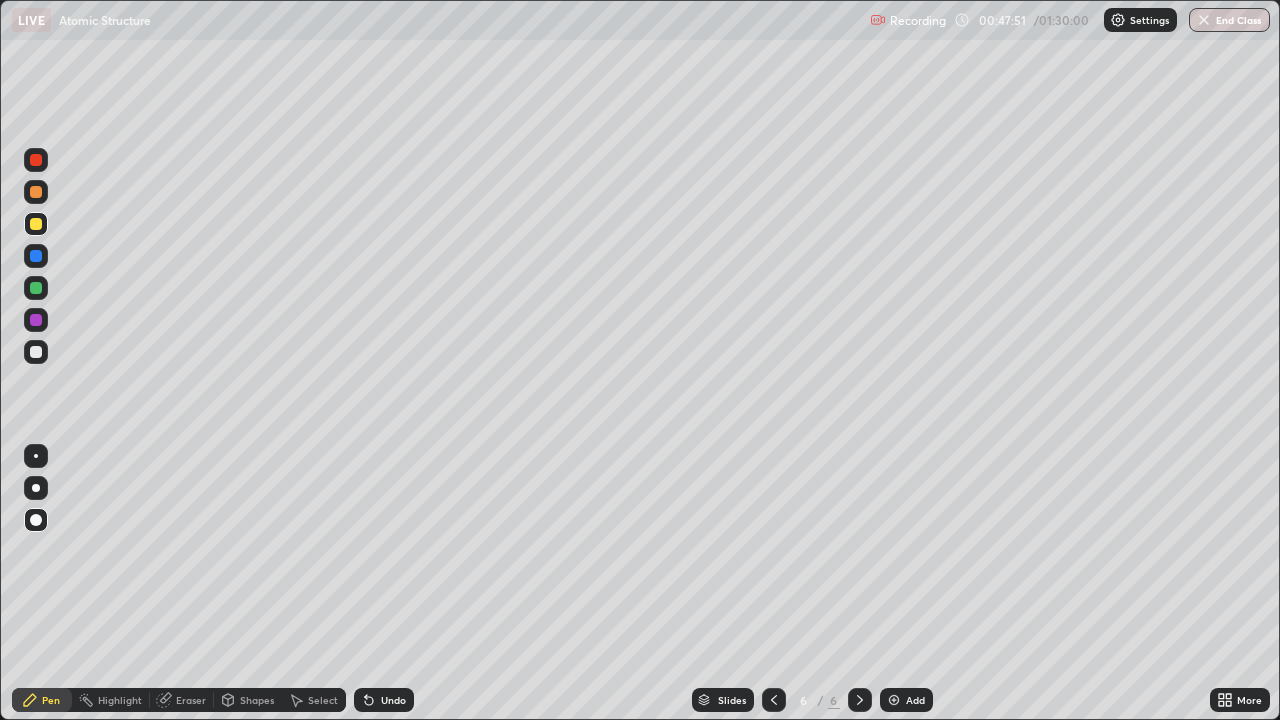 click on "Undo" at bounding box center (393, 700) 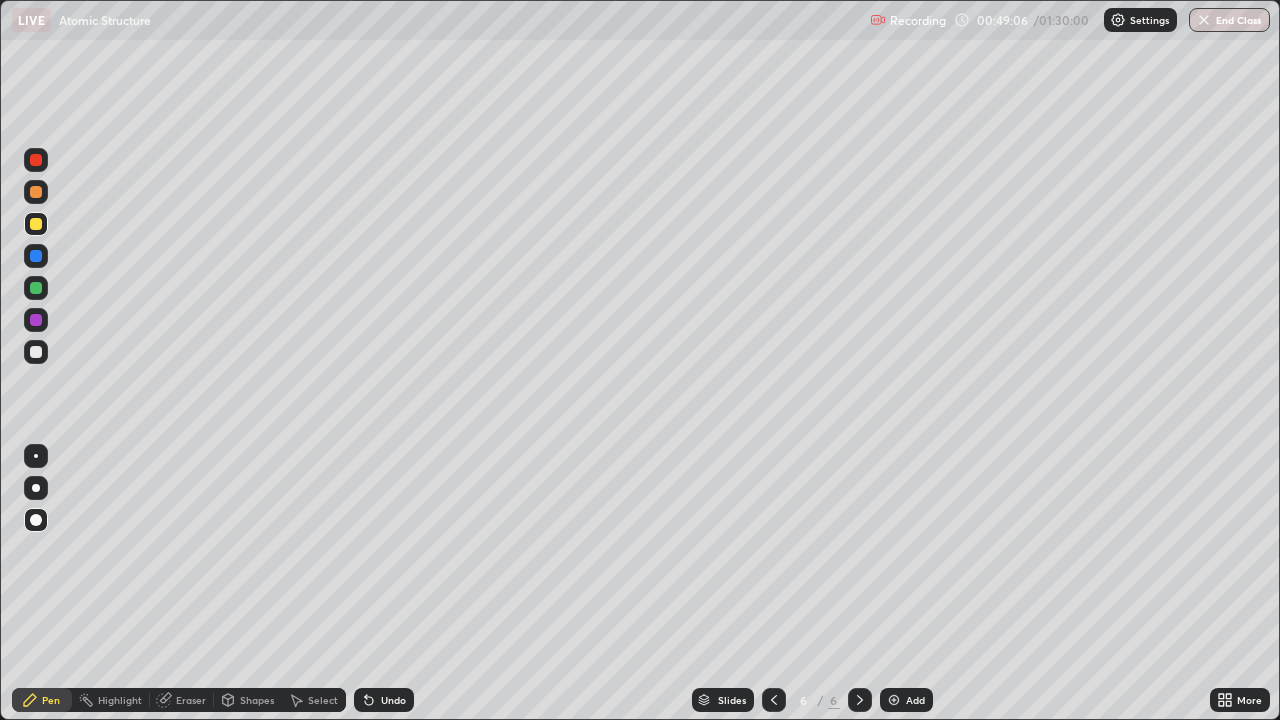 click on "Undo" at bounding box center (393, 700) 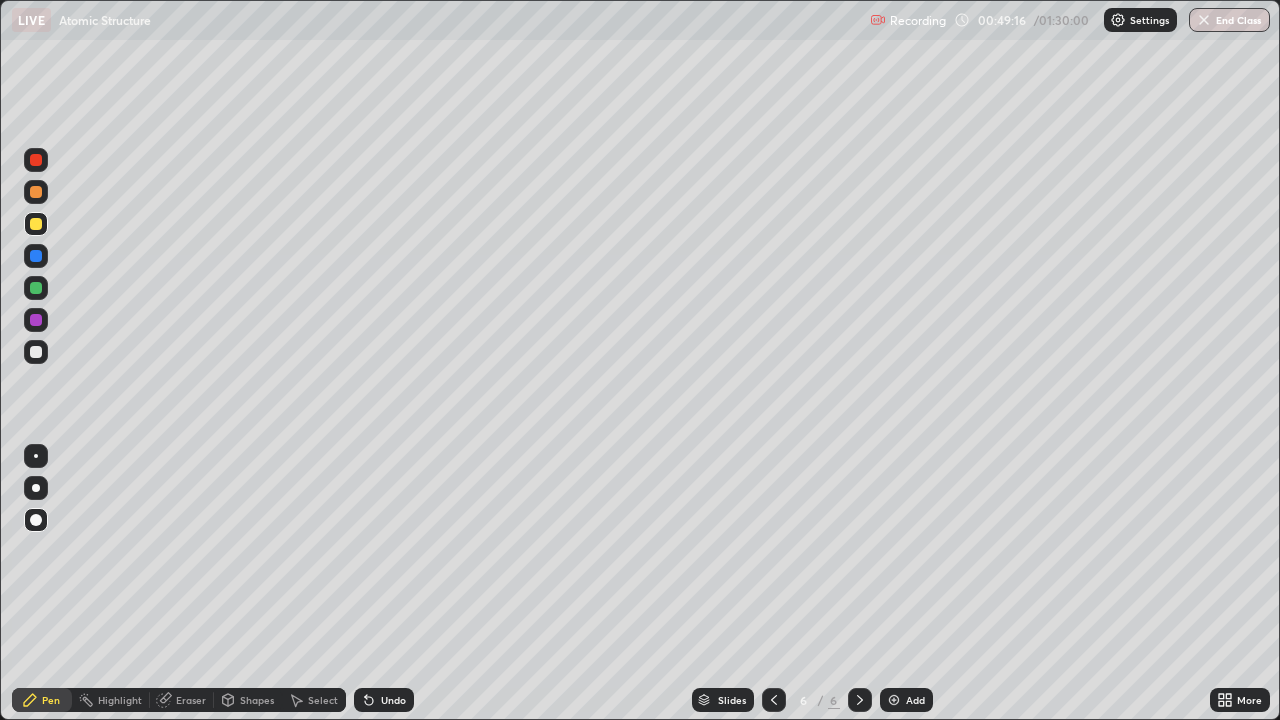 click on "Shapes" at bounding box center [257, 700] 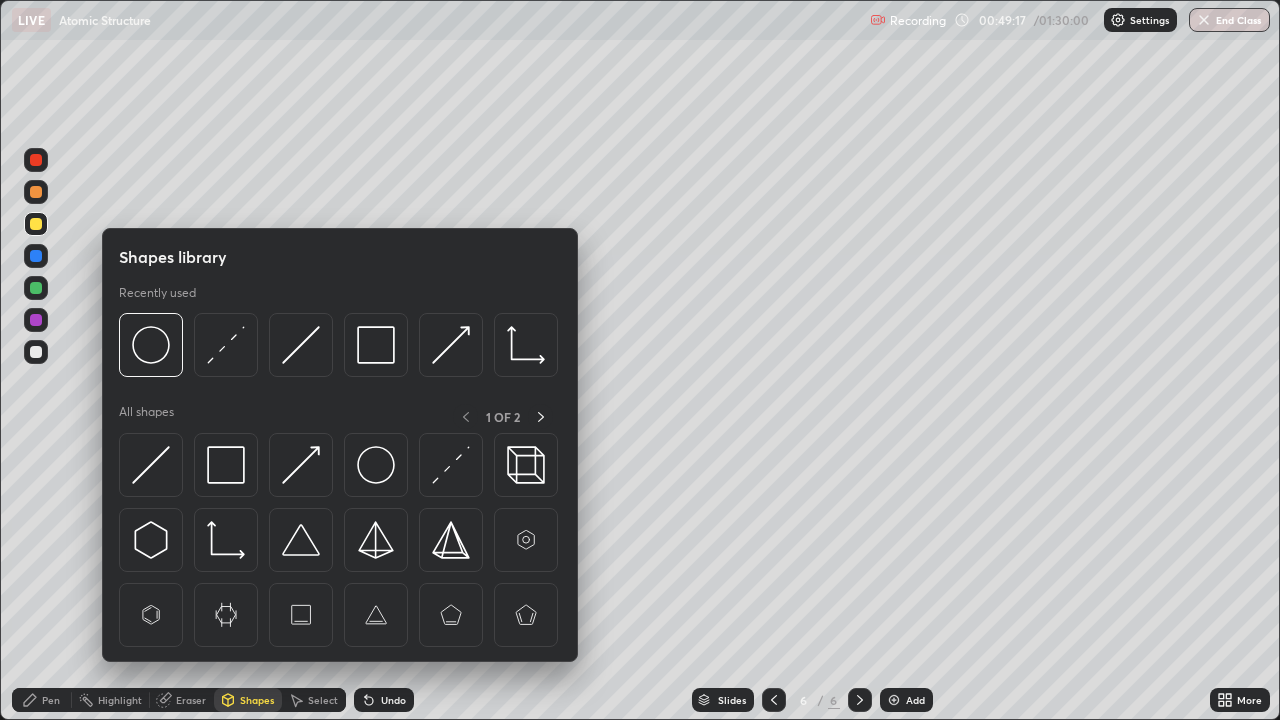 click at bounding box center (151, 465) 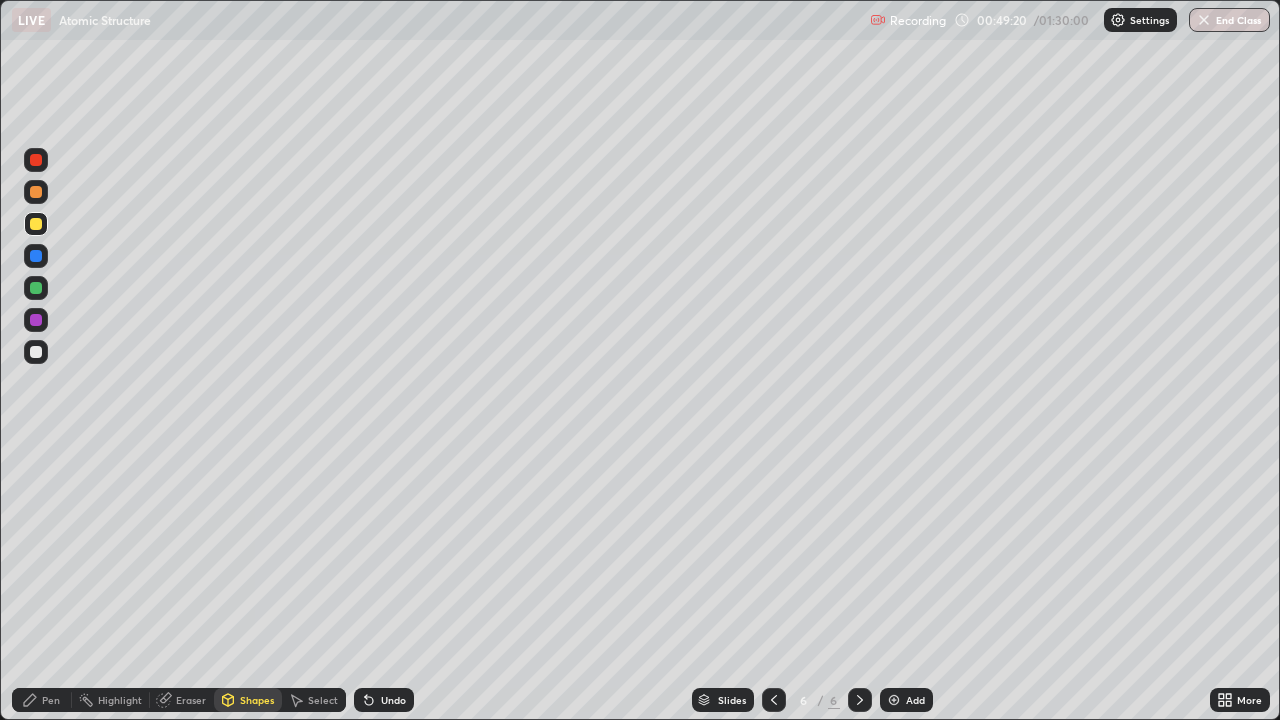 click 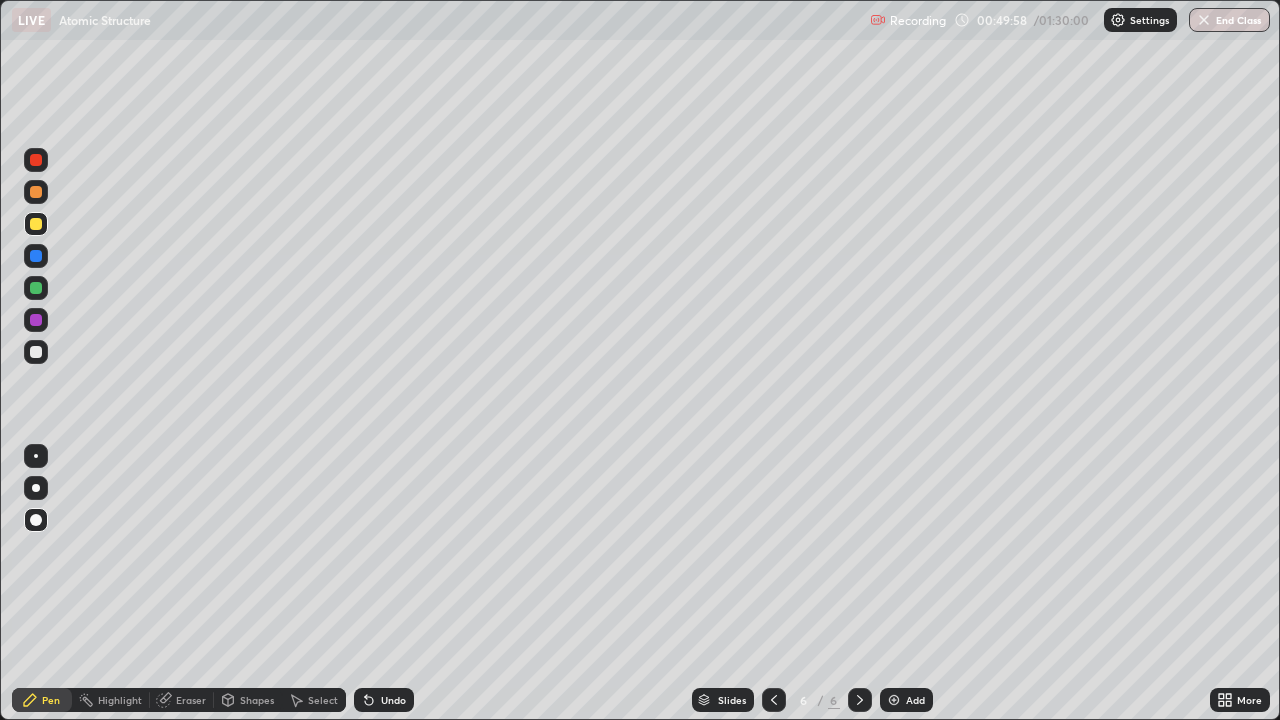 click at bounding box center (894, 700) 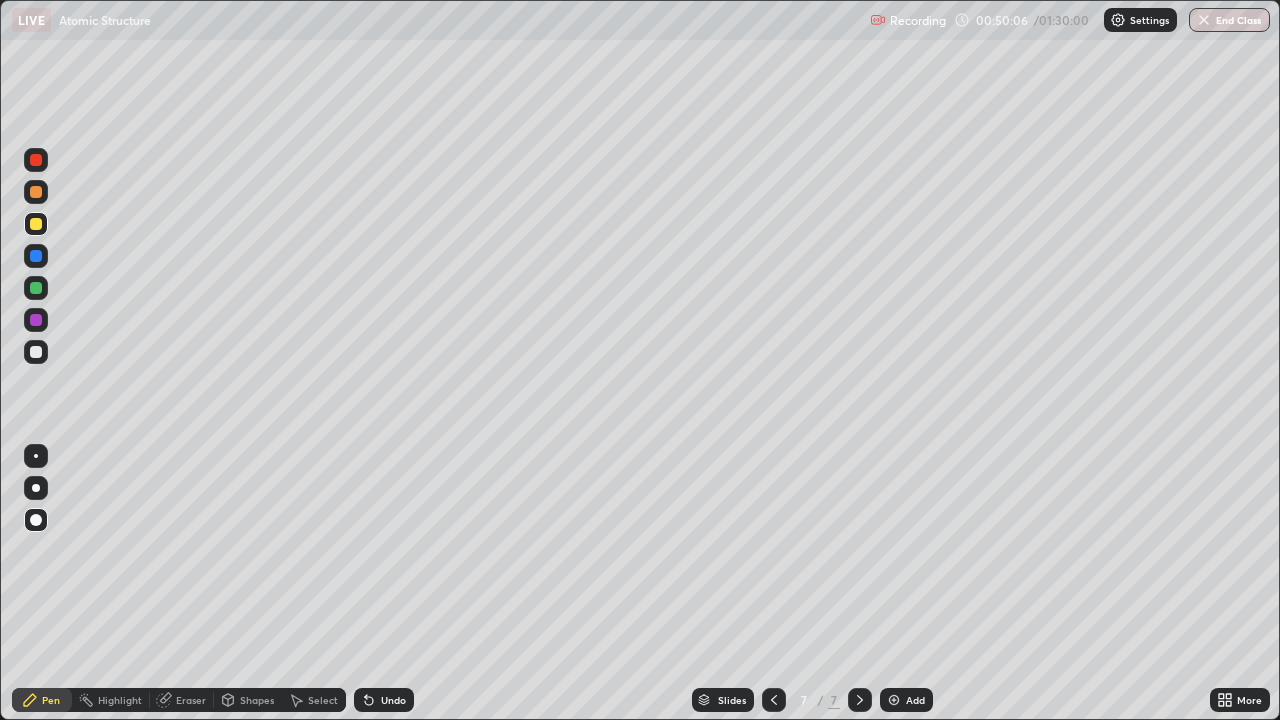 click 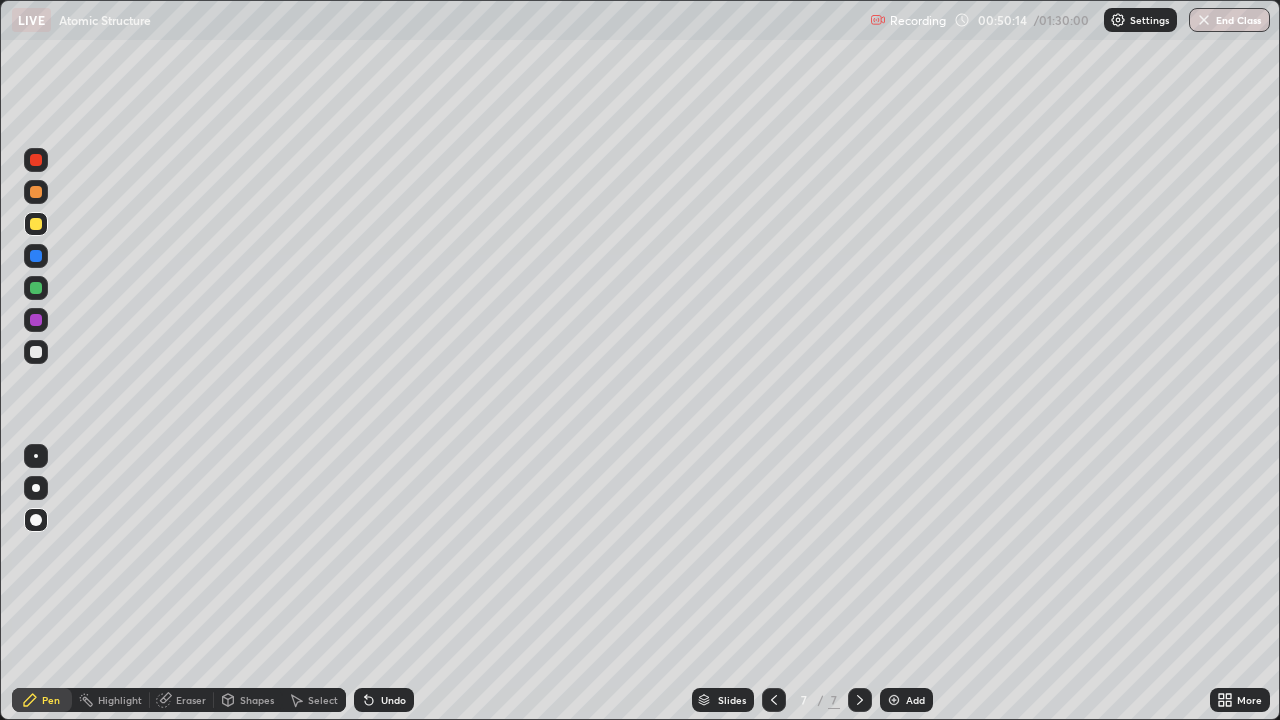 click on "Shapes" at bounding box center [257, 700] 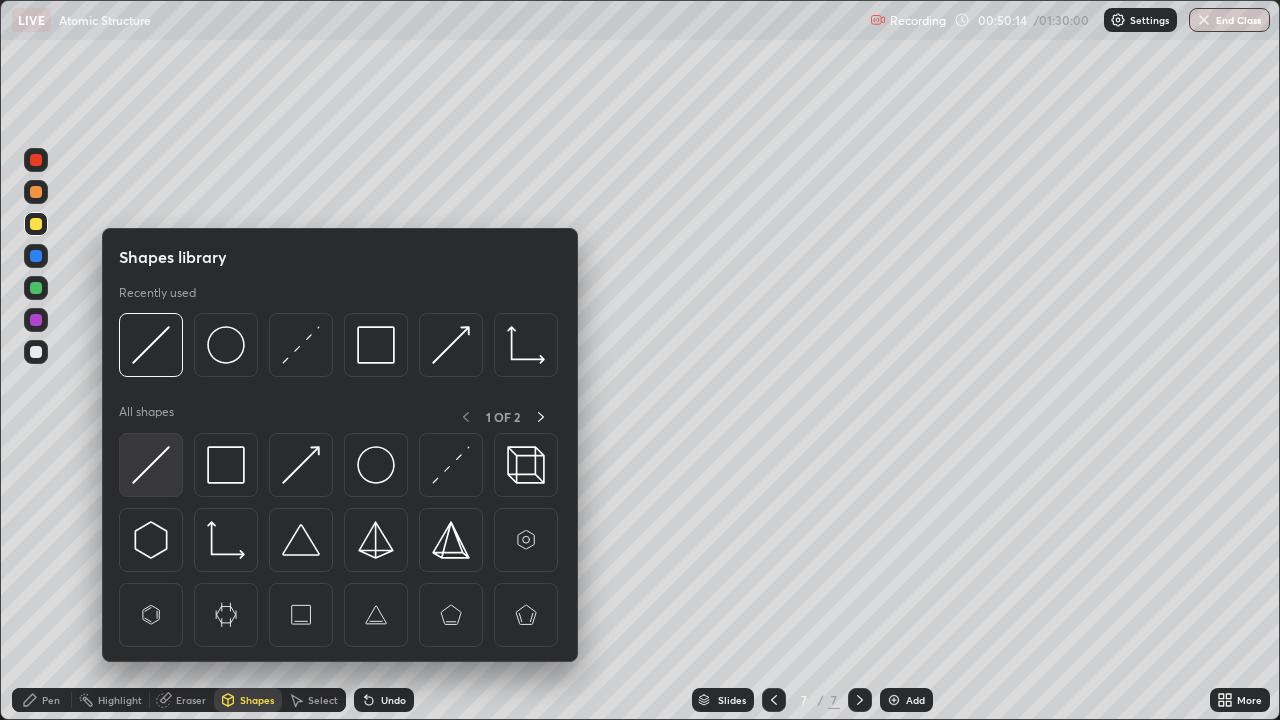 click at bounding box center [151, 465] 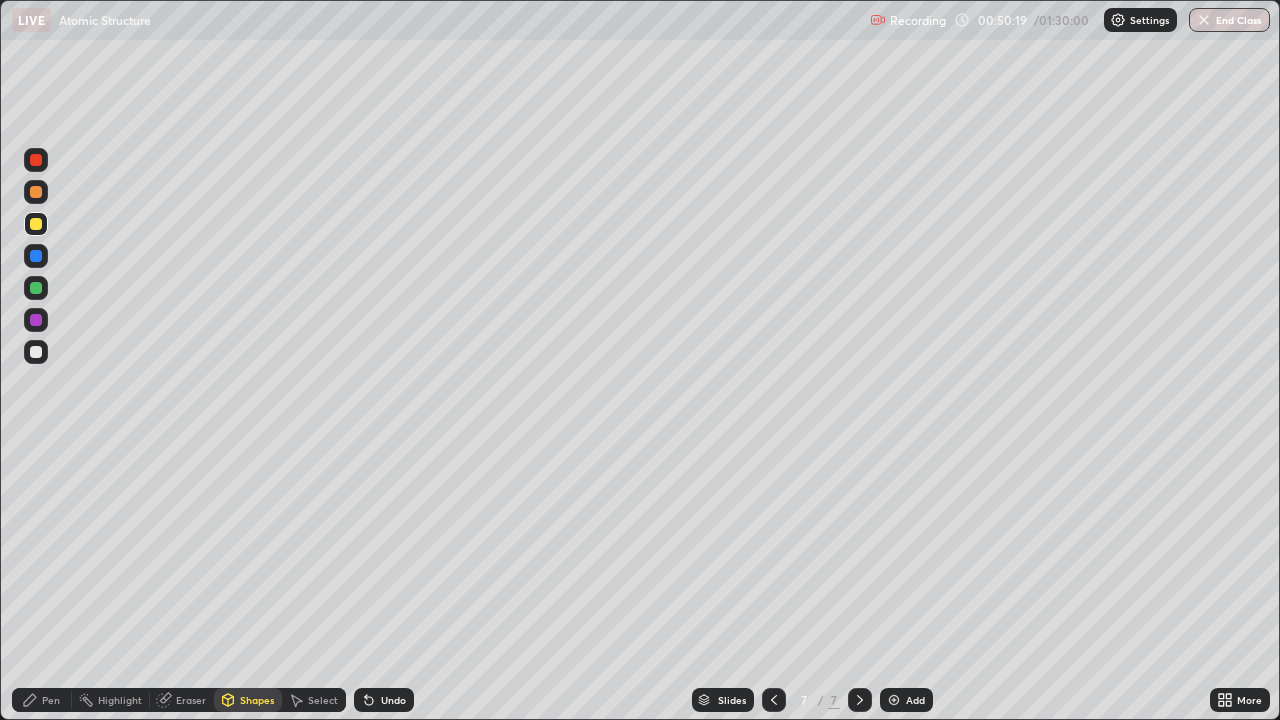 click on "Pen" at bounding box center [51, 700] 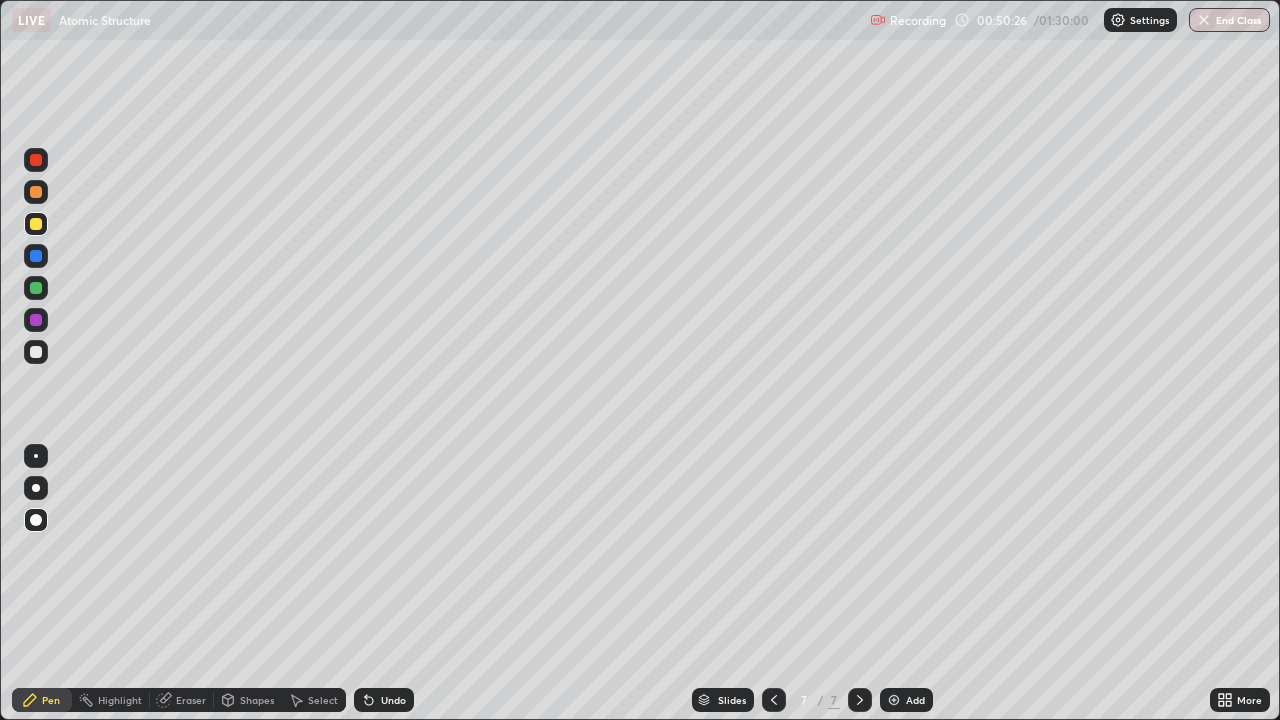 click at bounding box center [774, 700] 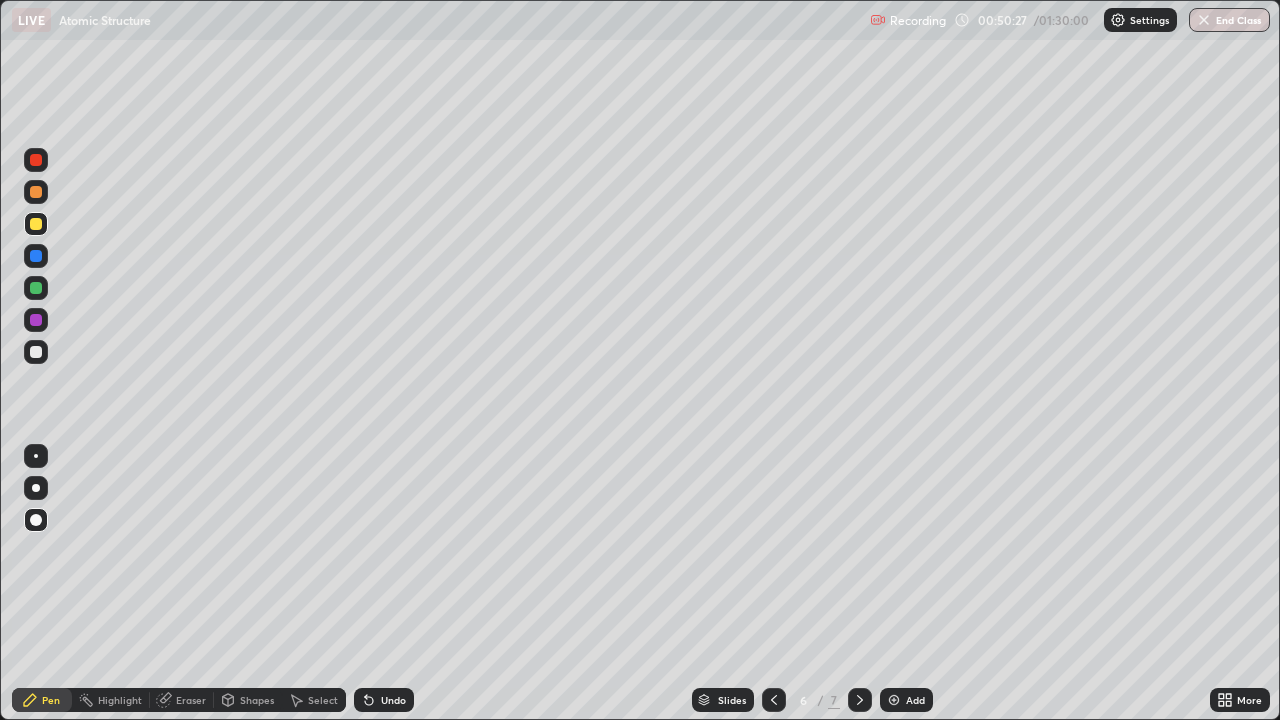 click at bounding box center (860, 700) 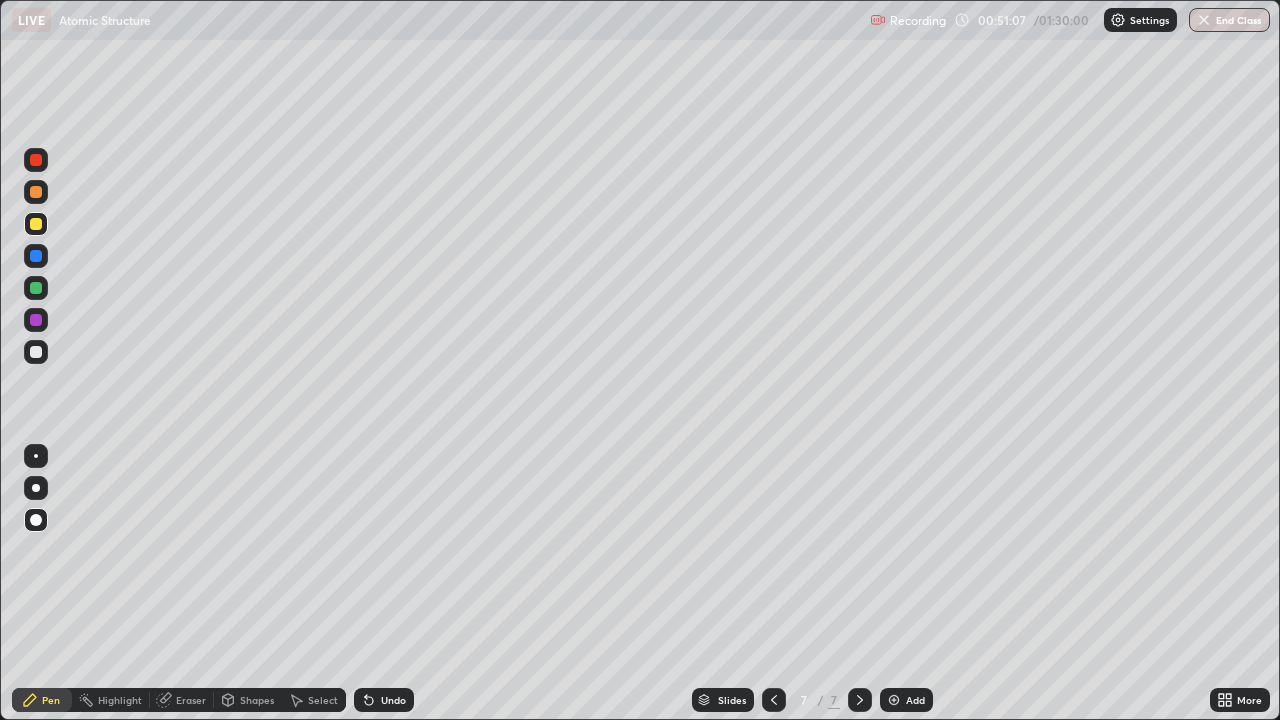 click on "Undo" at bounding box center [384, 700] 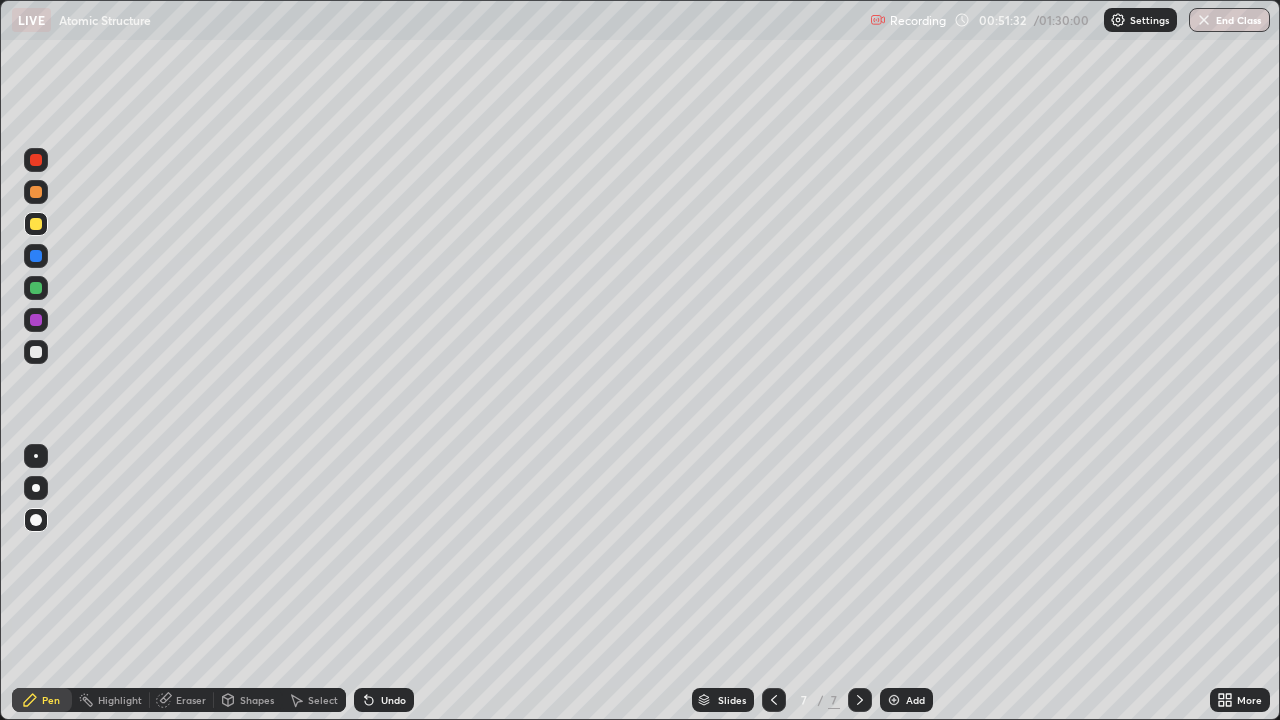 click at bounding box center (774, 700) 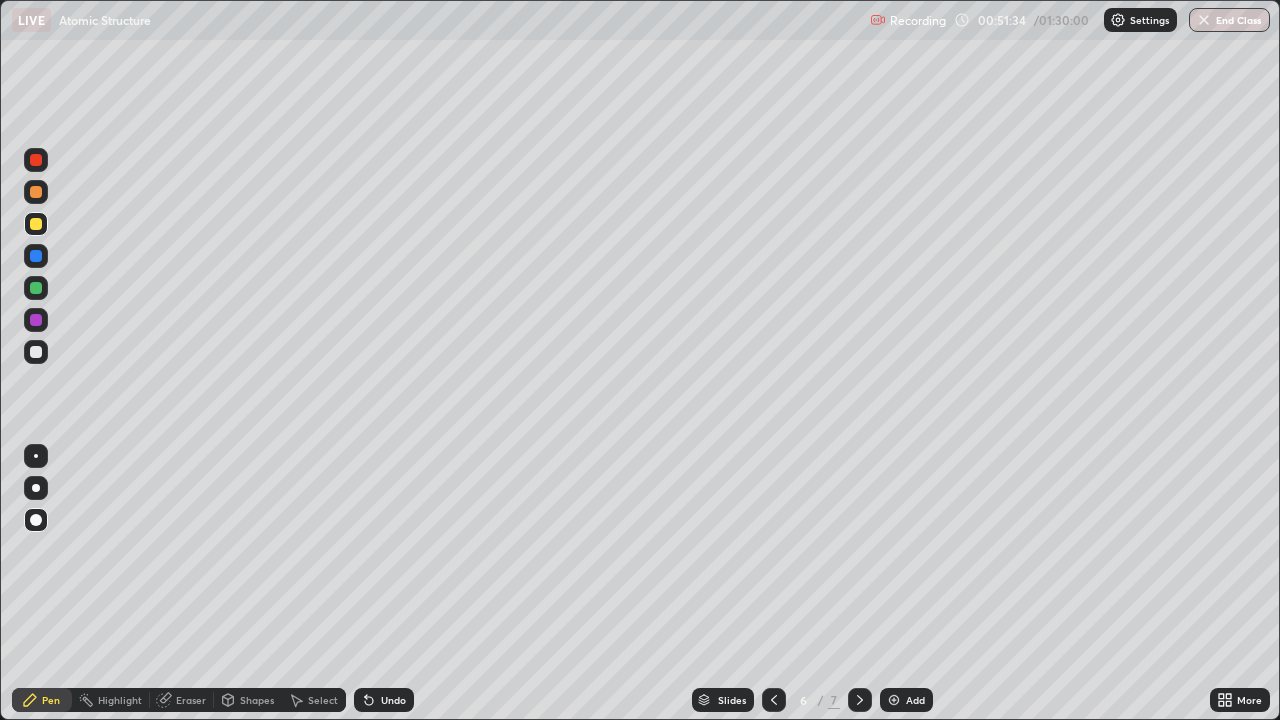click at bounding box center [860, 700] 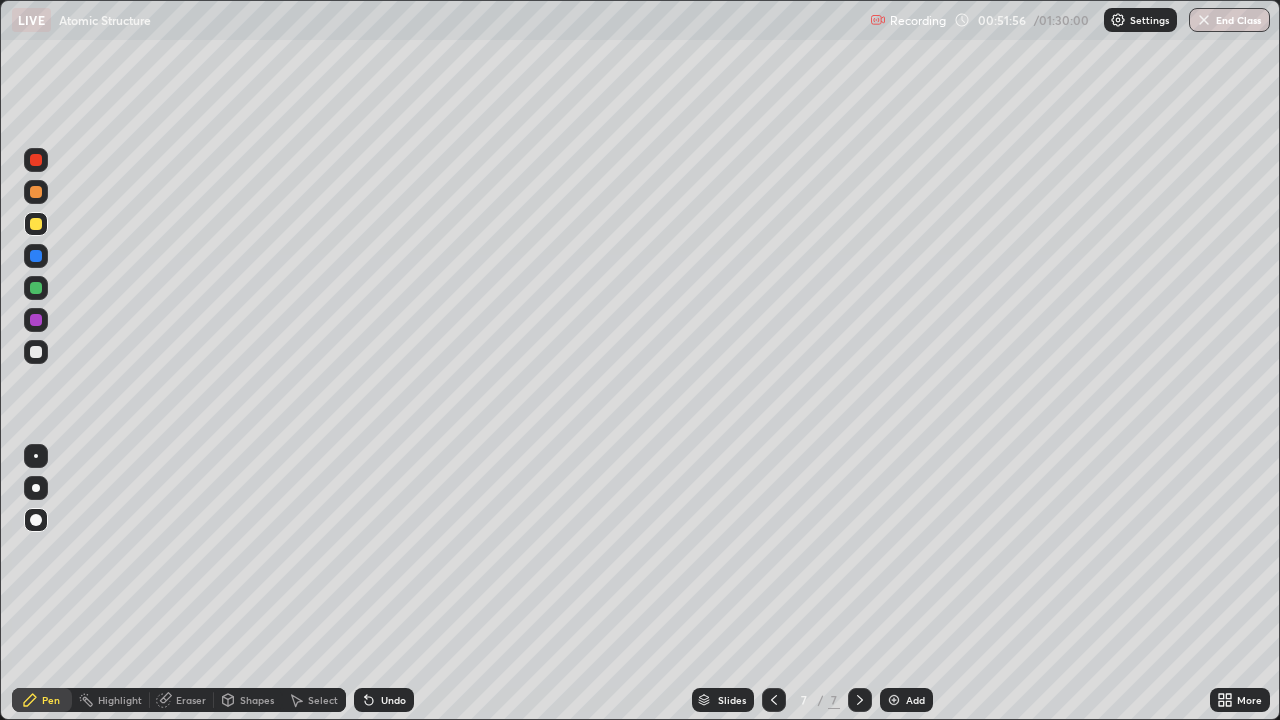 click 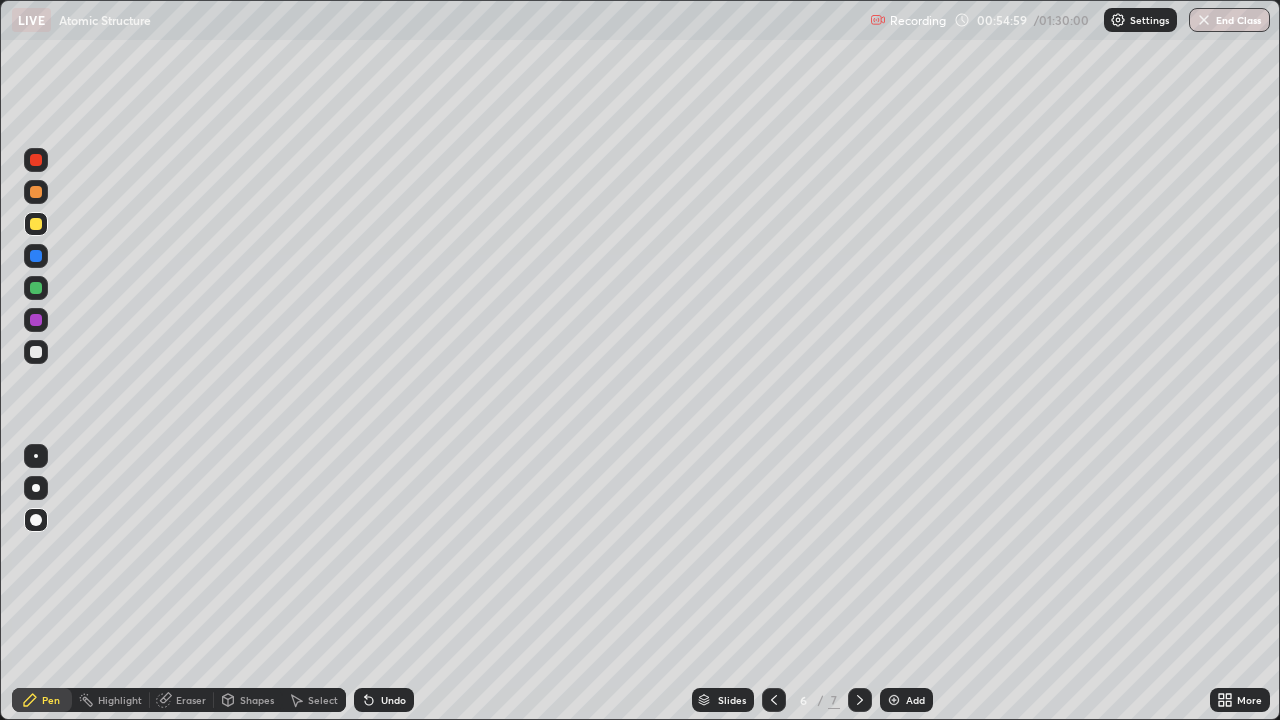 click 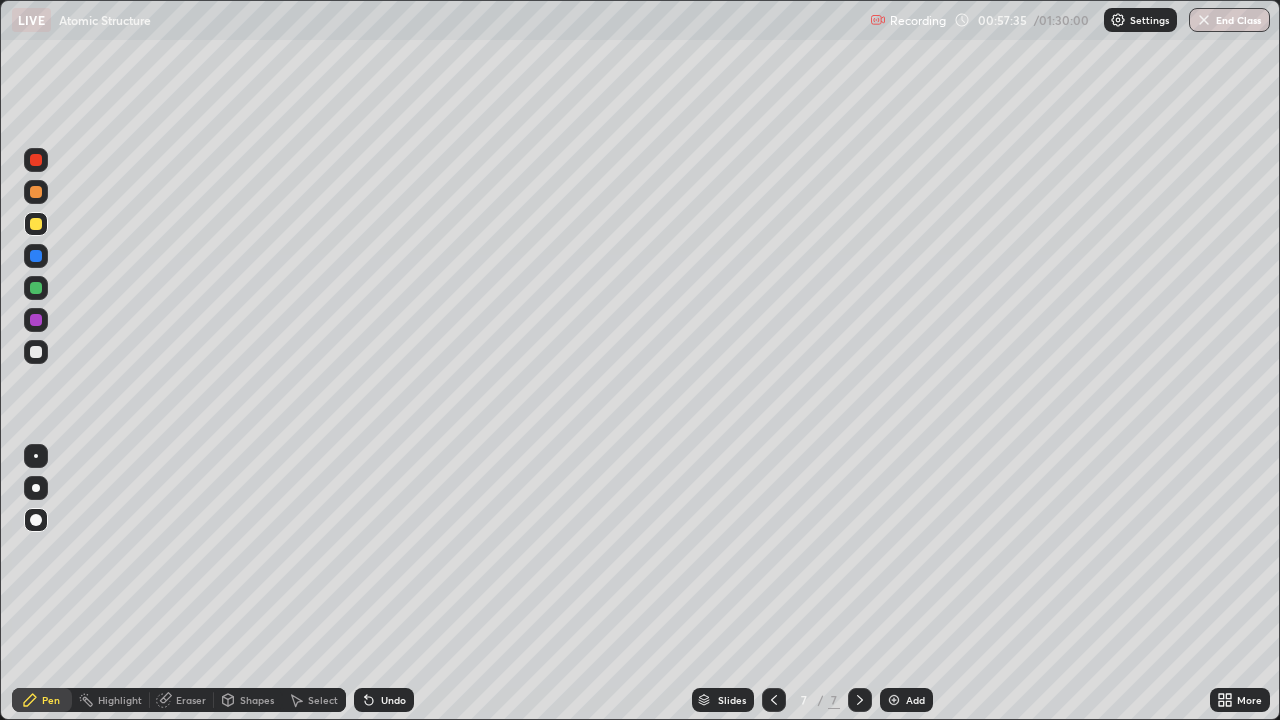 click at bounding box center (894, 700) 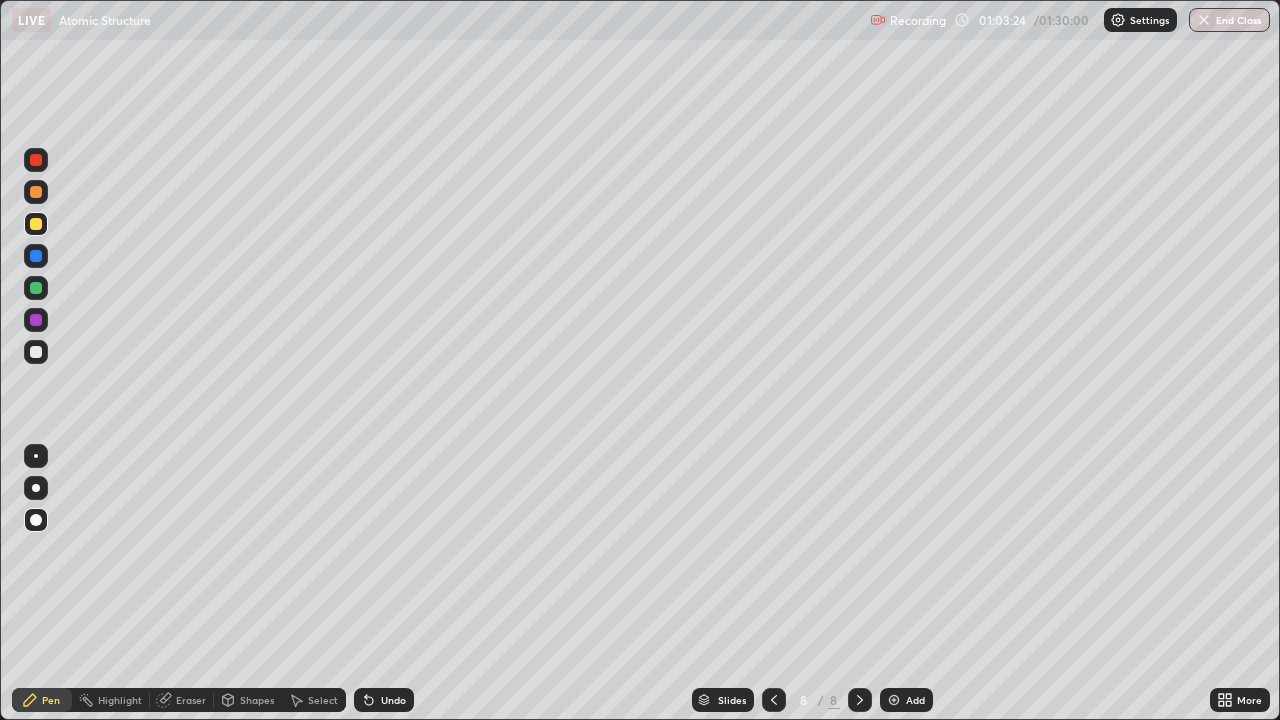 click on "Shapes" at bounding box center (257, 700) 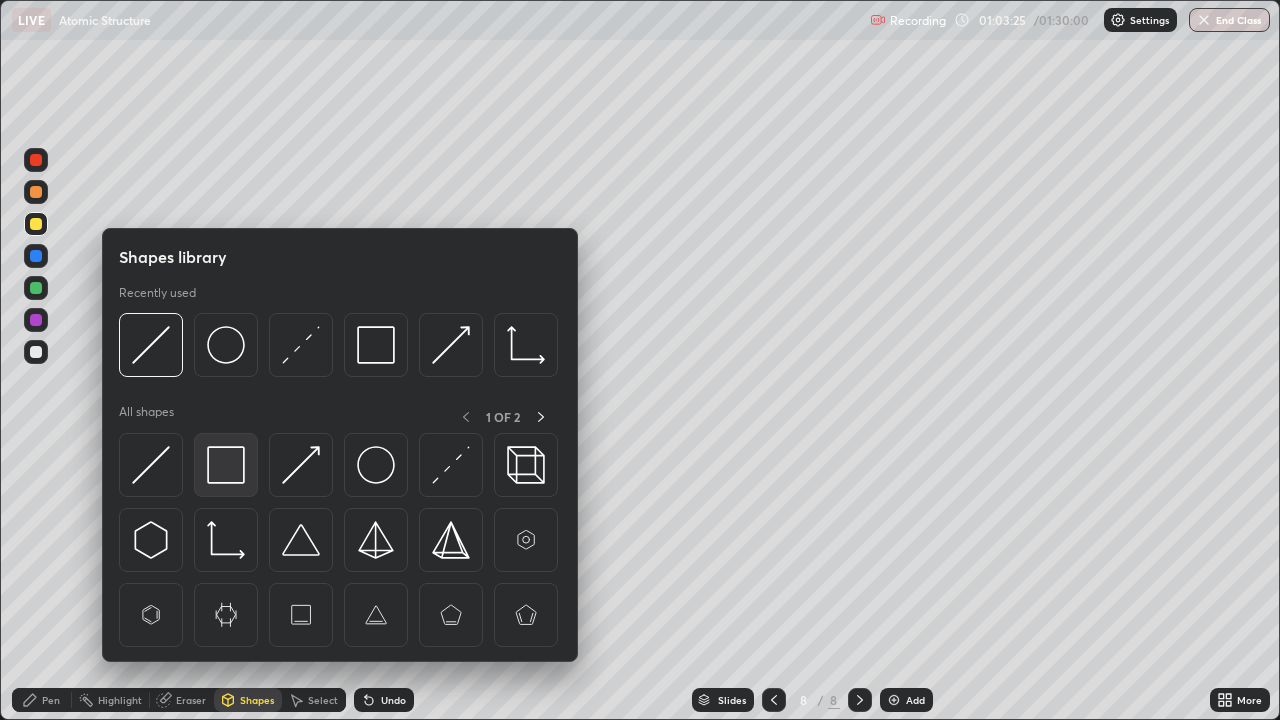 click at bounding box center (226, 465) 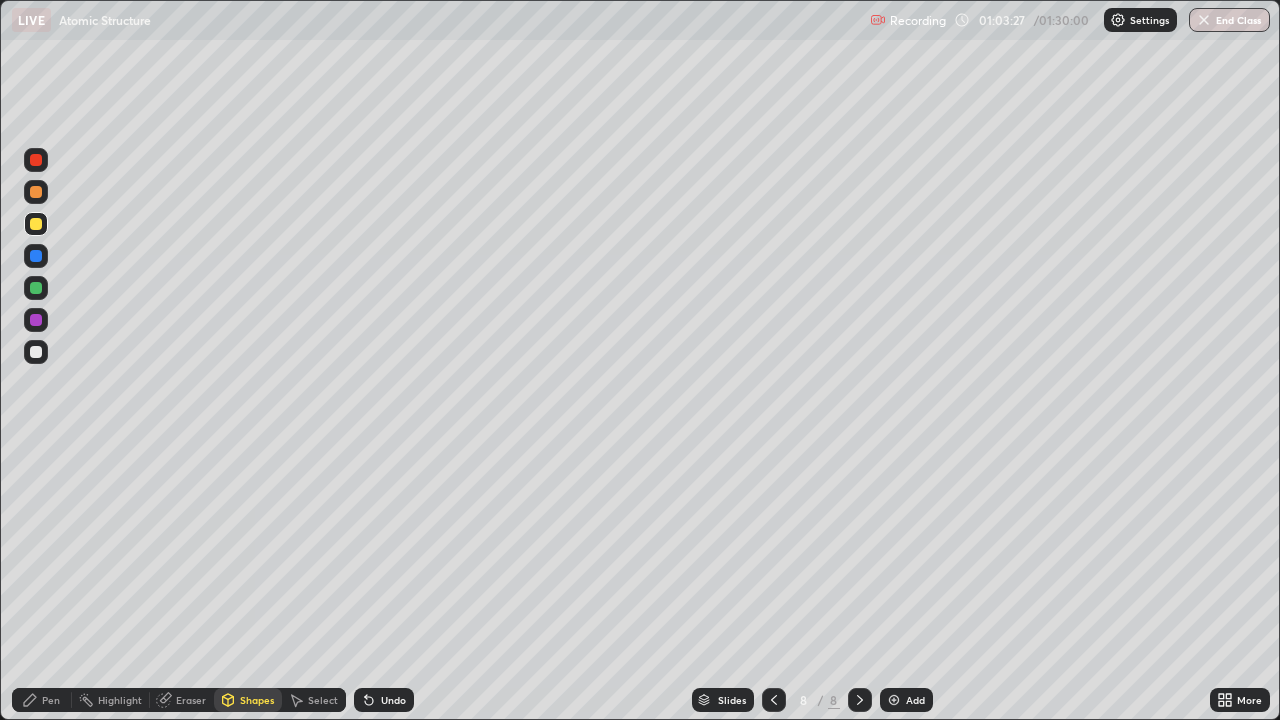 click on "Pen" at bounding box center (51, 700) 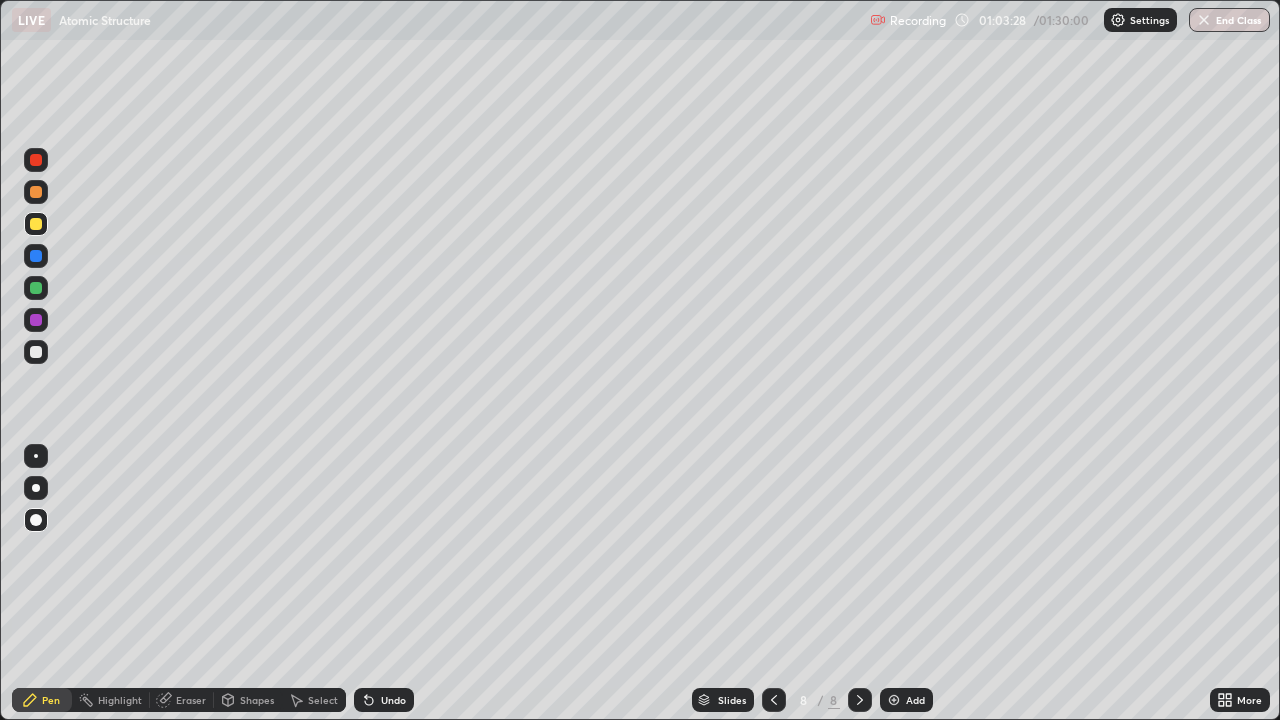 click at bounding box center [36, 256] 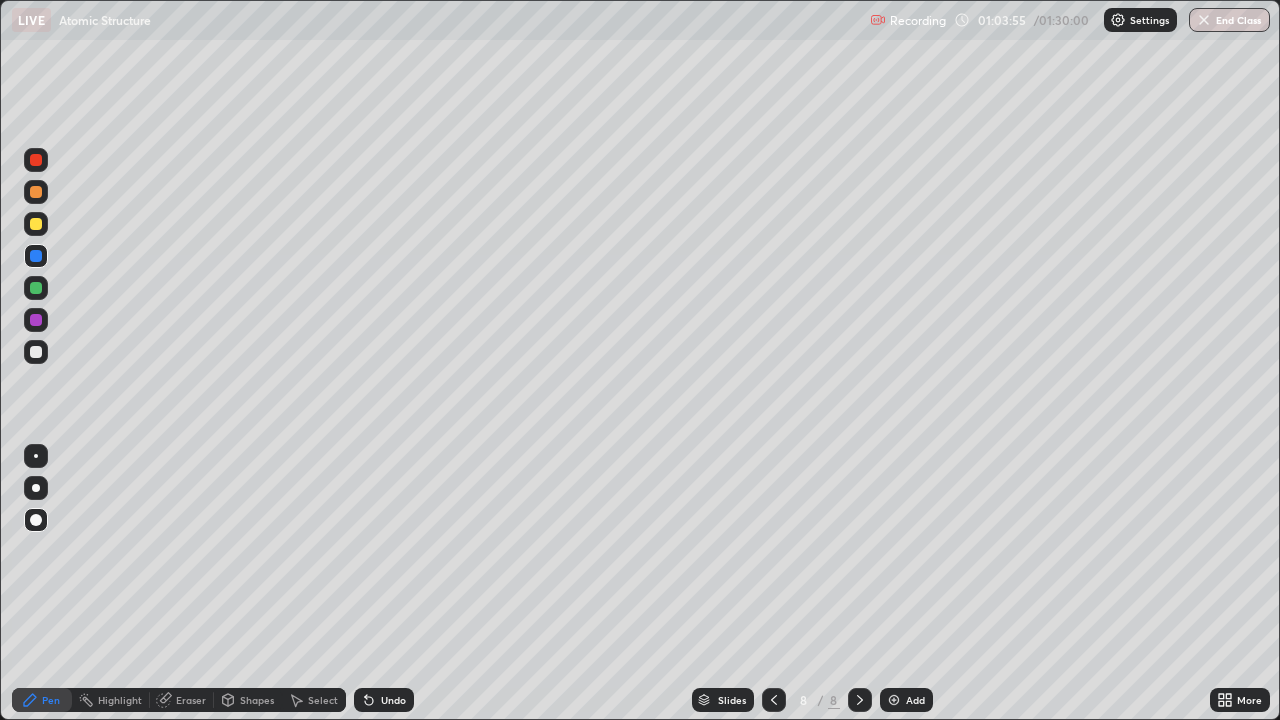 click on "Shapes" at bounding box center [257, 700] 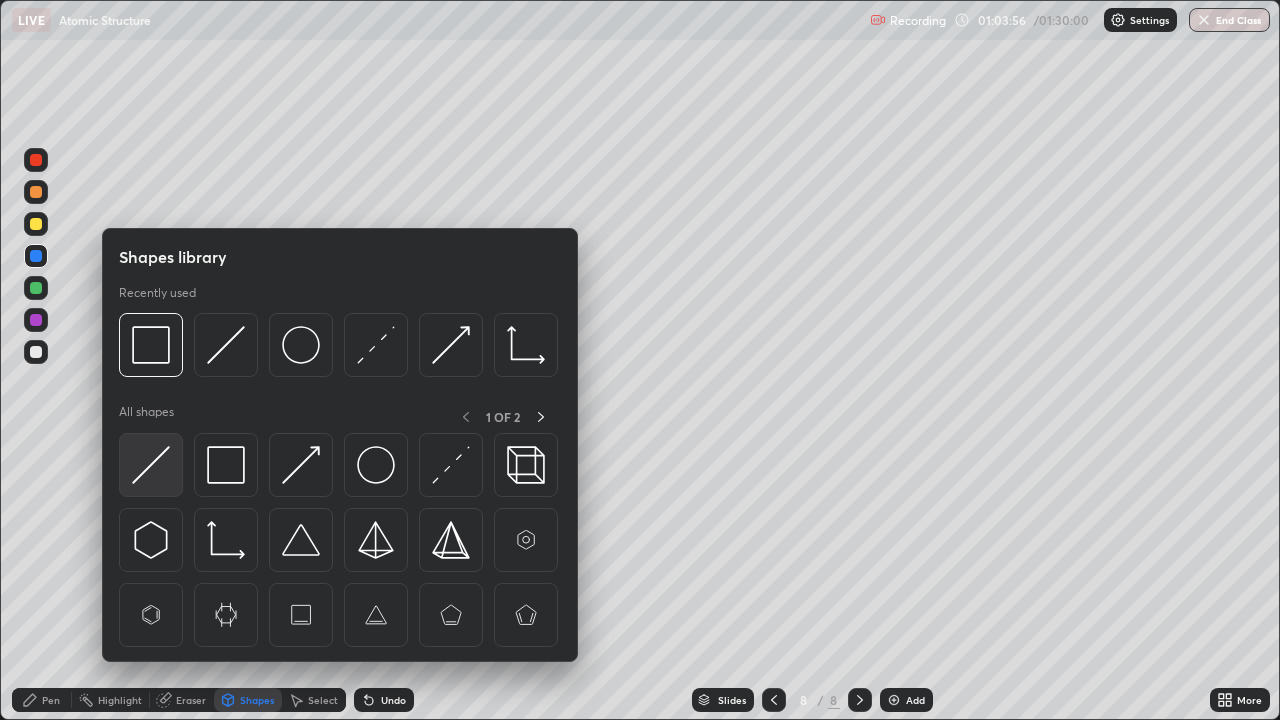 click at bounding box center [151, 465] 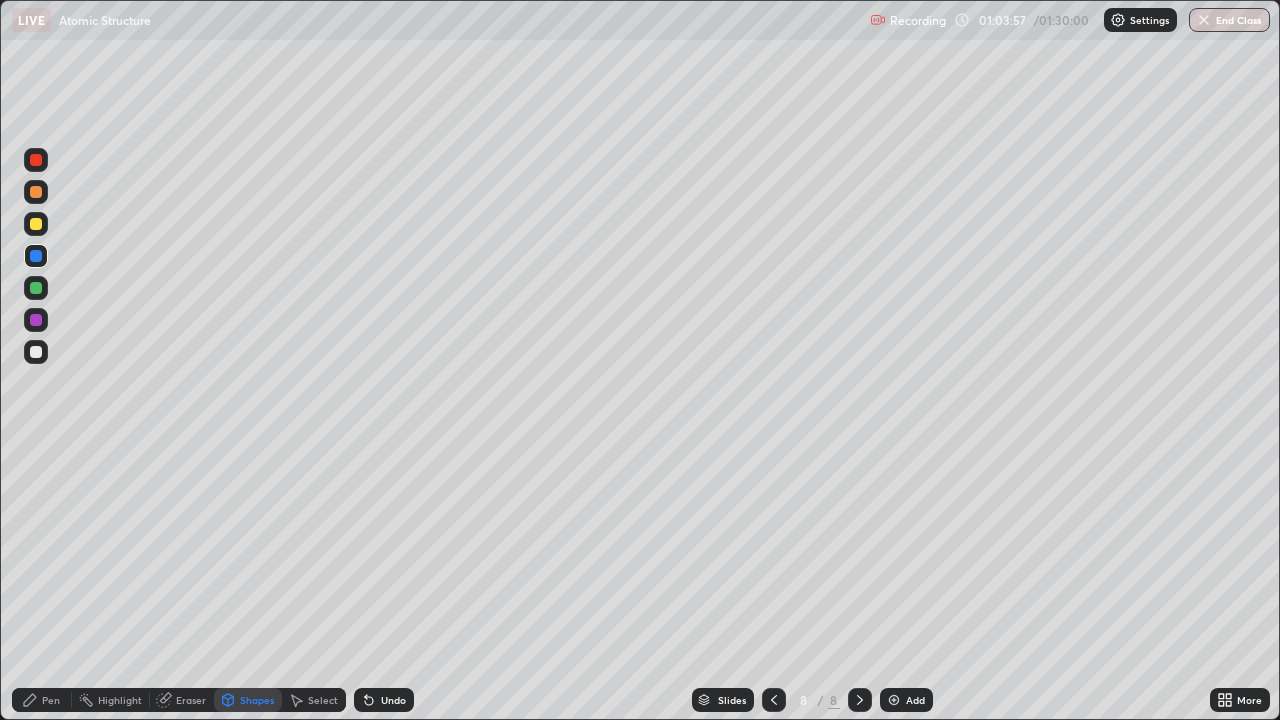 click at bounding box center (36, 320) 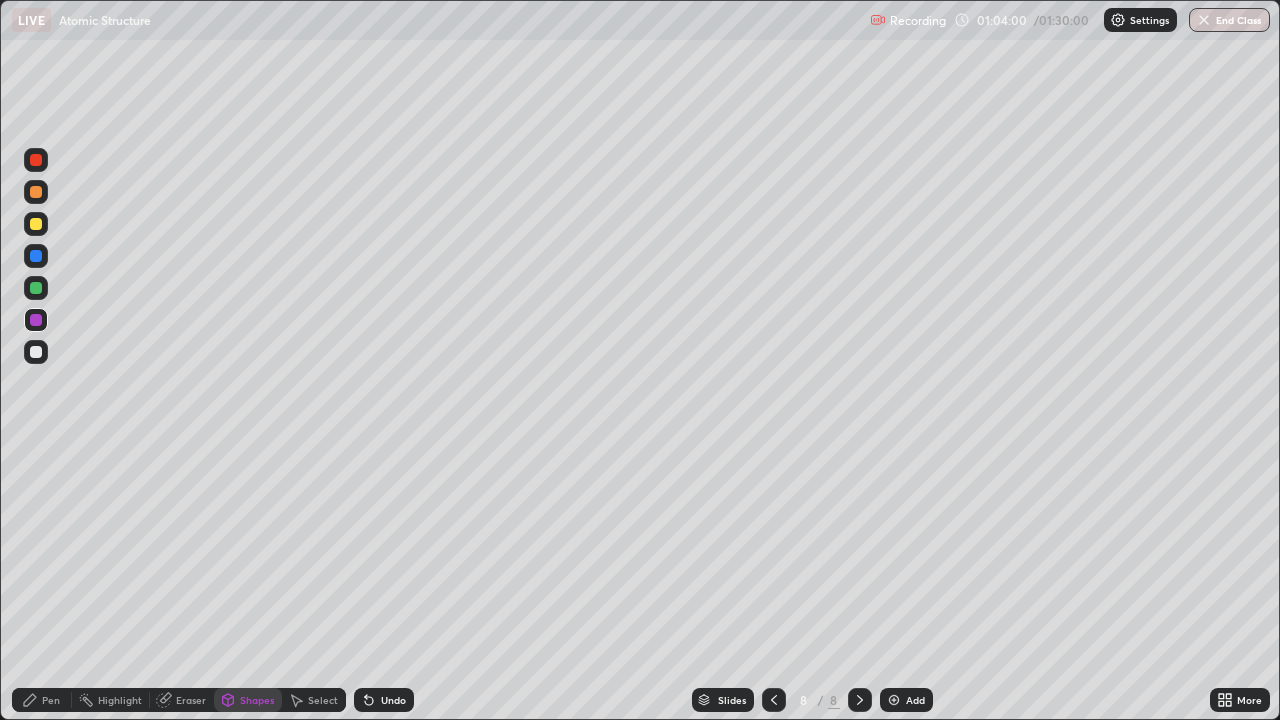 click on "Pen" at bounding box center (51, 700) 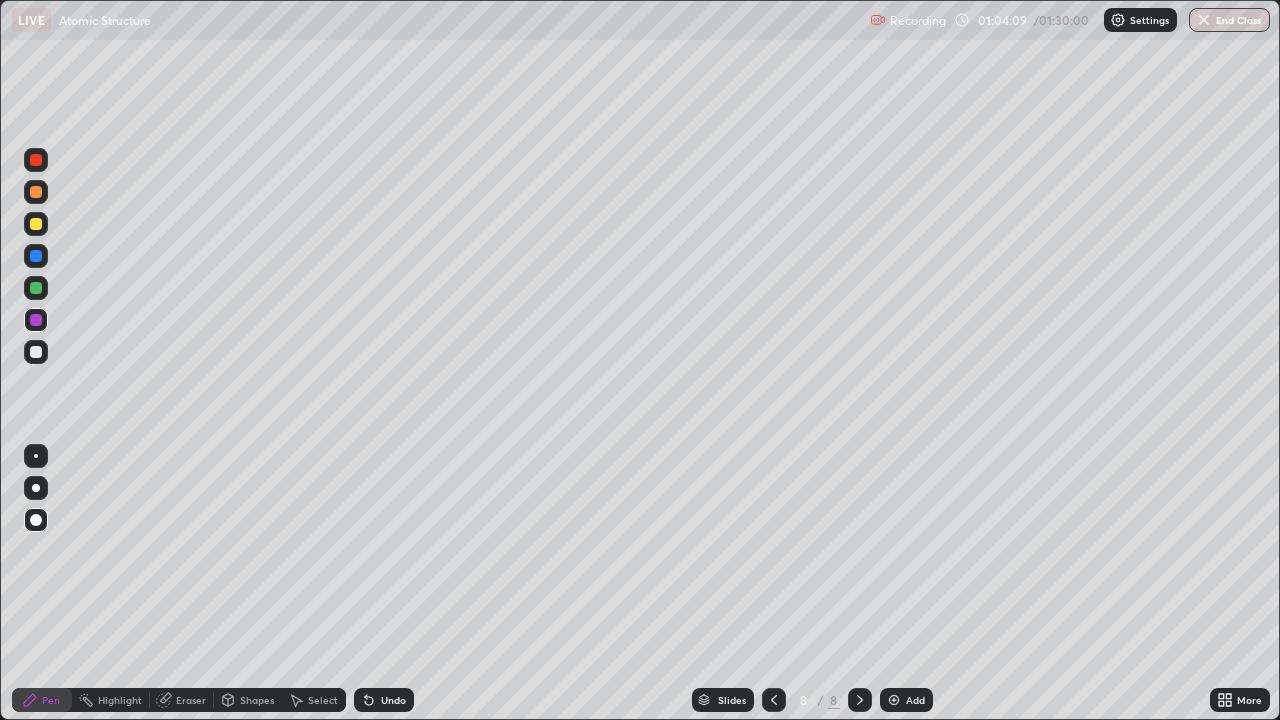click on "Shapes" at bounding box center [257, 700] 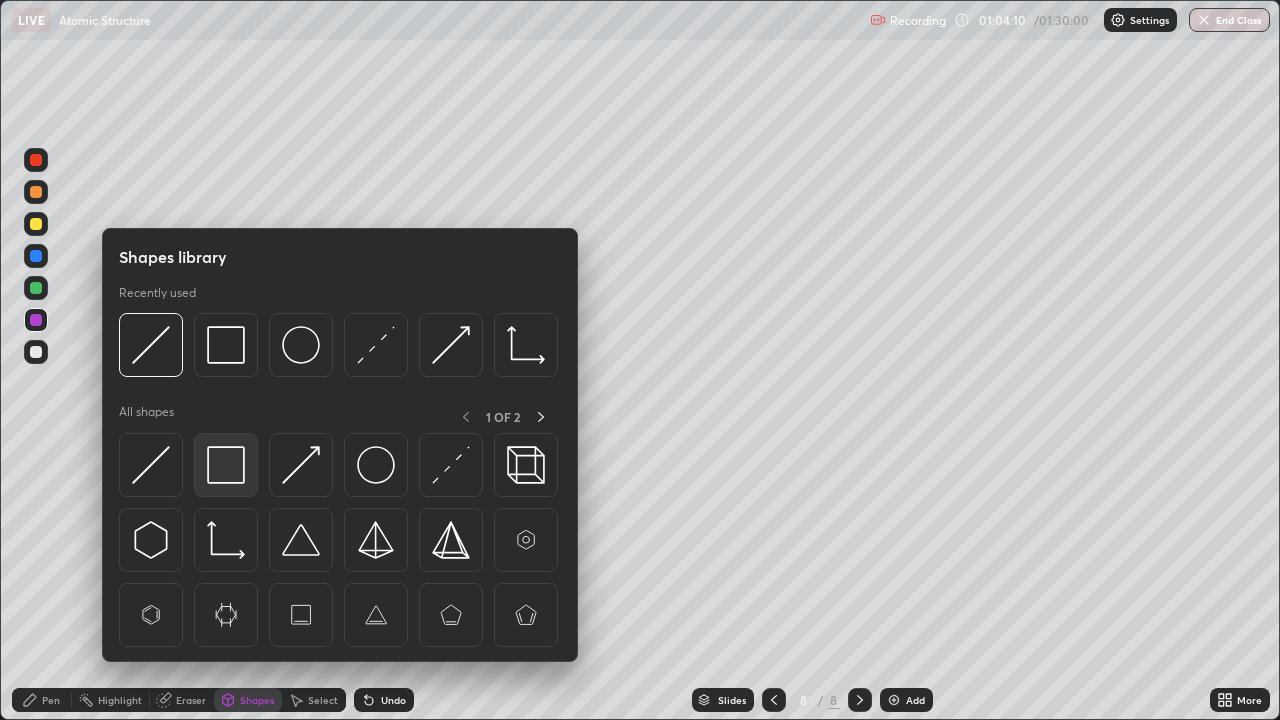 click at bounding box center (226, 465) 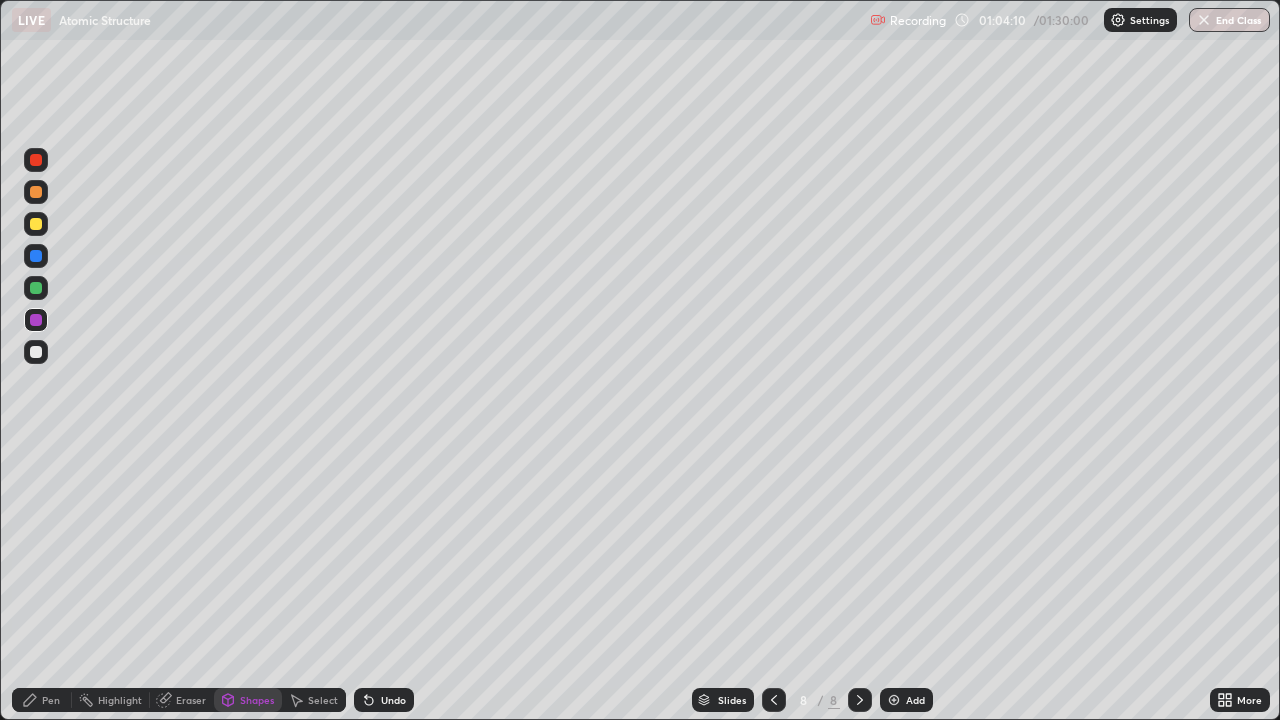 click at bounding box center [36, 352] 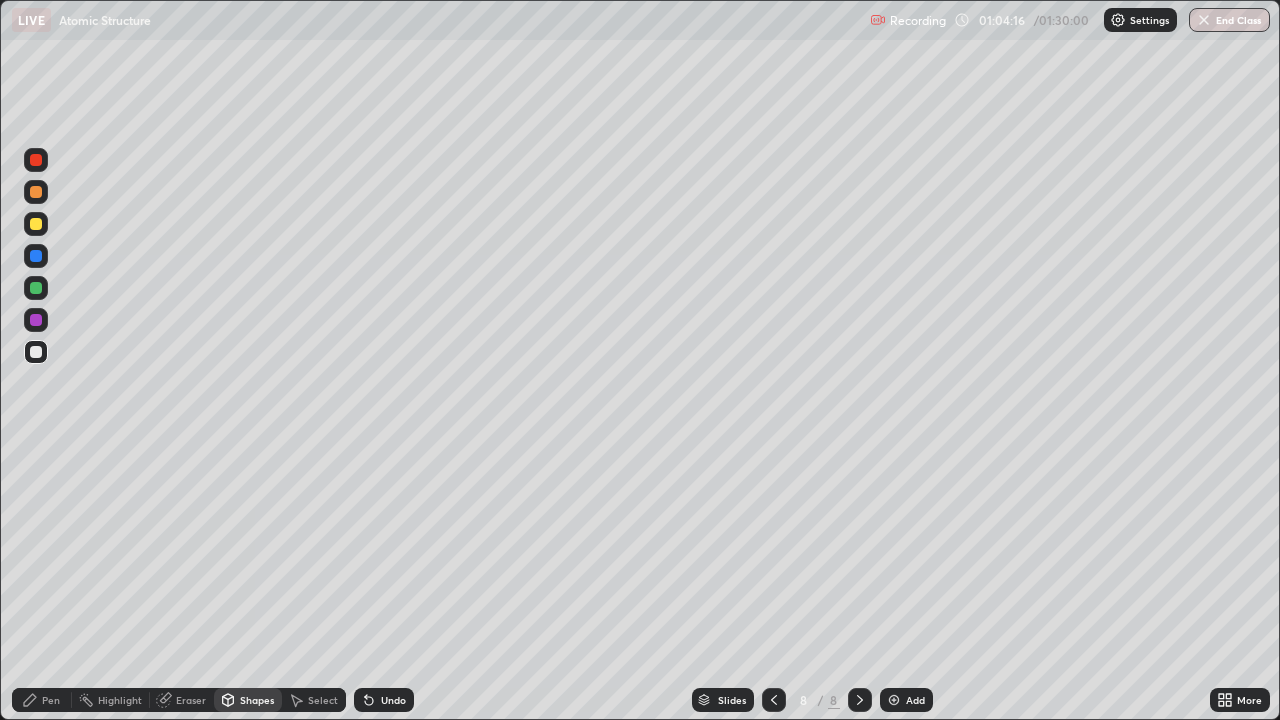click on "Pen" at bounding box center (51, 700) 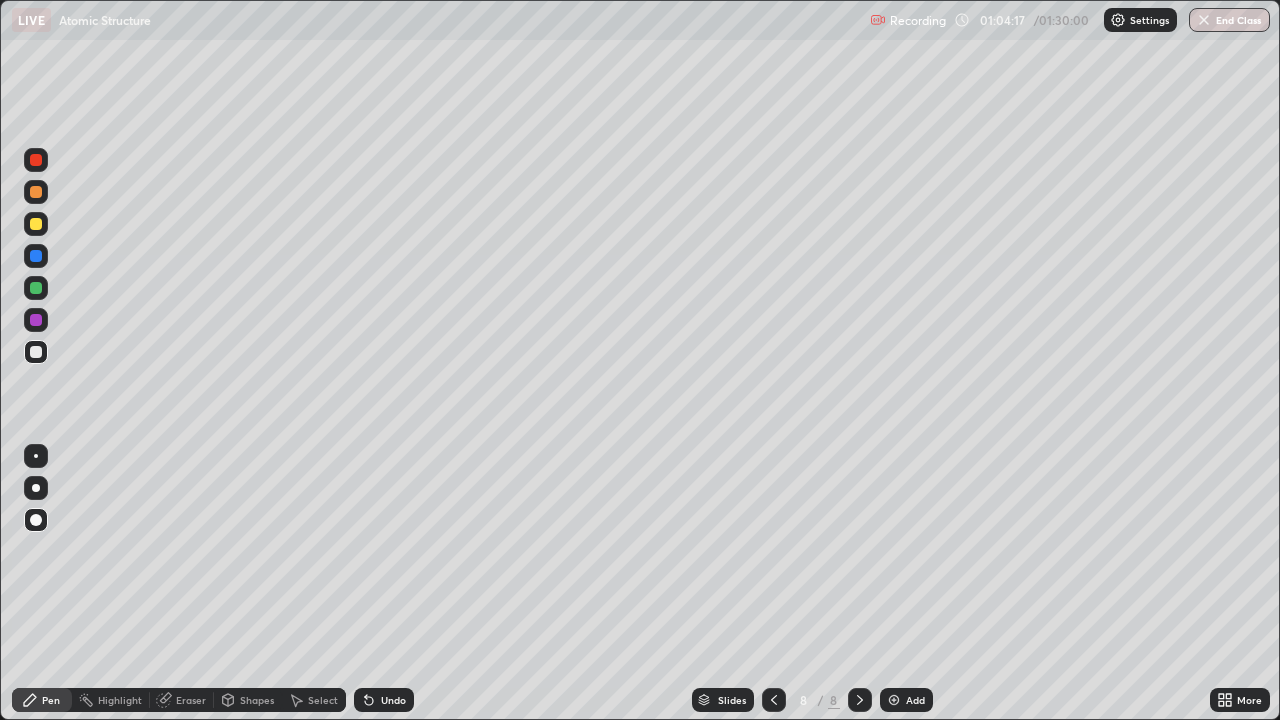 click at bounding box center (36, 320) 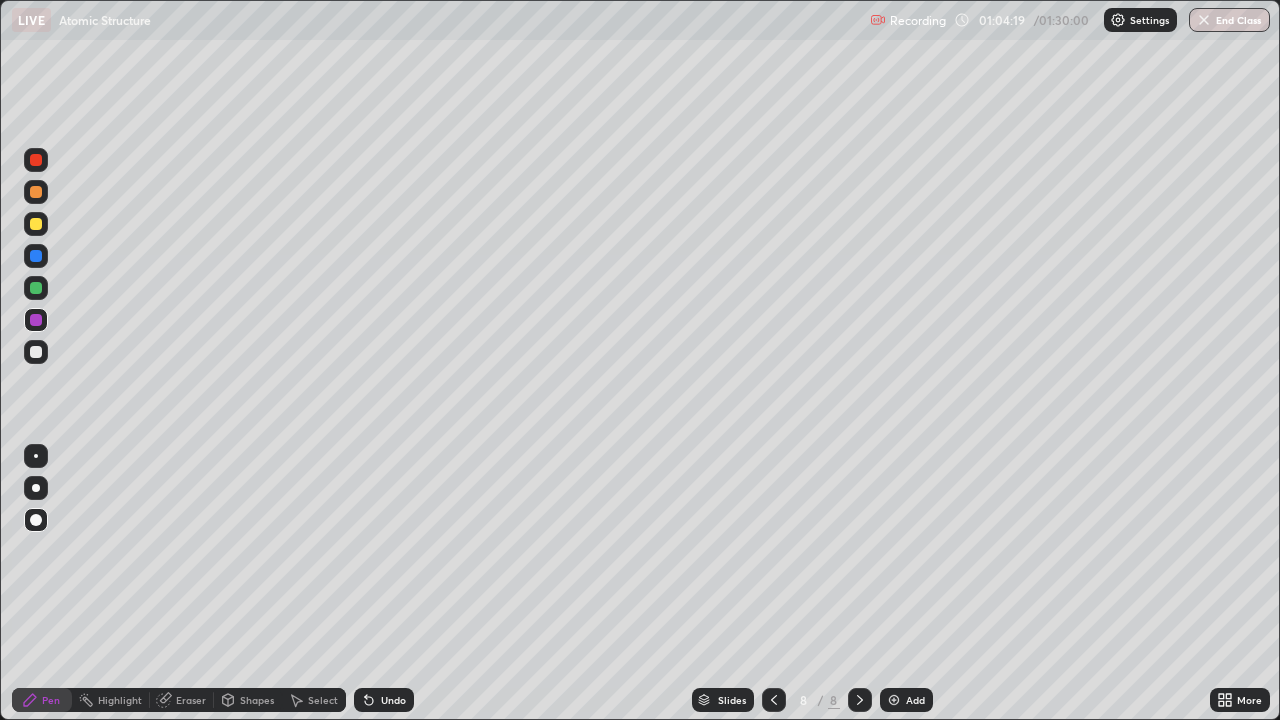 click at bounding box center (36, 224) 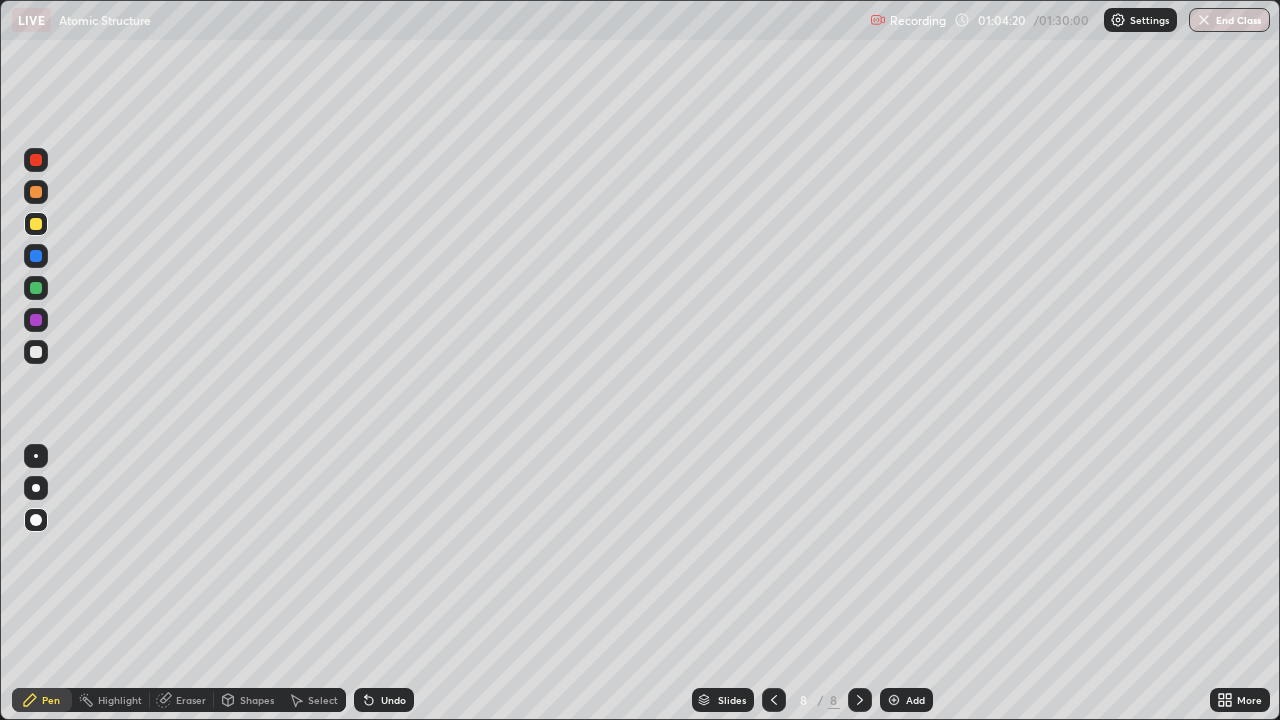 click on "Shapes" at bounding box center (257, 700) 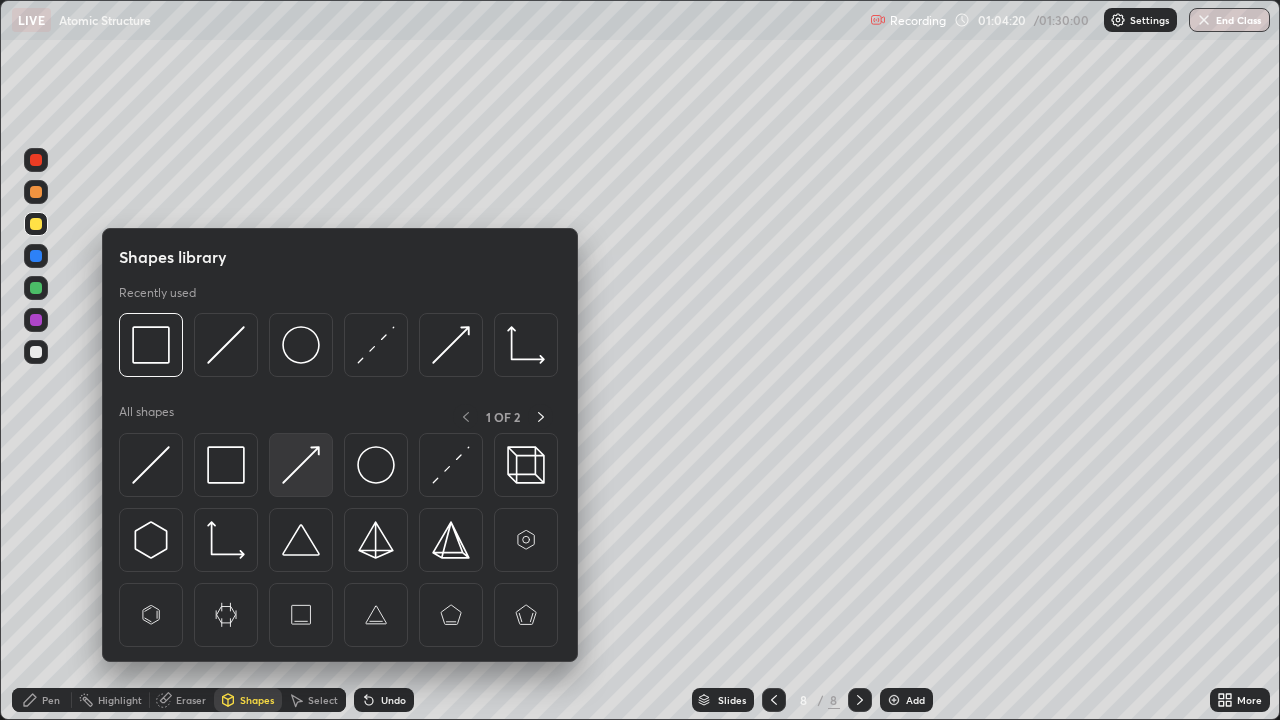 click at bounding box center (301, 465) 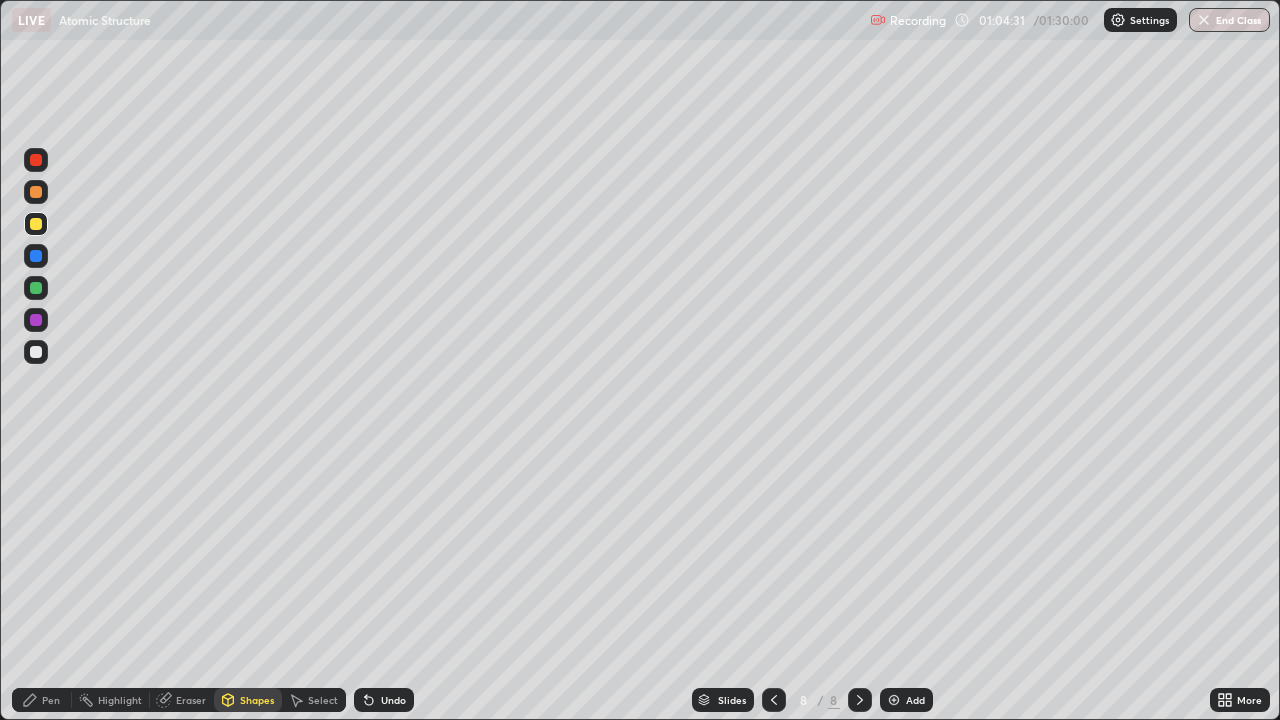 click on "Pen" at bounding box center [42, 700] 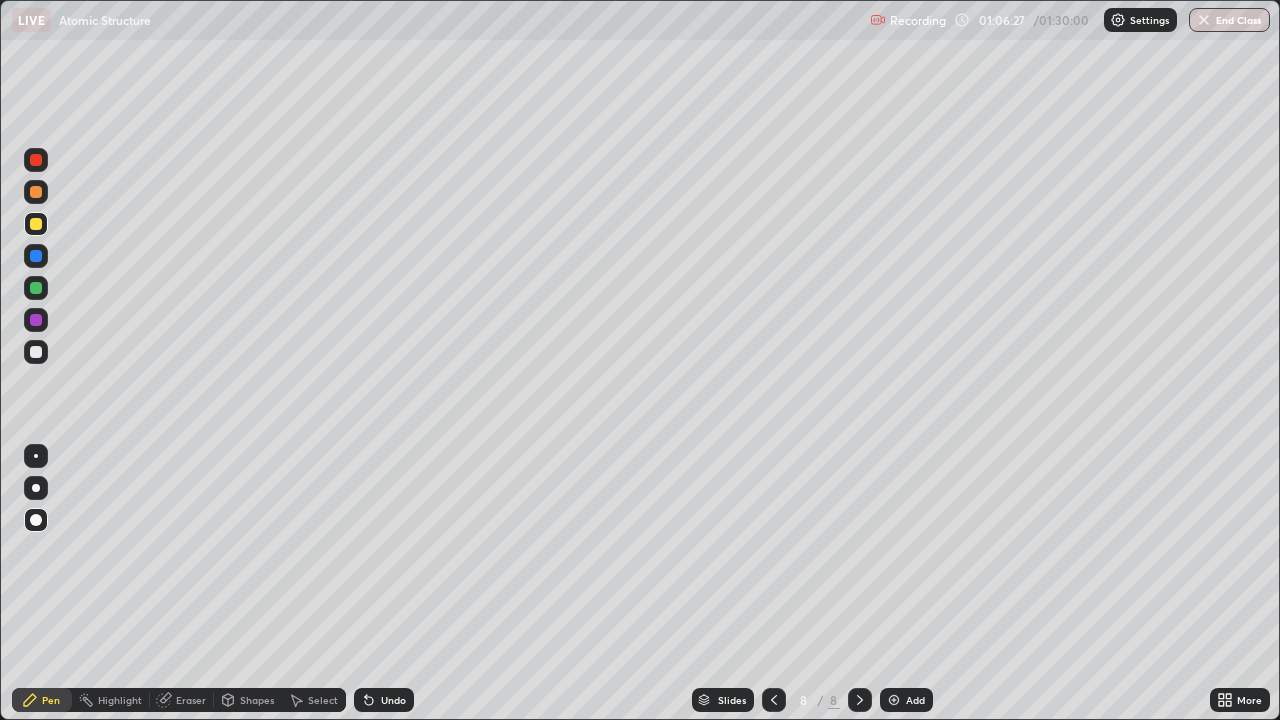 click 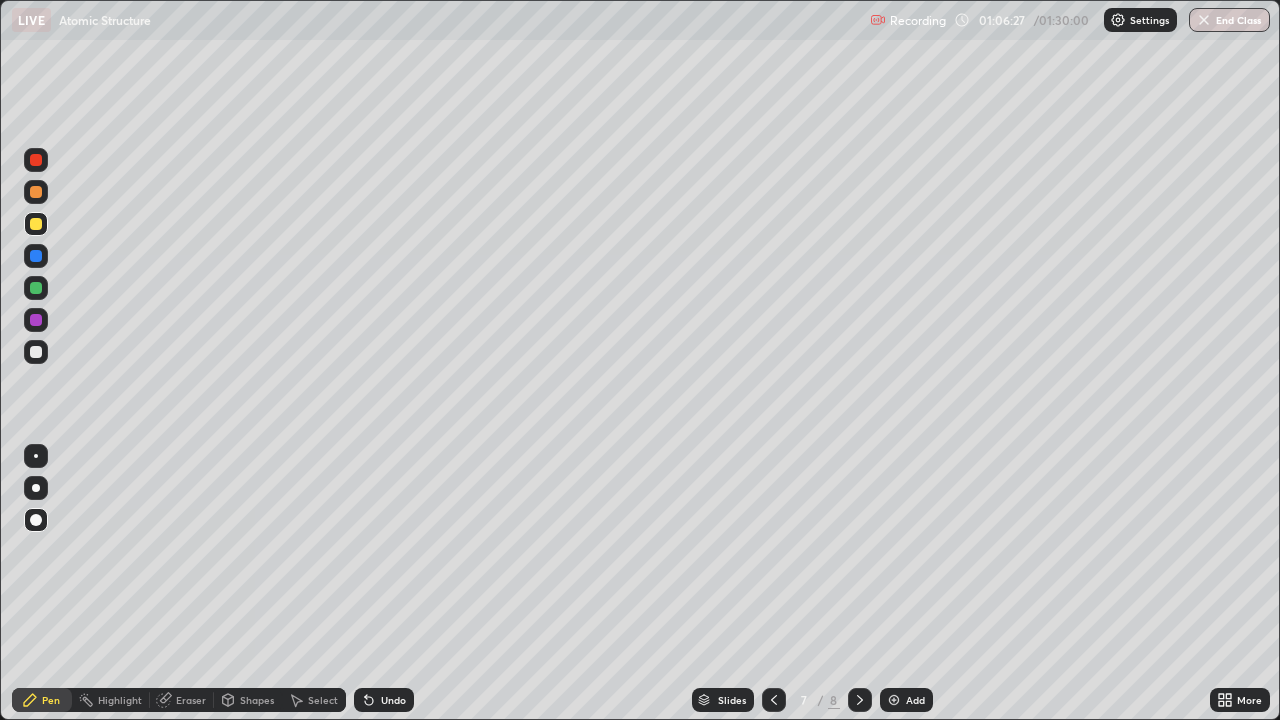 click 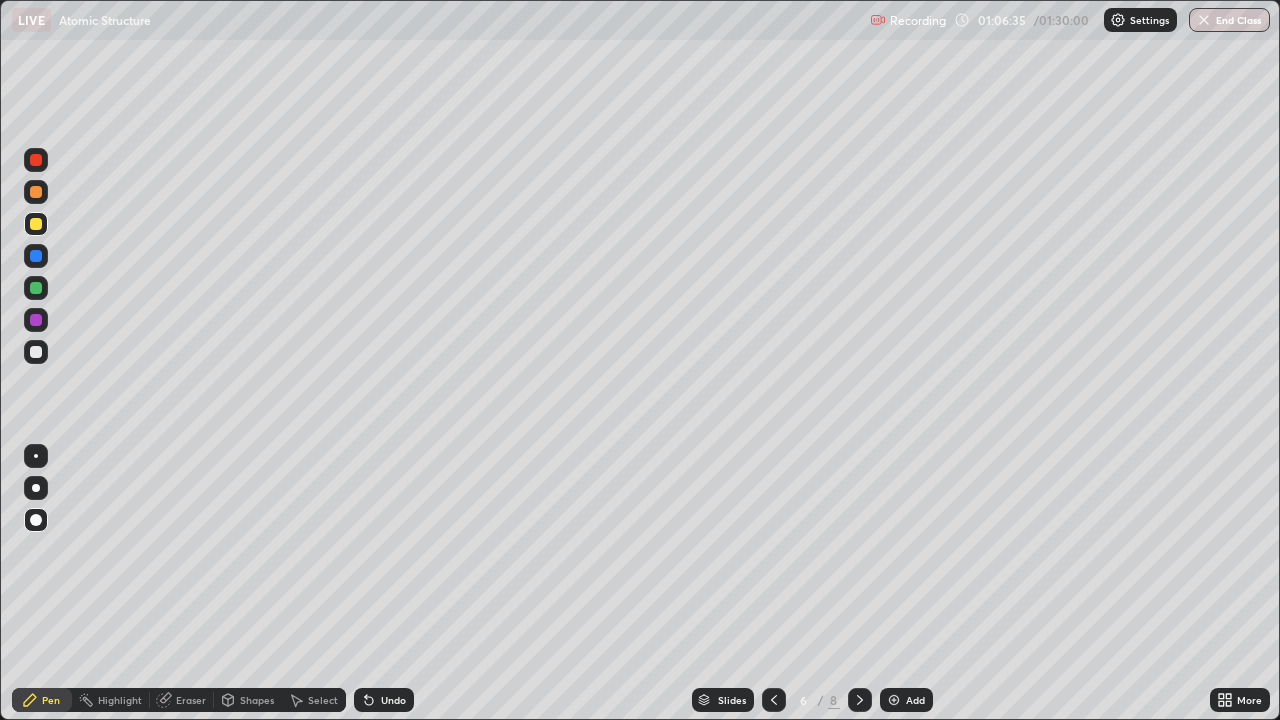 click 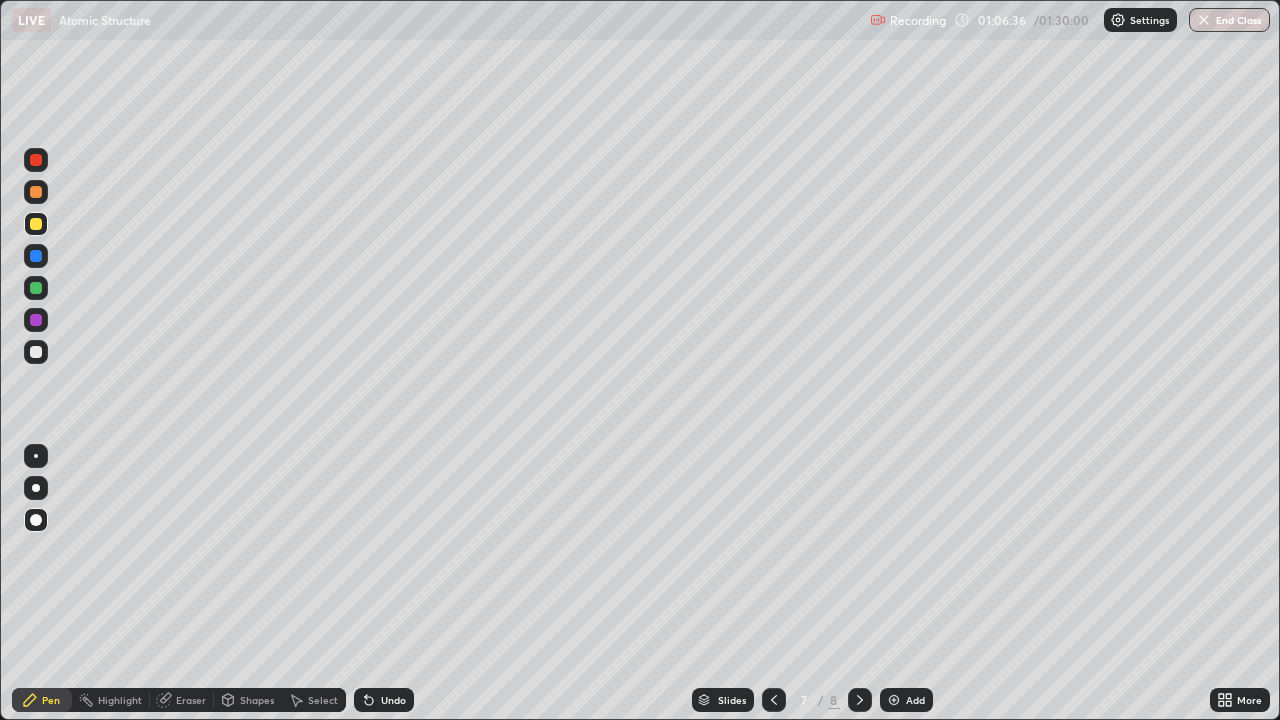 click at bounding box center (860, 700) 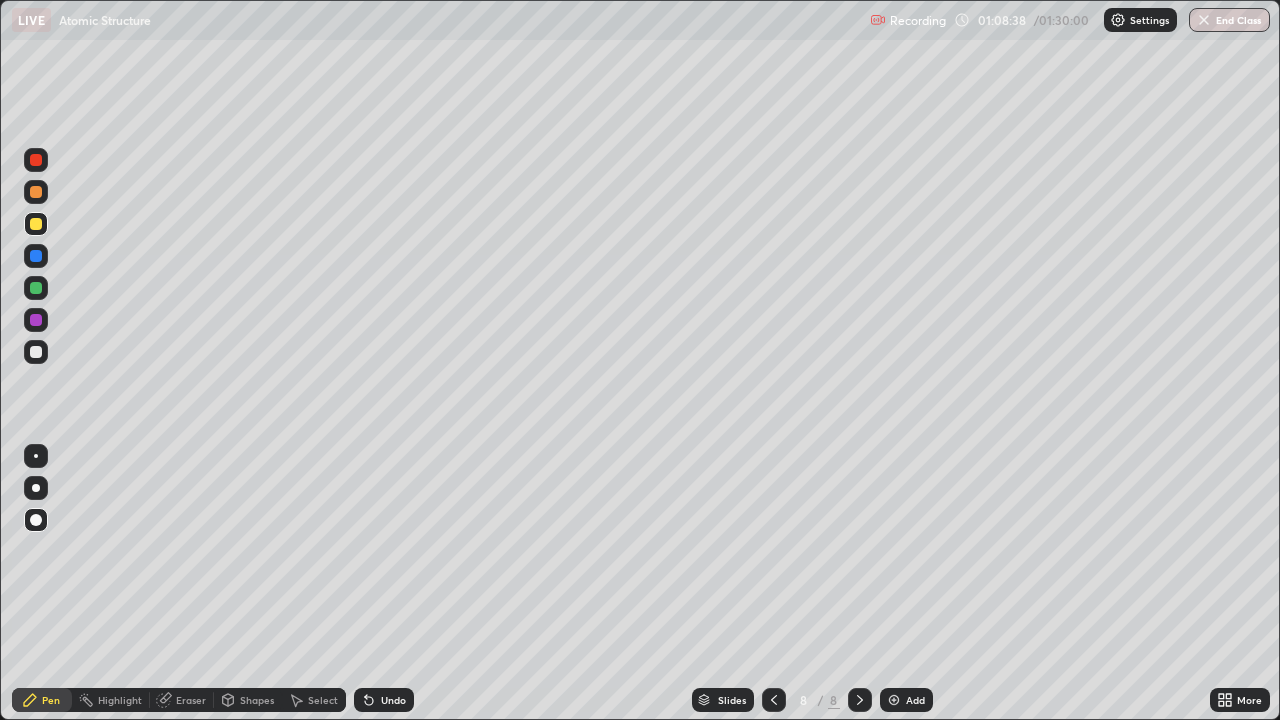 click on "Add" at bounding box center (906, 700) 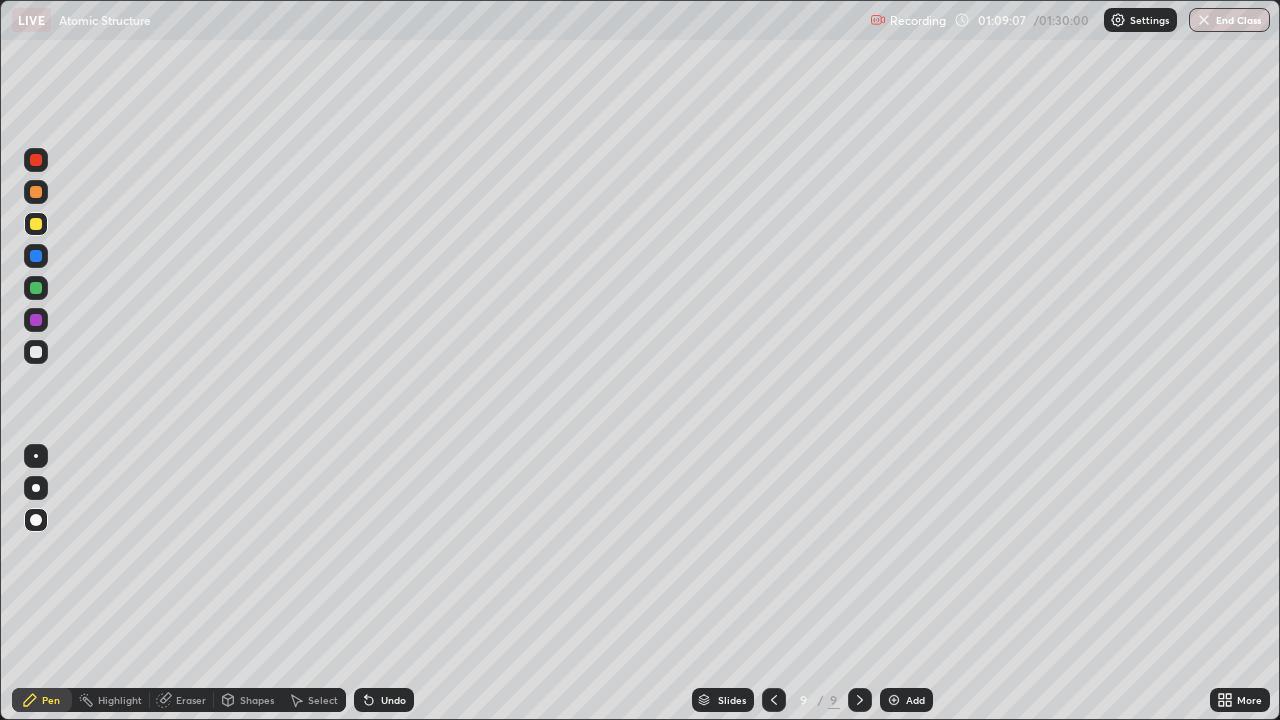 click on "Undo" at bounding box center (393, 700) 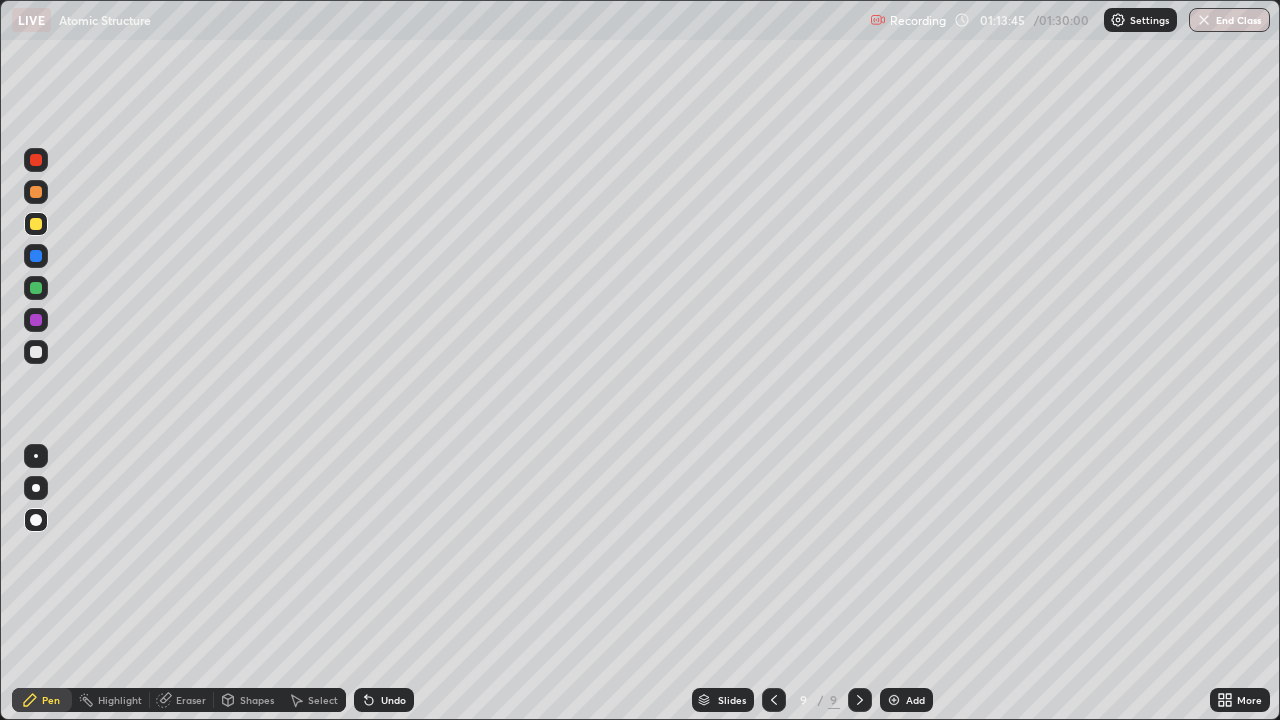 click at bounding box center (36, 320) 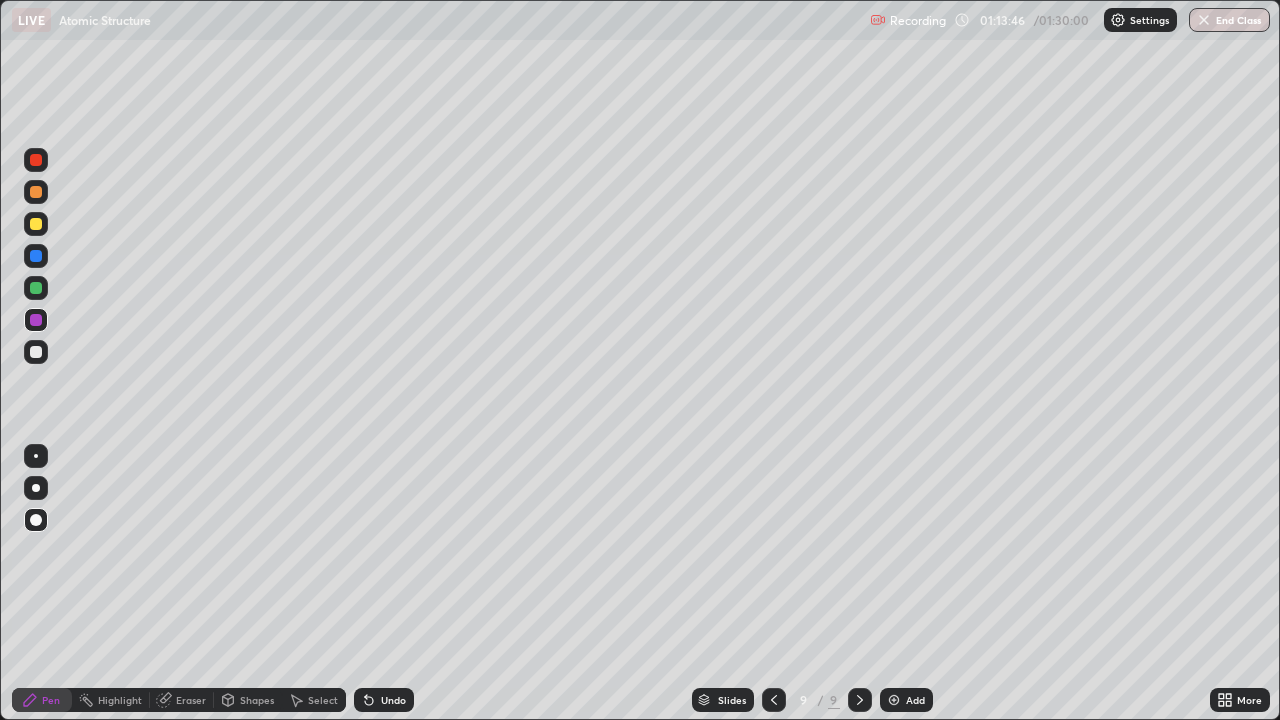 click on "Shapes" at bounding box center [248, 700] 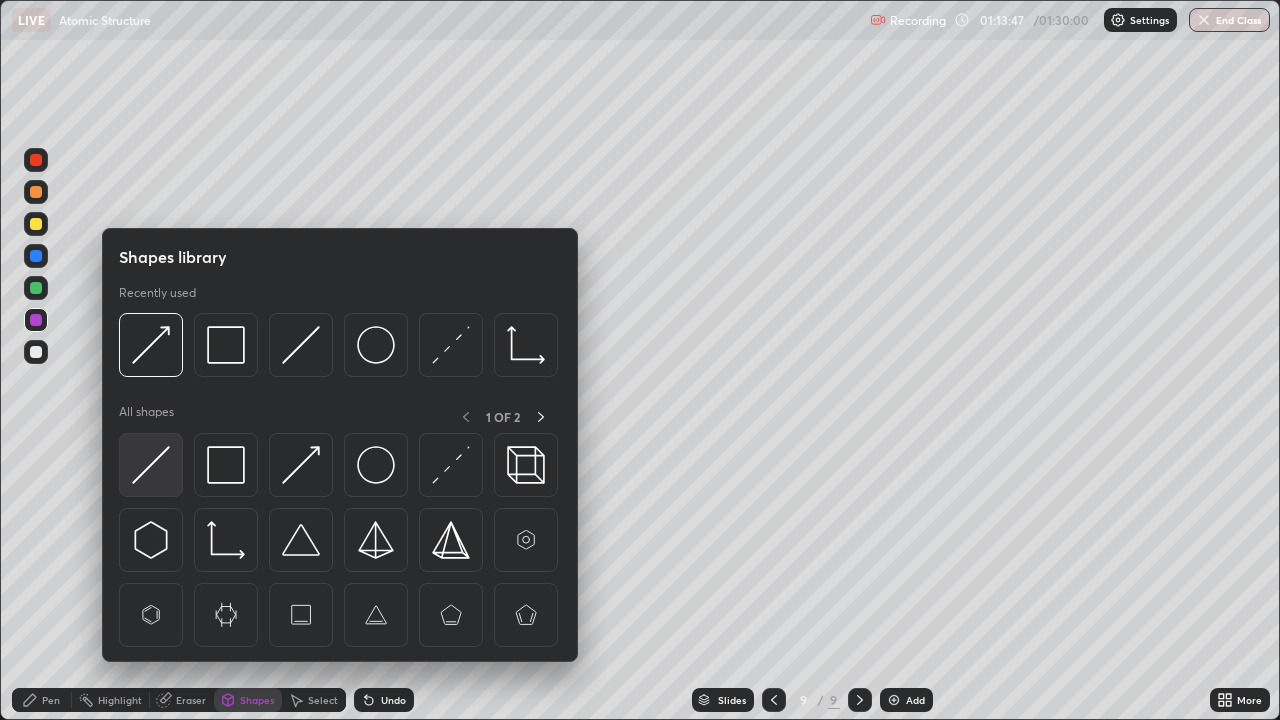 click at bounding box center [151, 465] 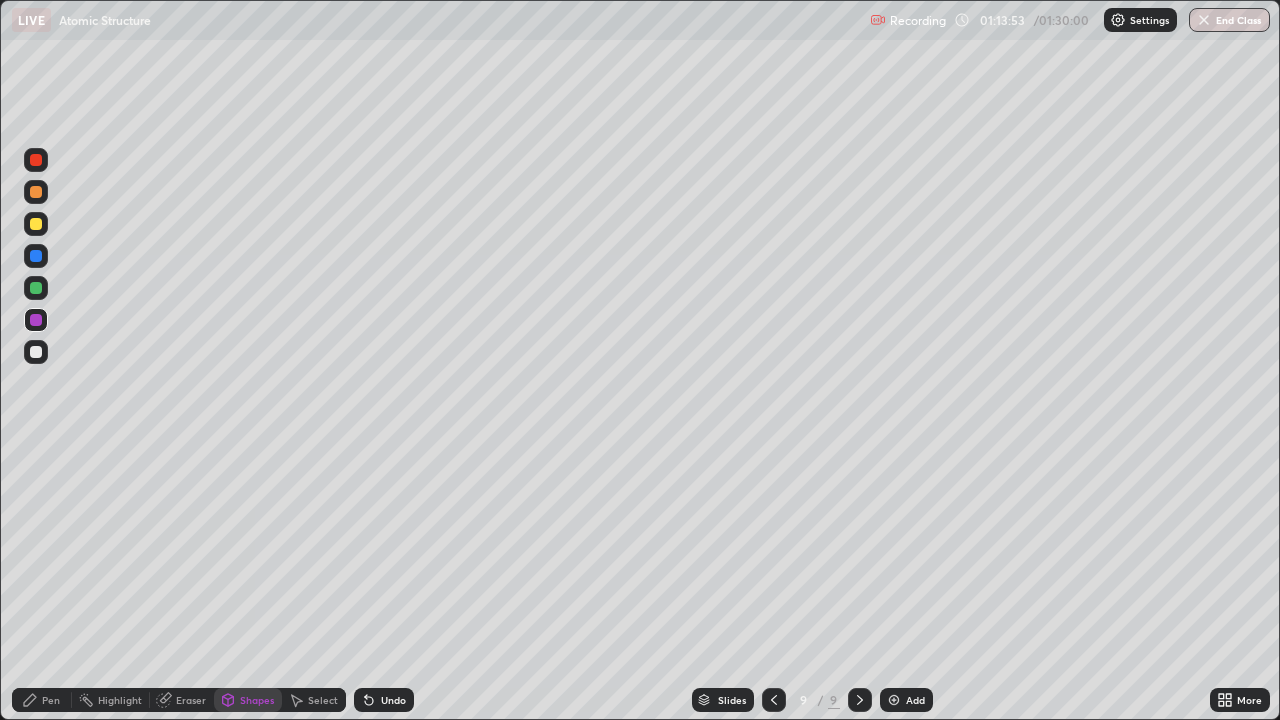 click on "Pen" at bounding box center (51, 700) 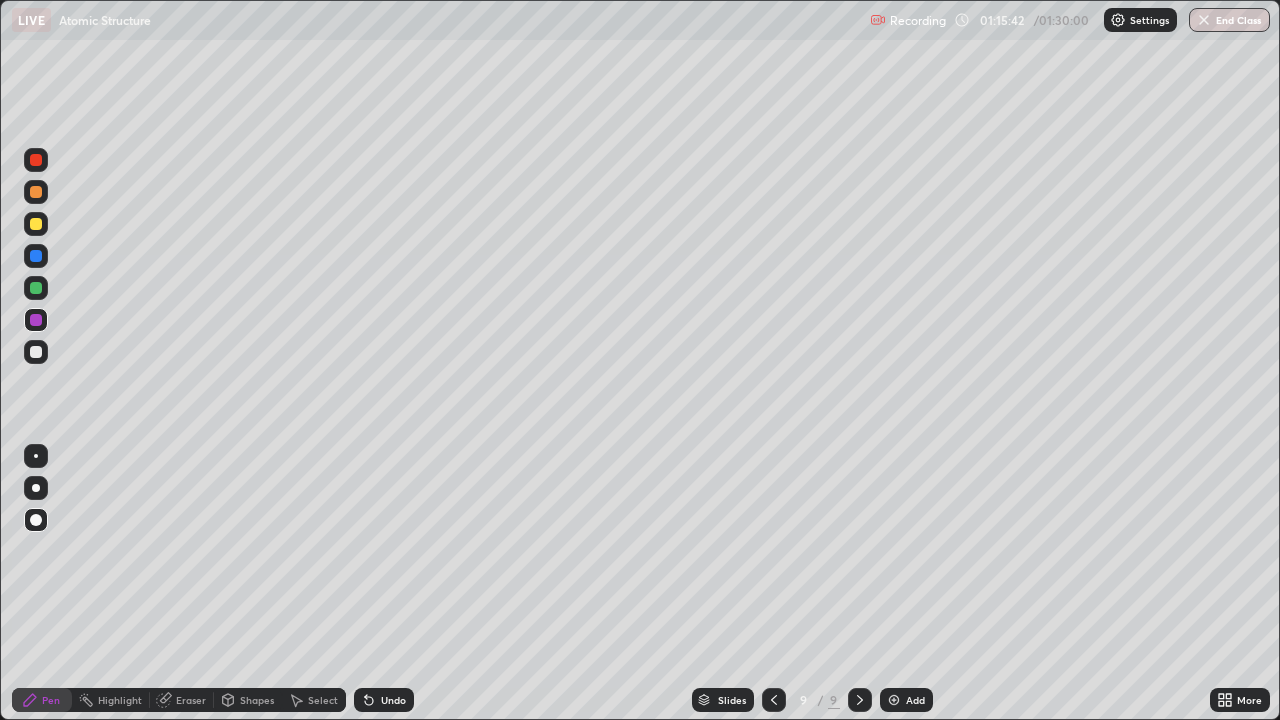 click at bounding box center [894, 700] 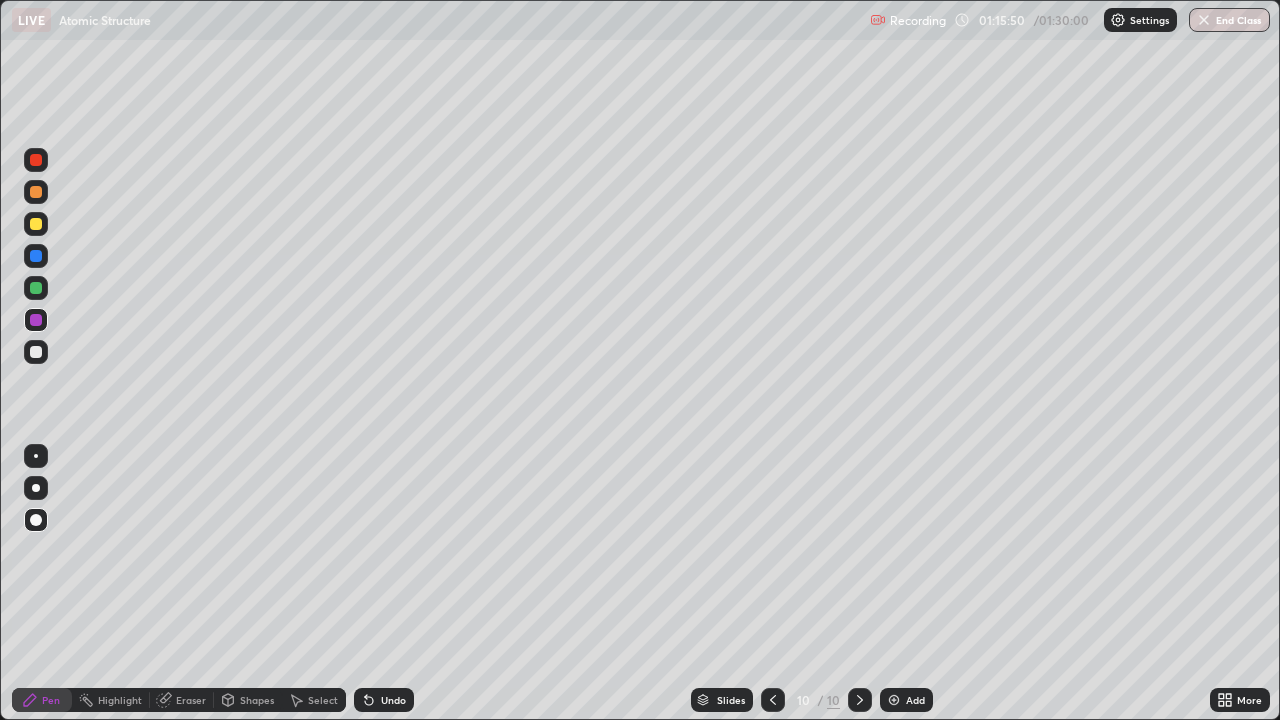 click on "Shapes" at bounding box center (257, 700) 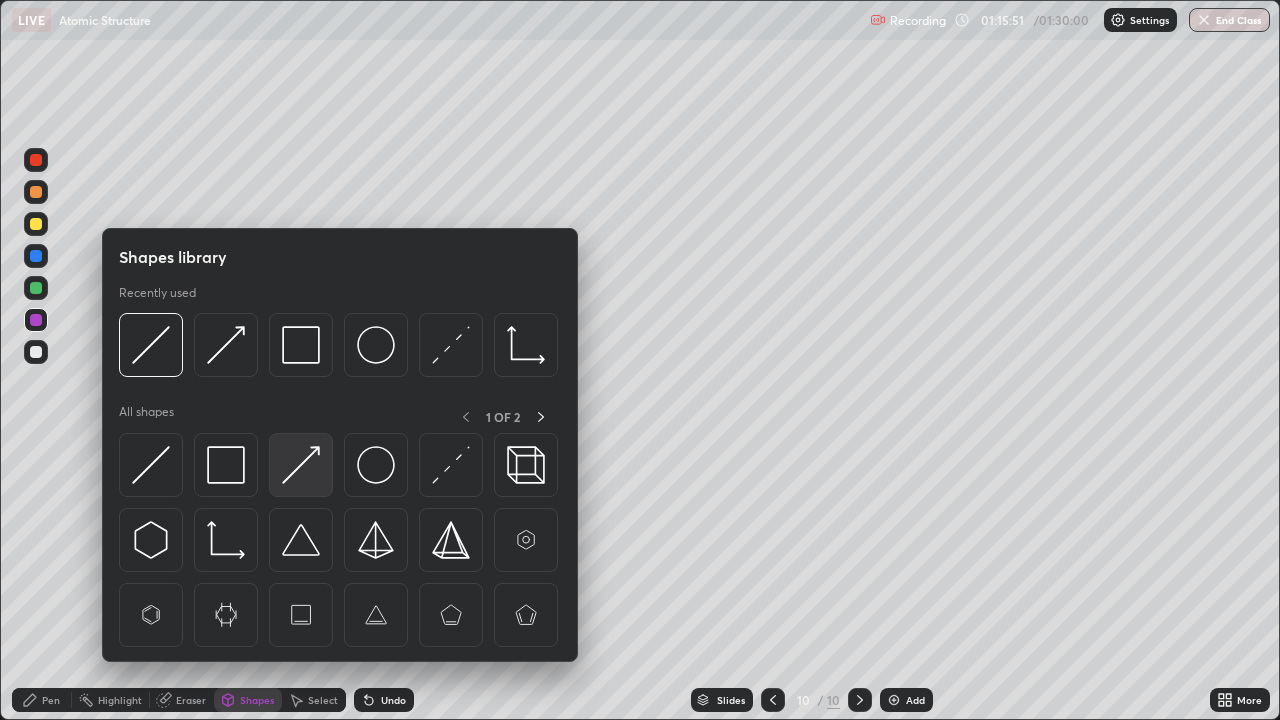 click at bounding box center [301, 465] 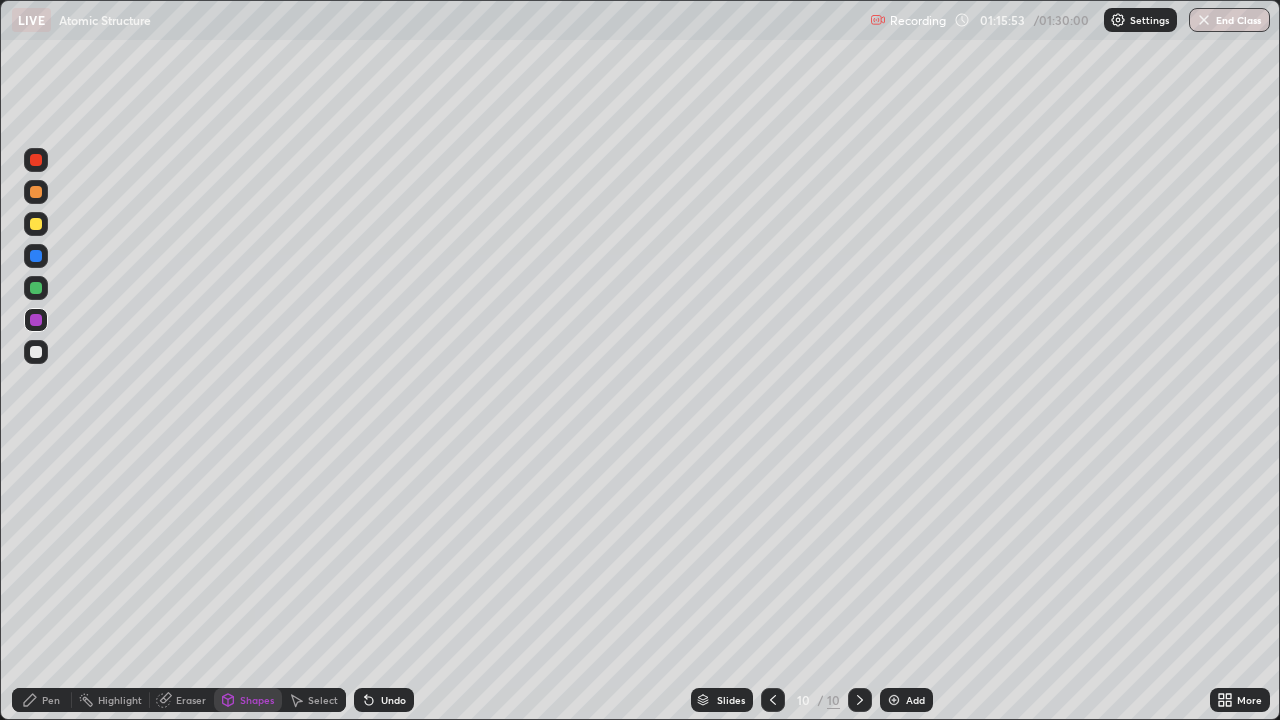 click on "Pen" at bounding box center (42, 700) 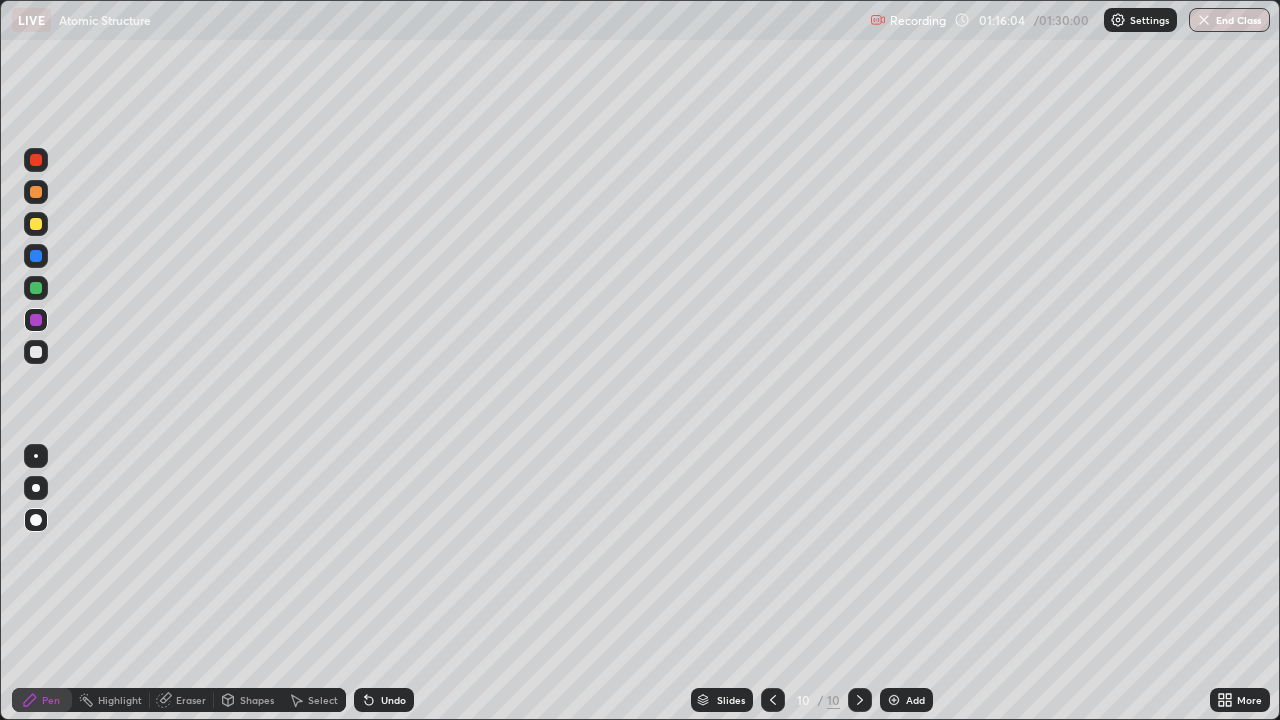 click 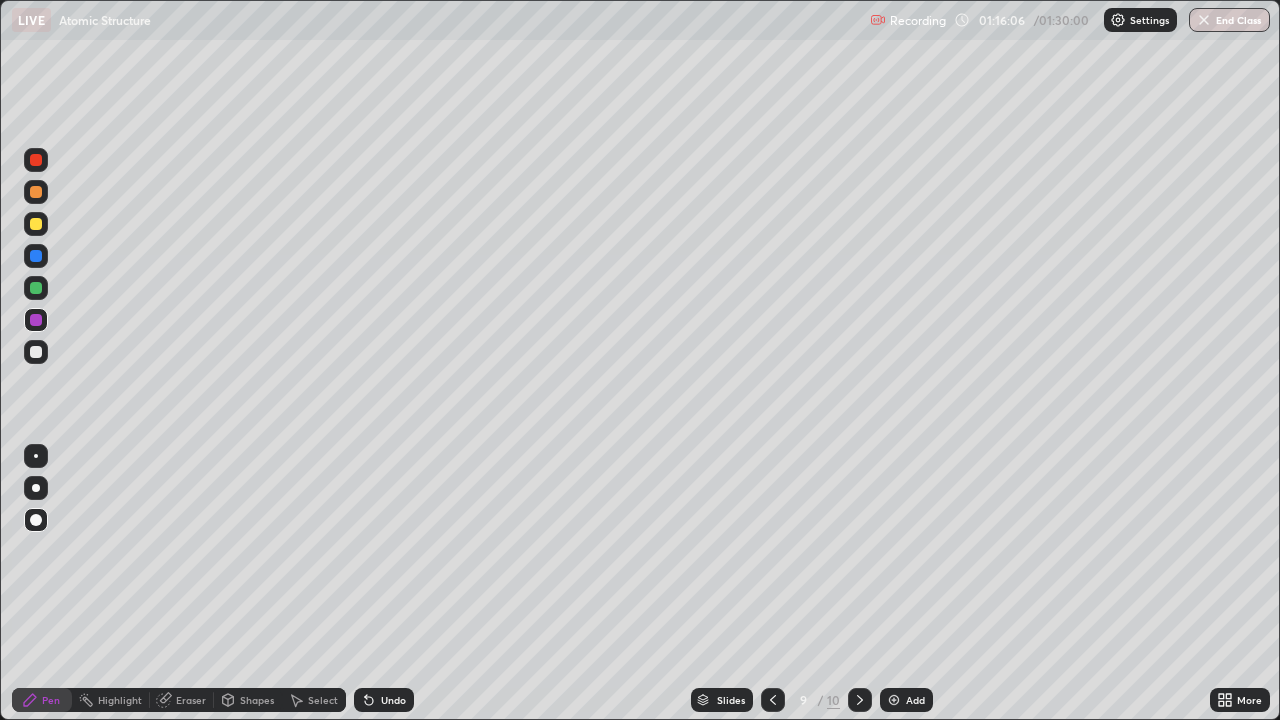 click 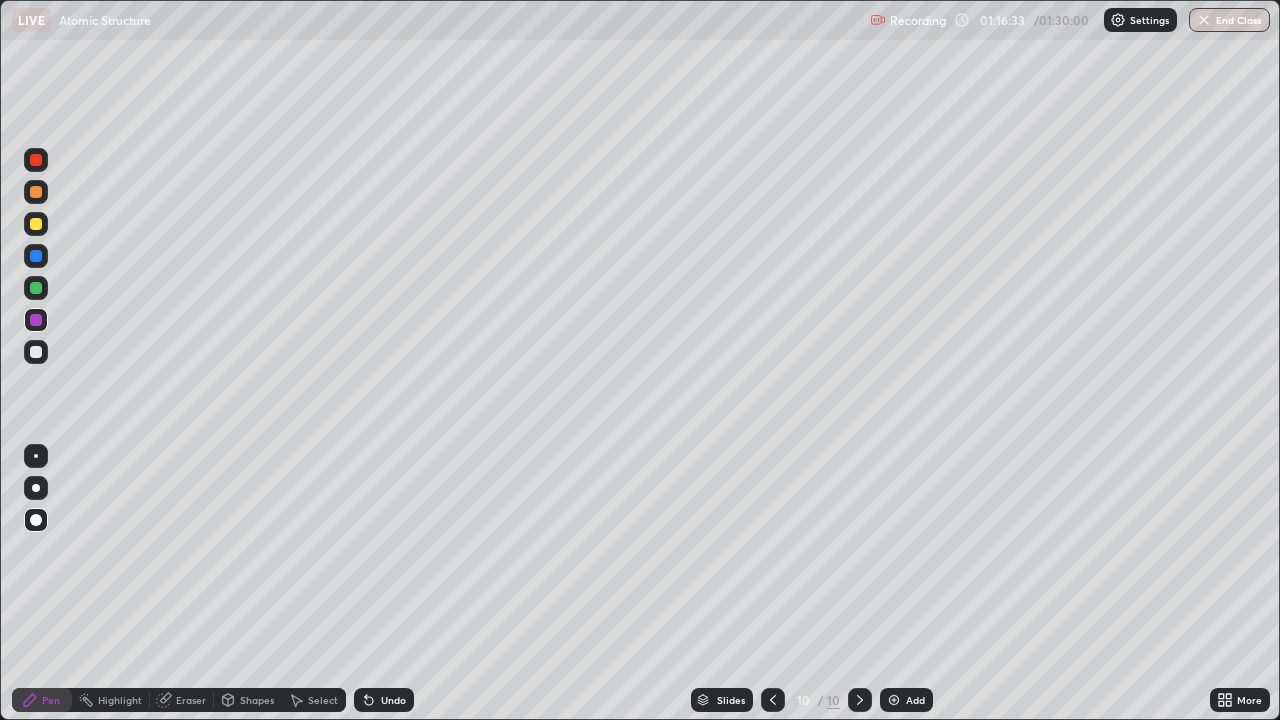 click on "Undo" at bounding box center (393, 700) 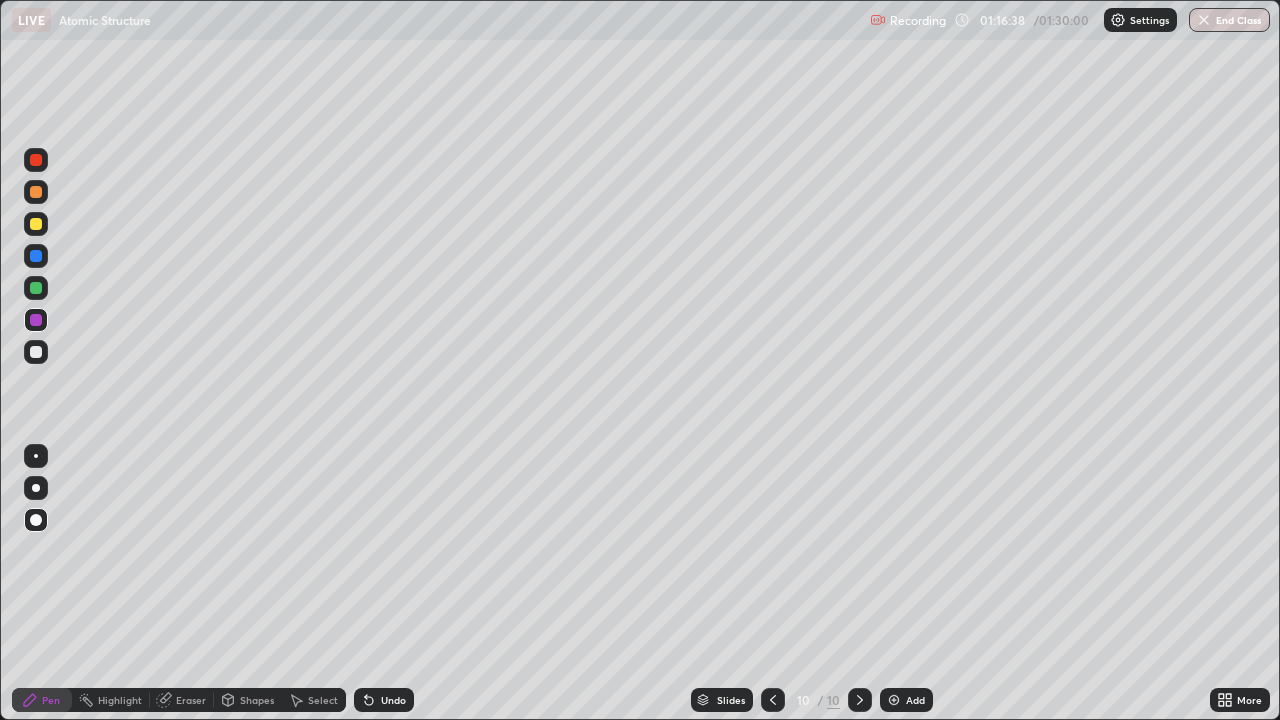 click on "Add" at bounding box center (915, 700) 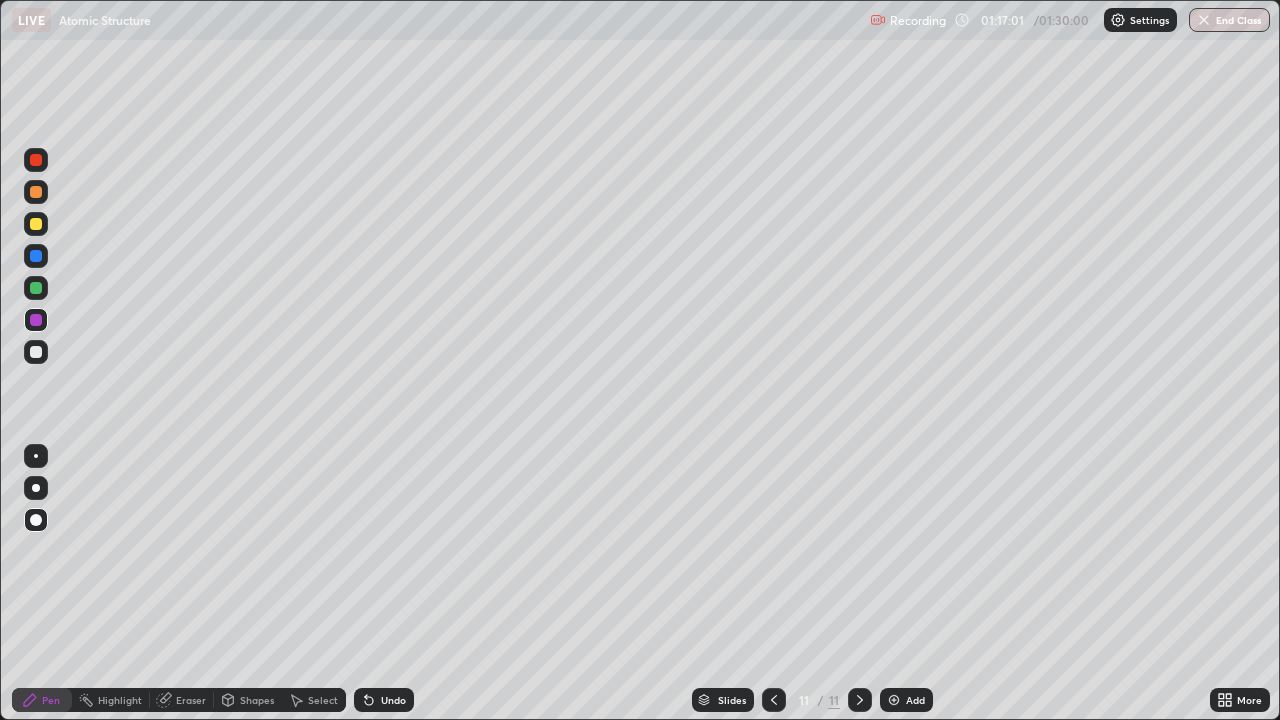 click 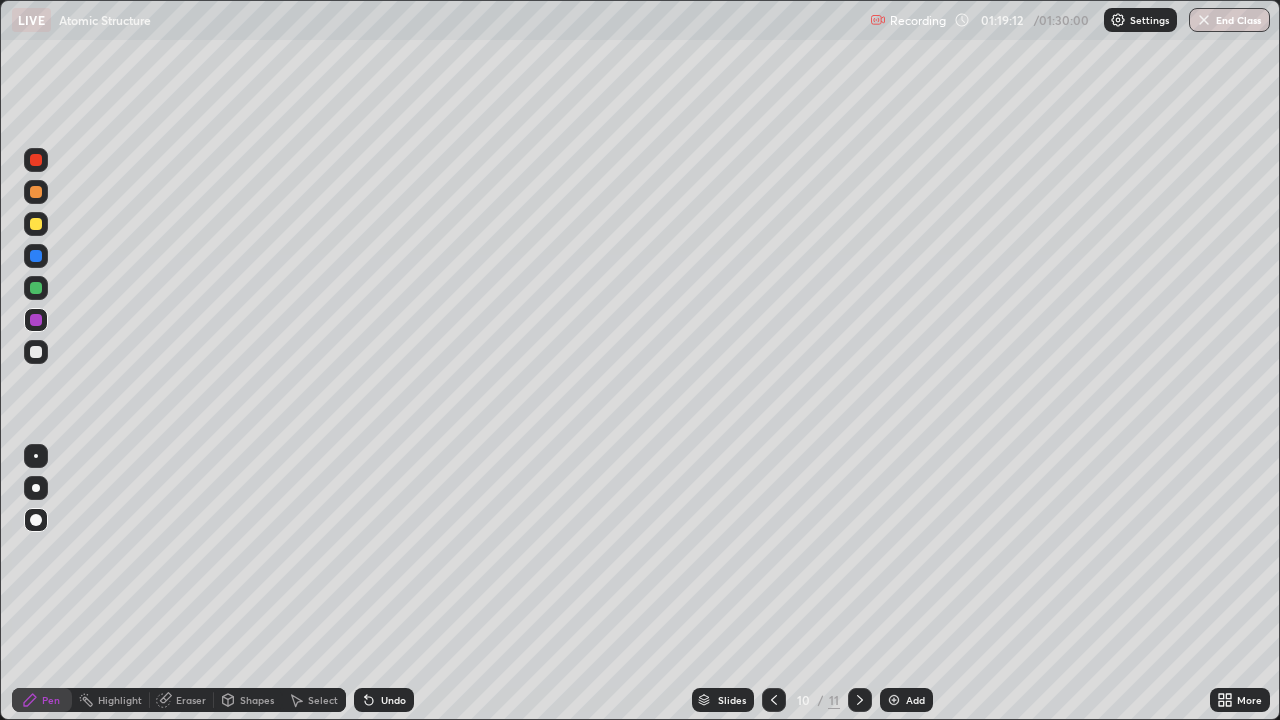 click 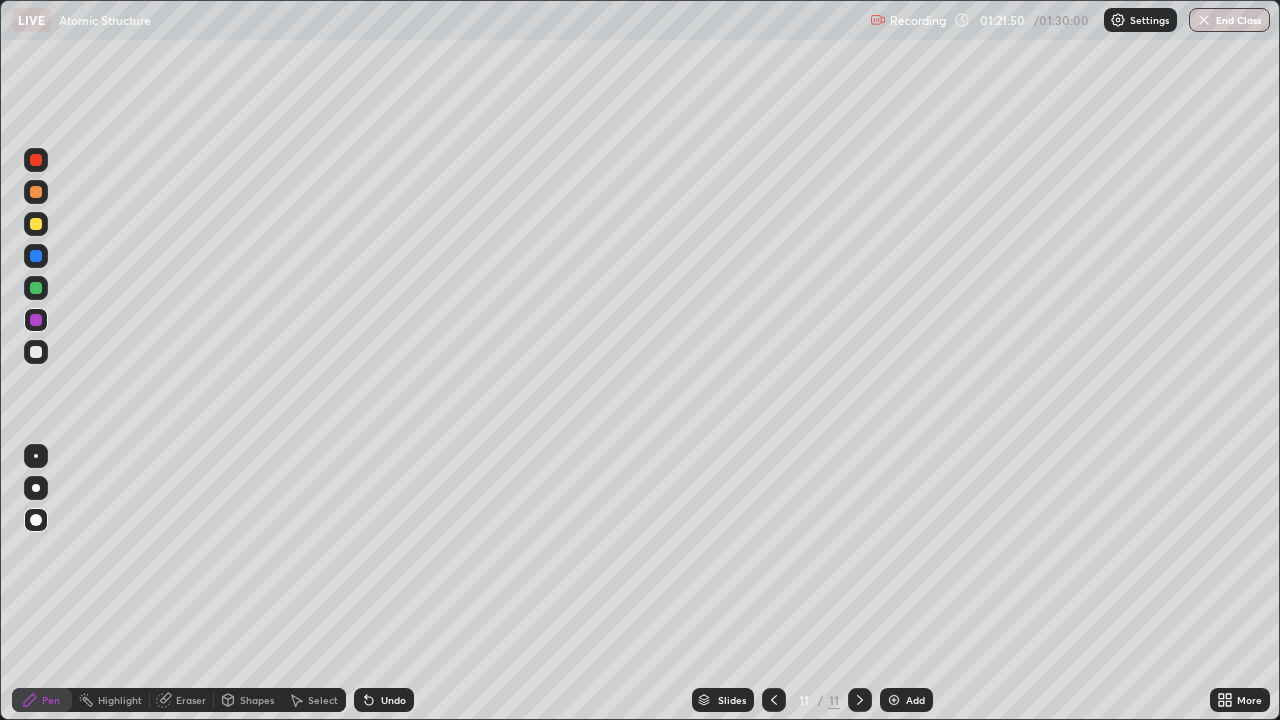 click on "Add" at bounding box center [915, 700] 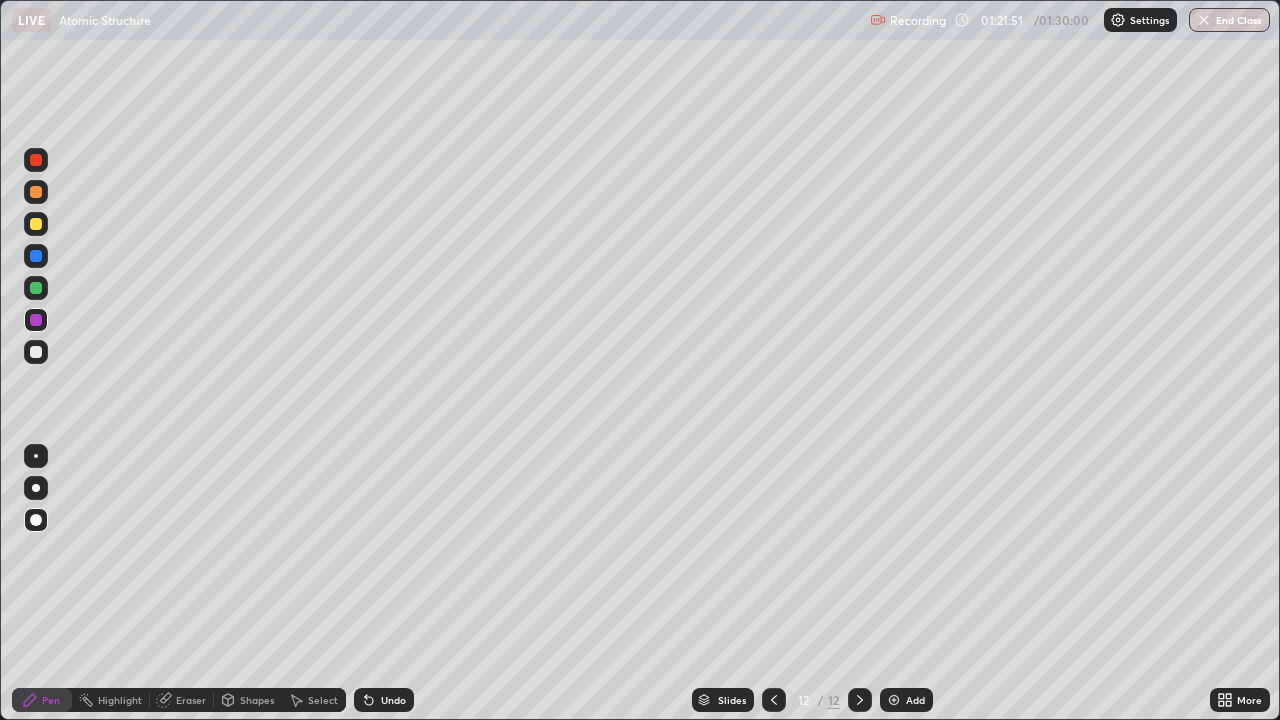 click on "Shapes" at bounding box center [257, 700] 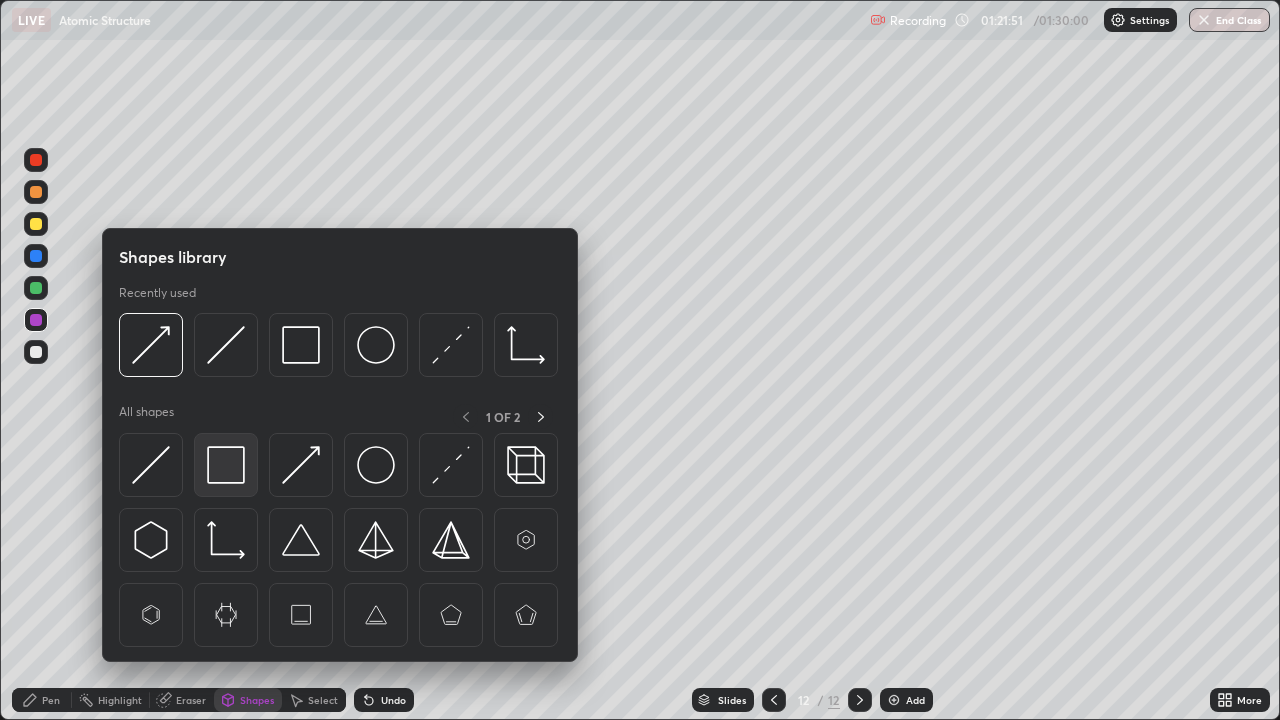 click at bounding box center [226, 465] 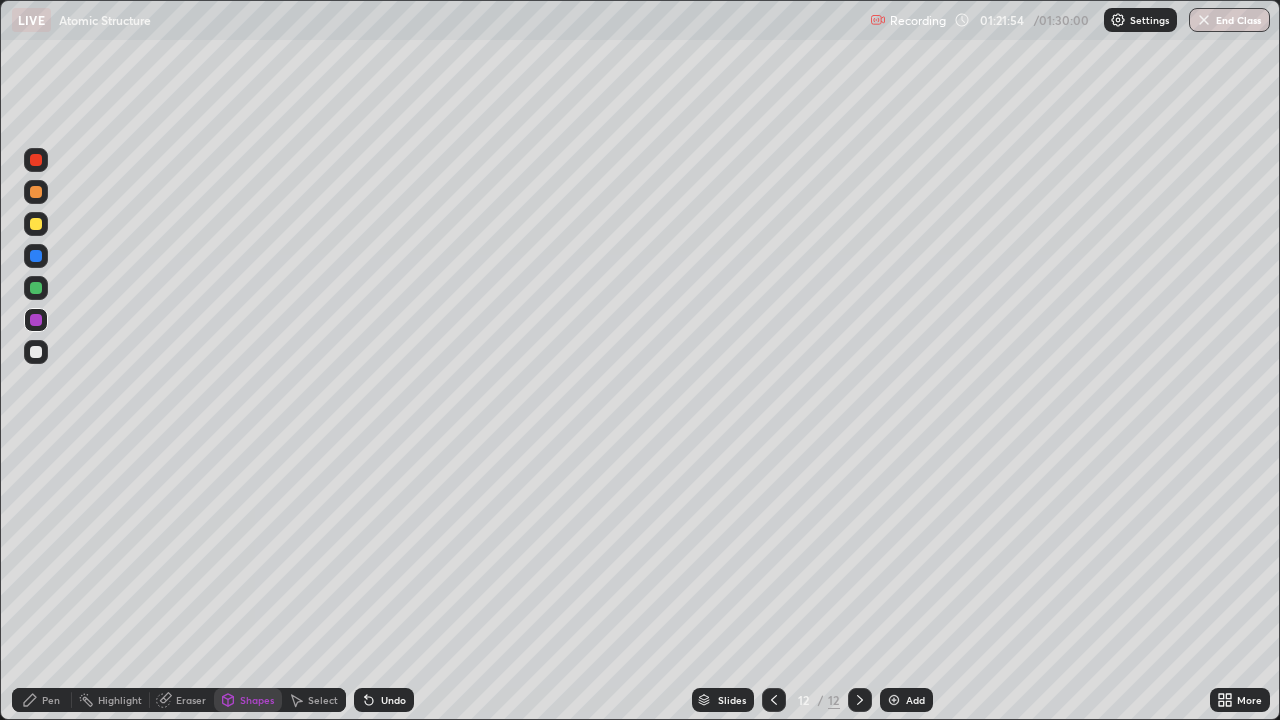 click on "Pen" at bounding box center (42, 700) 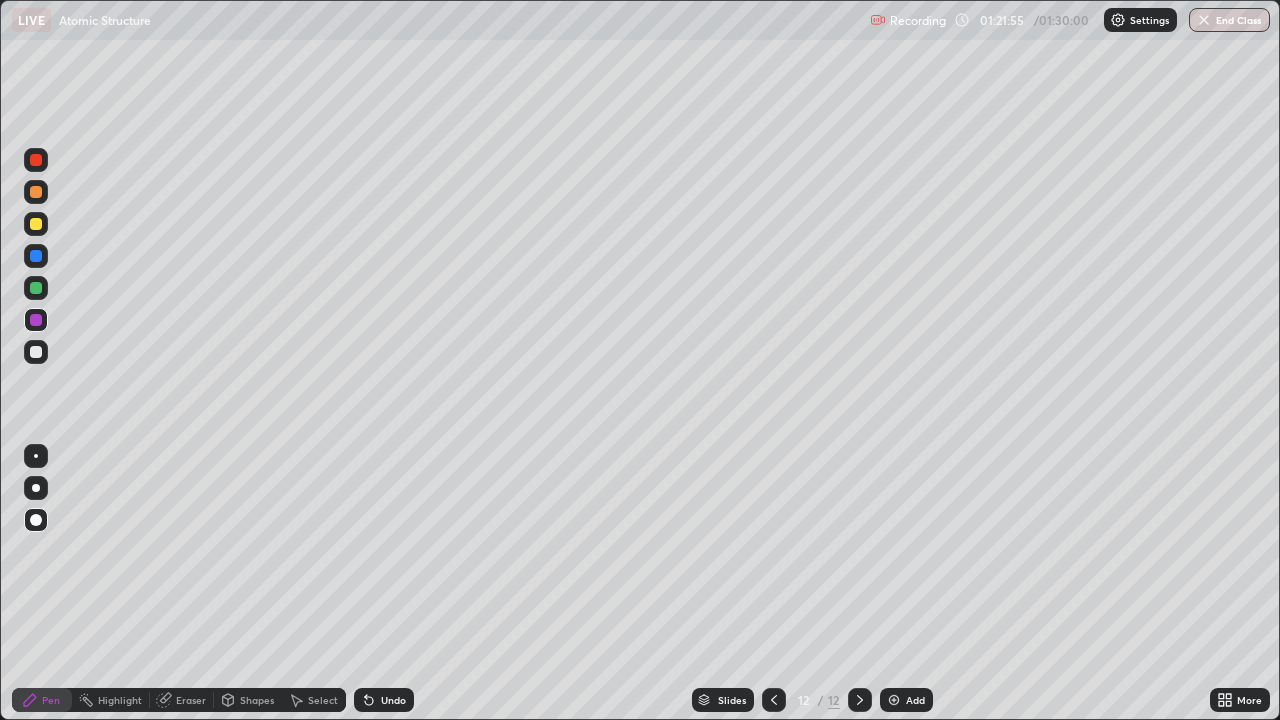 click at bounding box center [36, 224] 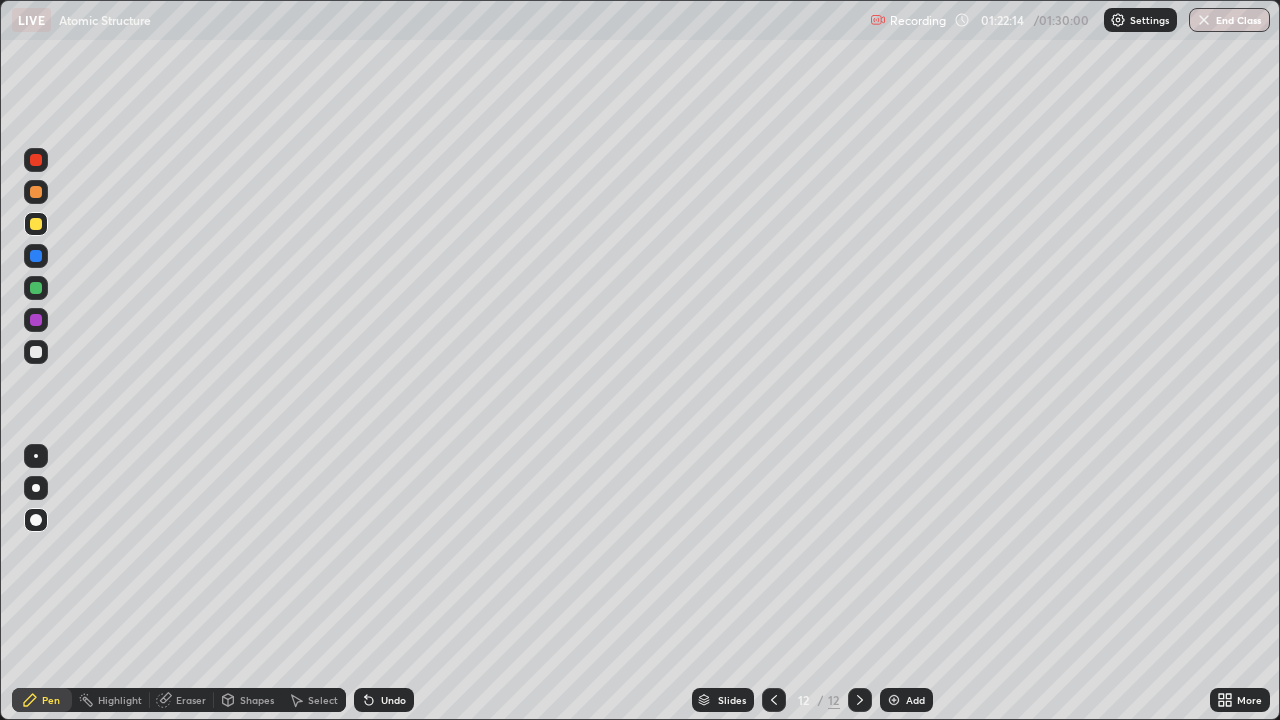 click on "Shapes" at bounding box center [257, 700] 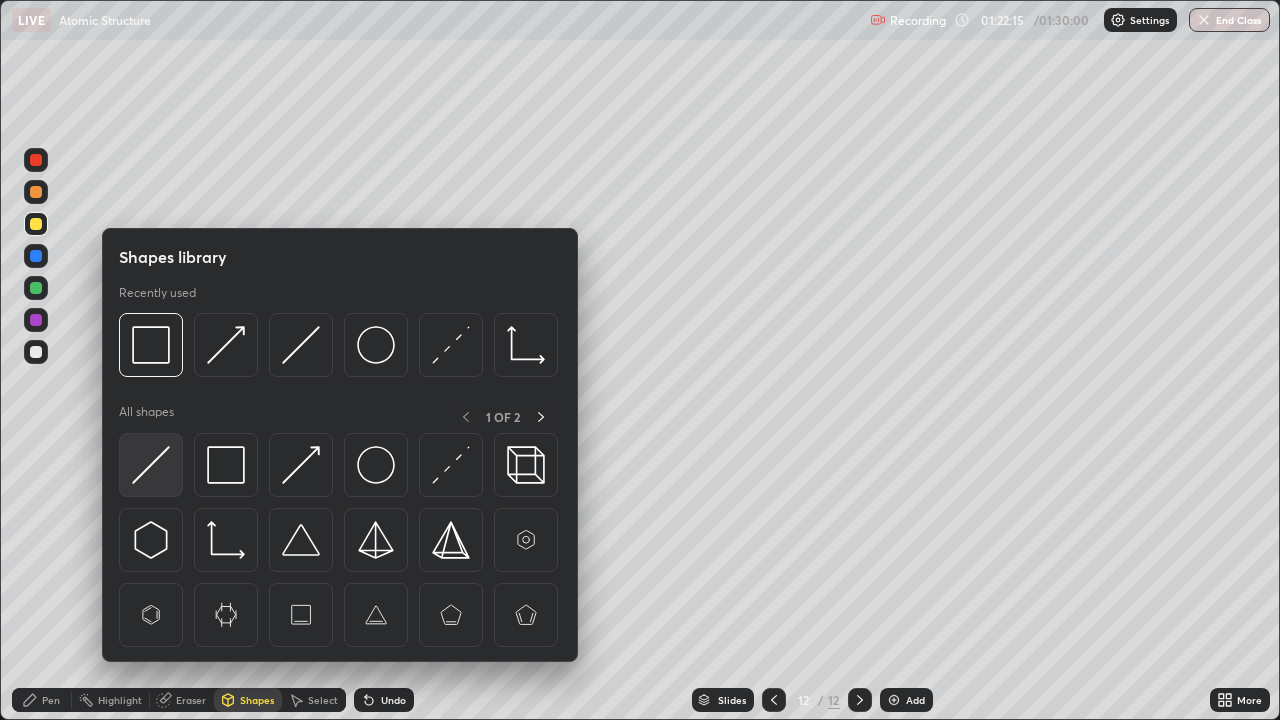 click at bounding box center (151, 465) 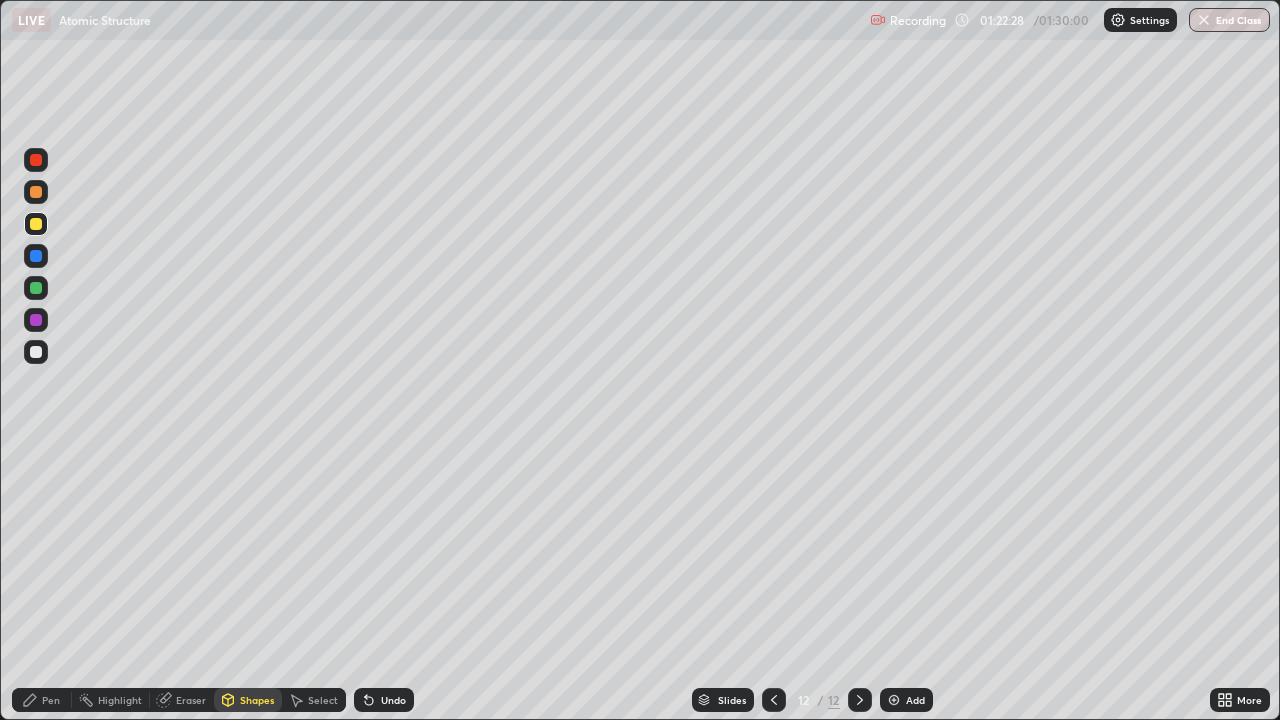 click on "Shapes" at bounding box center (257, 700) 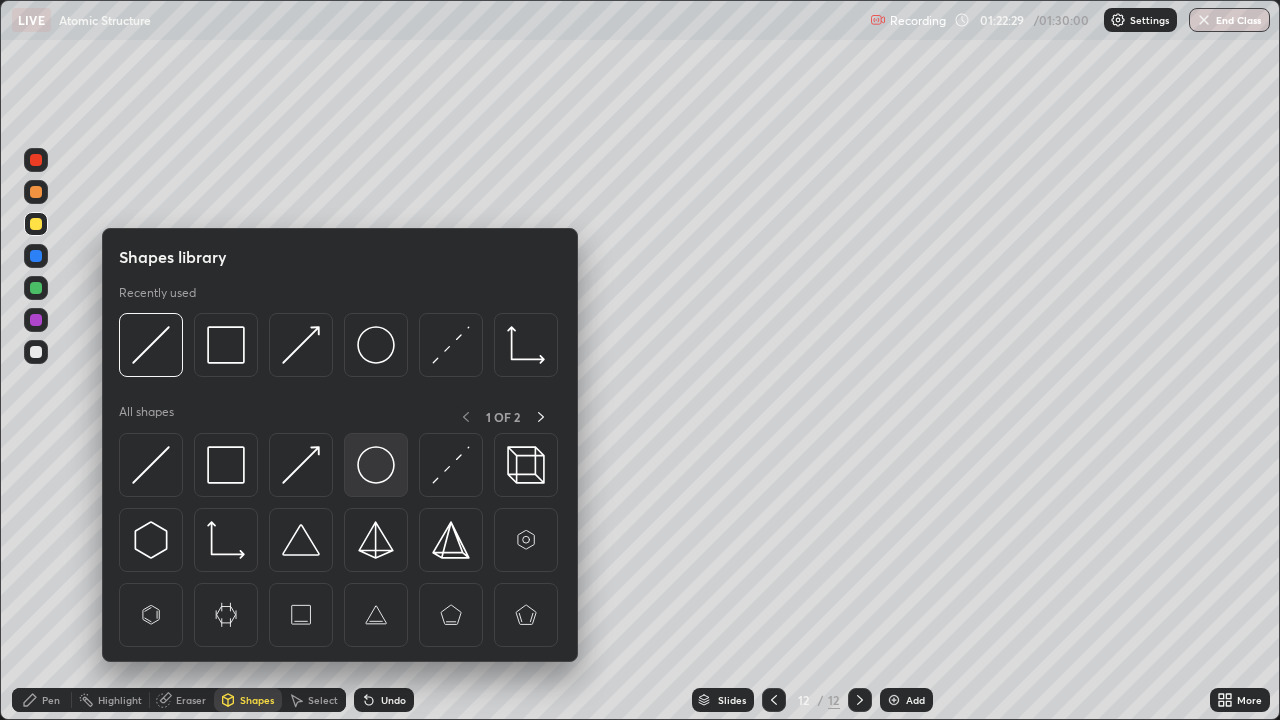 click at bounding box center (376, 465) 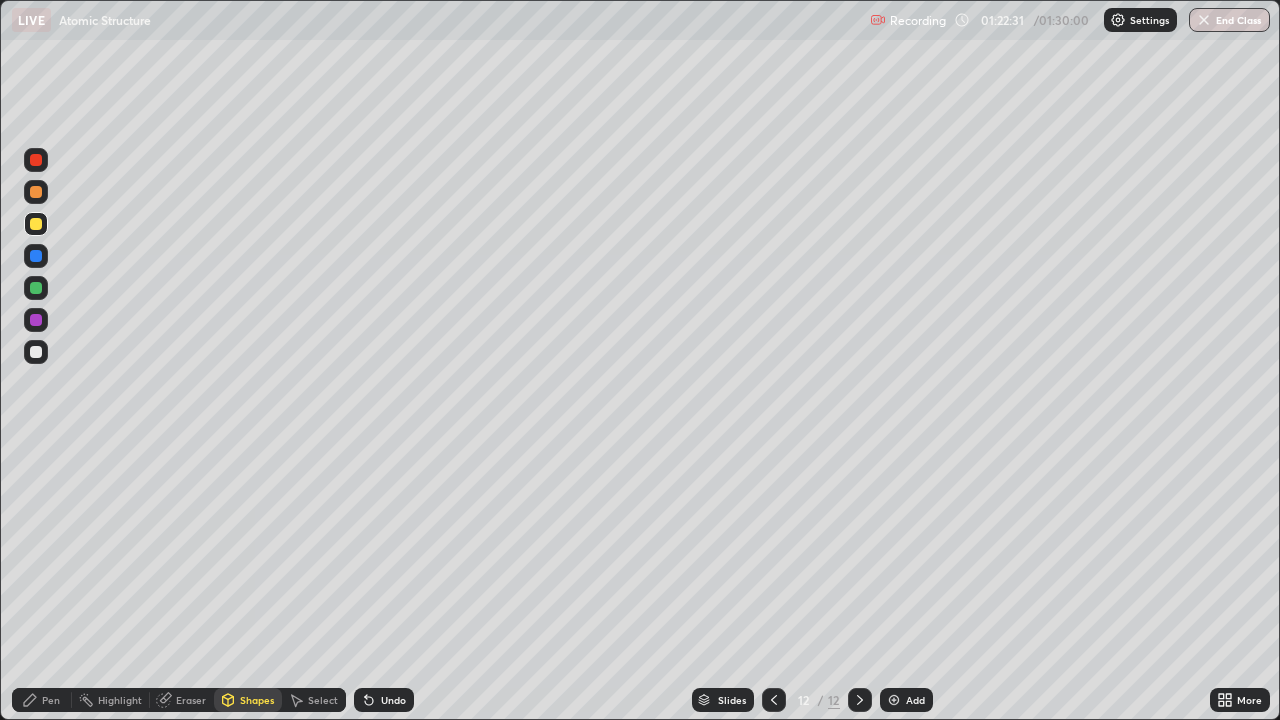 click on "Shapes" at bounding box center (257, 700) 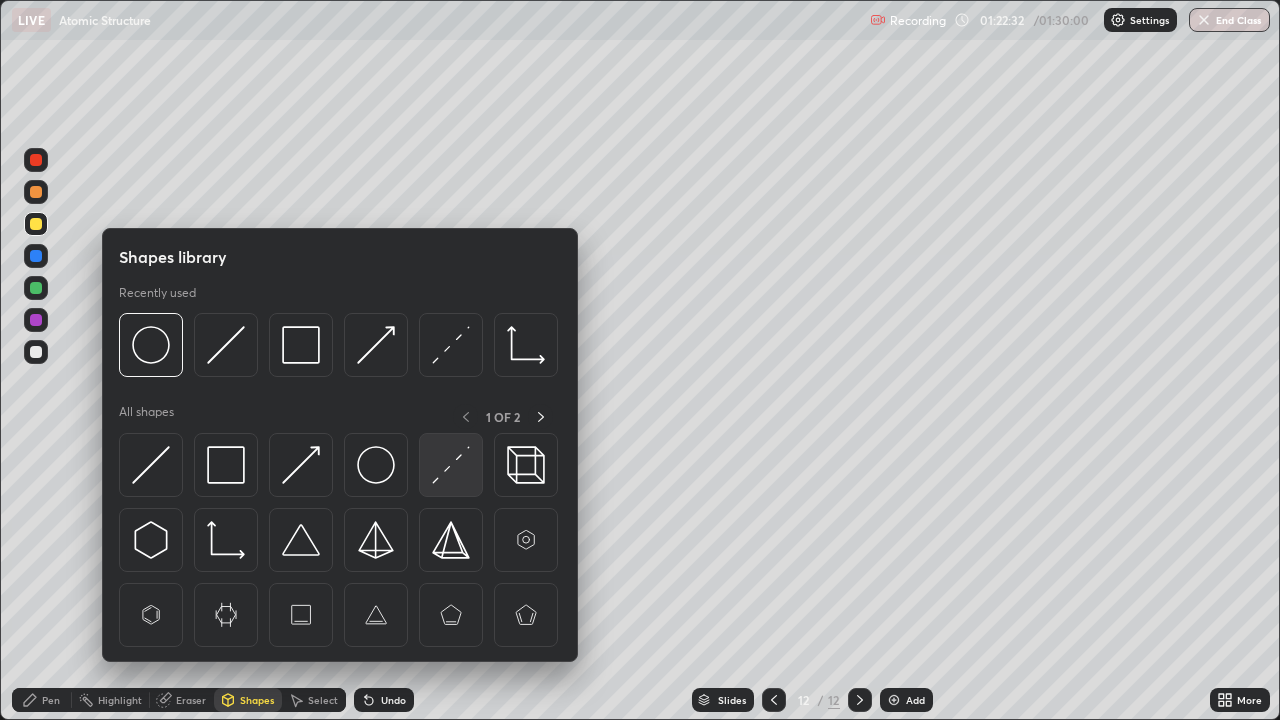 click at bounding box center (451, 465) 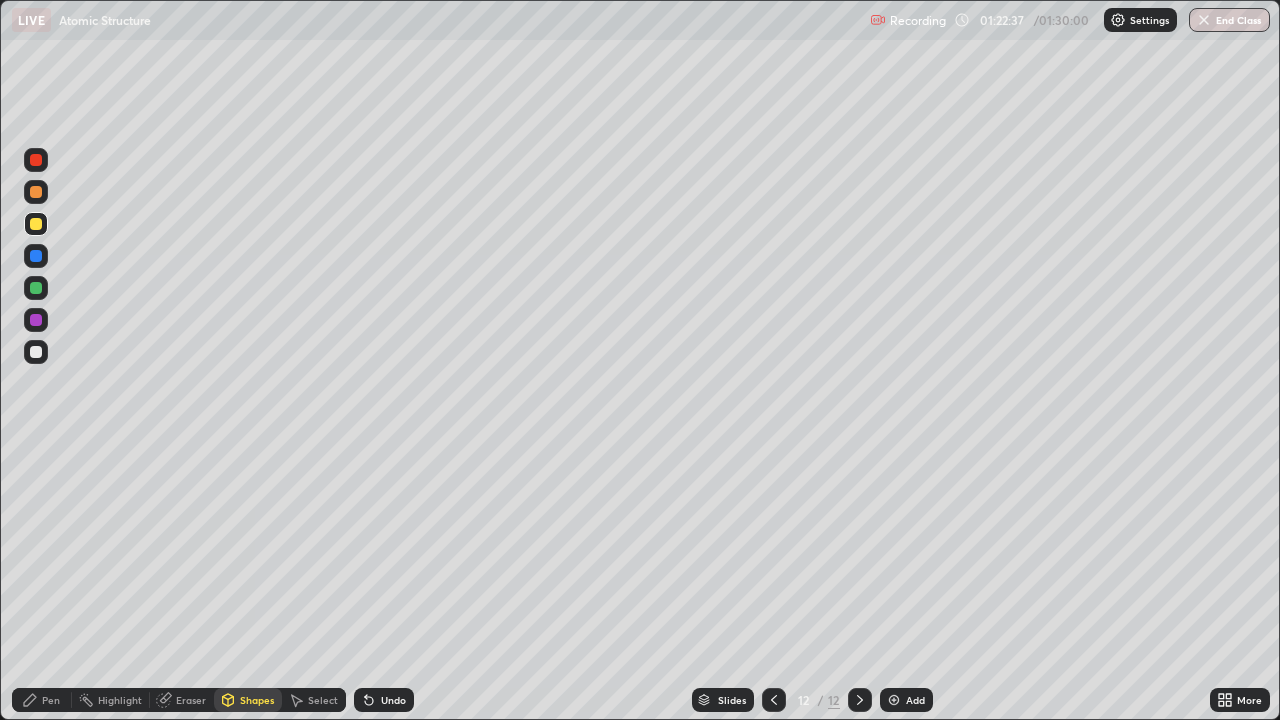 click on "Pen" at bounding box center (42, 700) 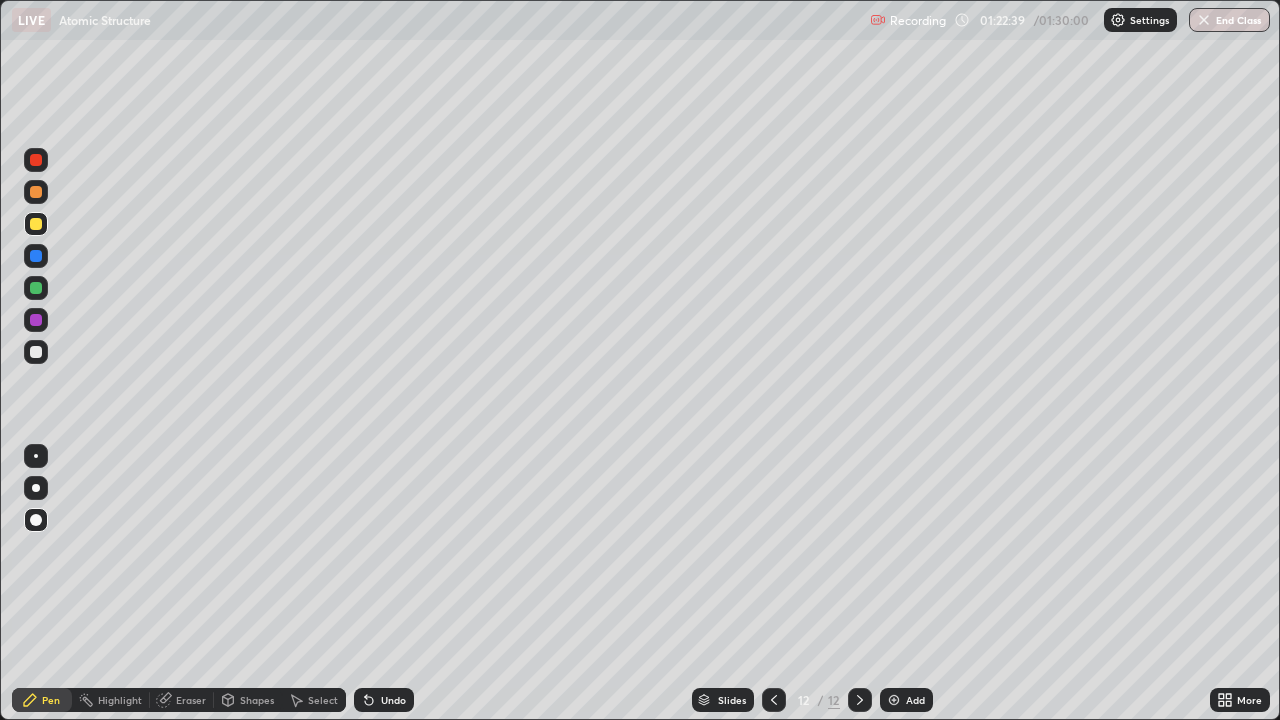 click at bounding box center (36, 320) 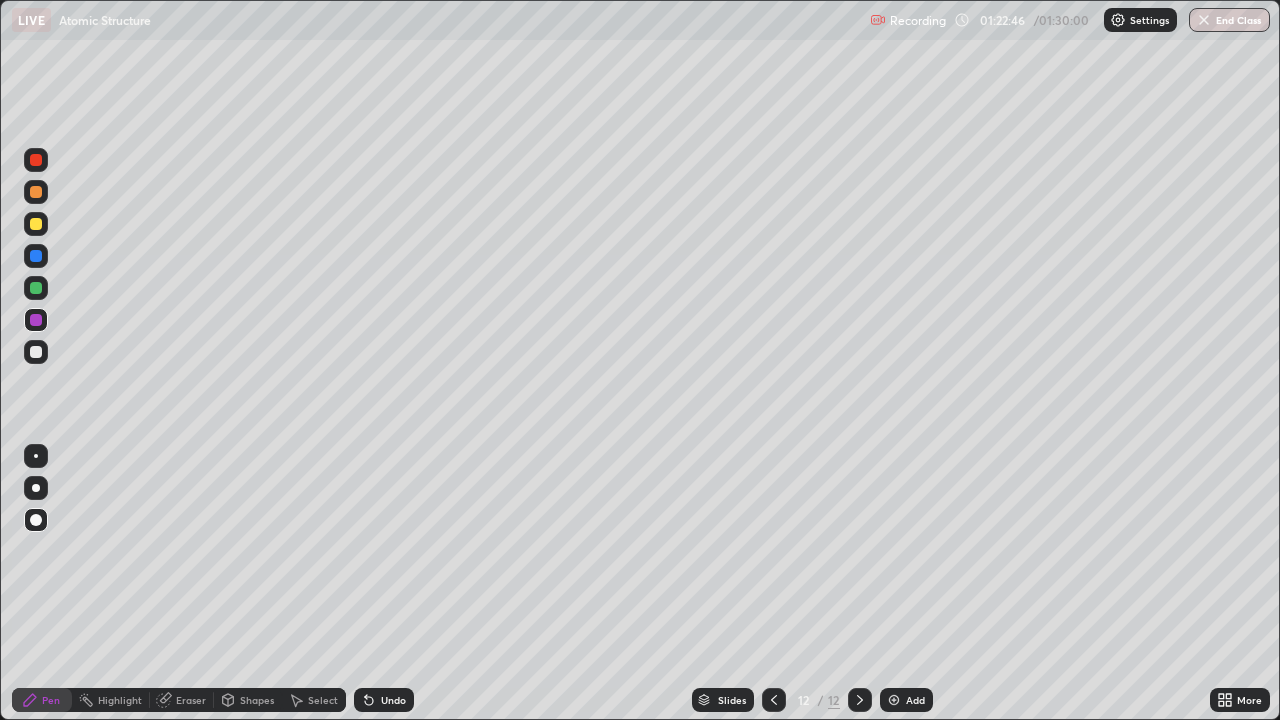 click on "Slides 12 / 12 Add" at bounding box center [812, 700] 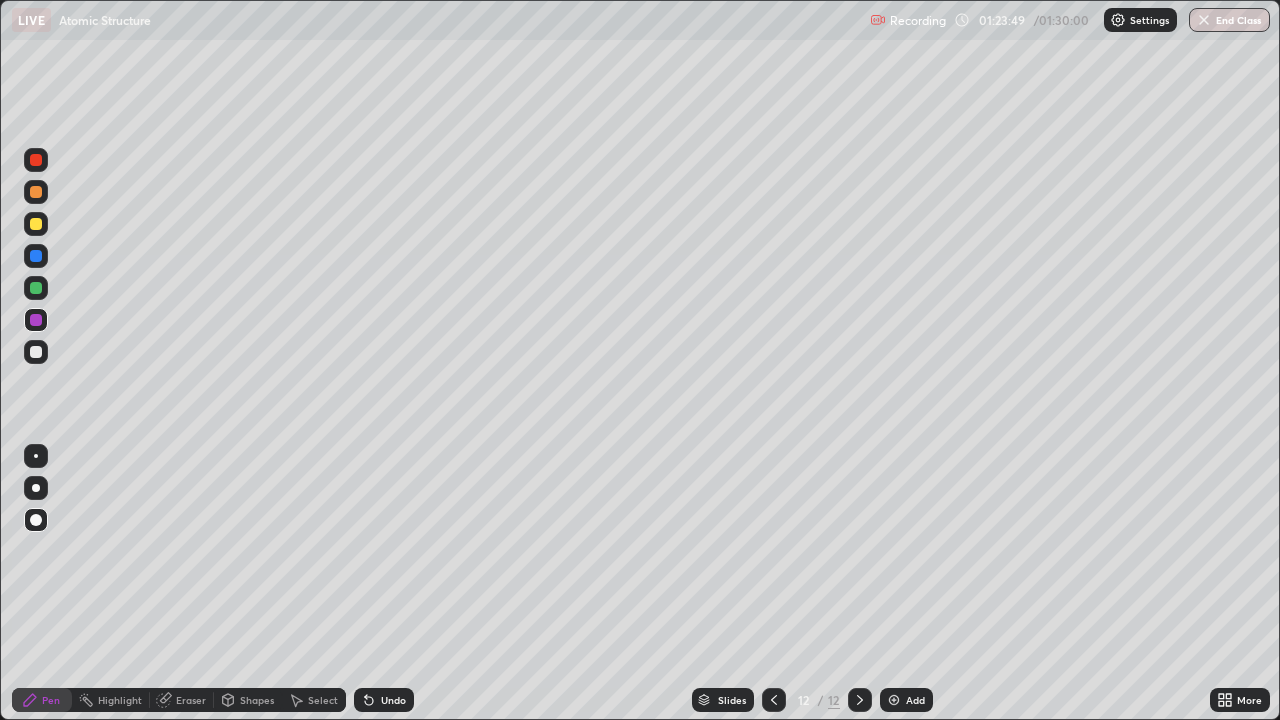 click at bounding box center (36, 288) 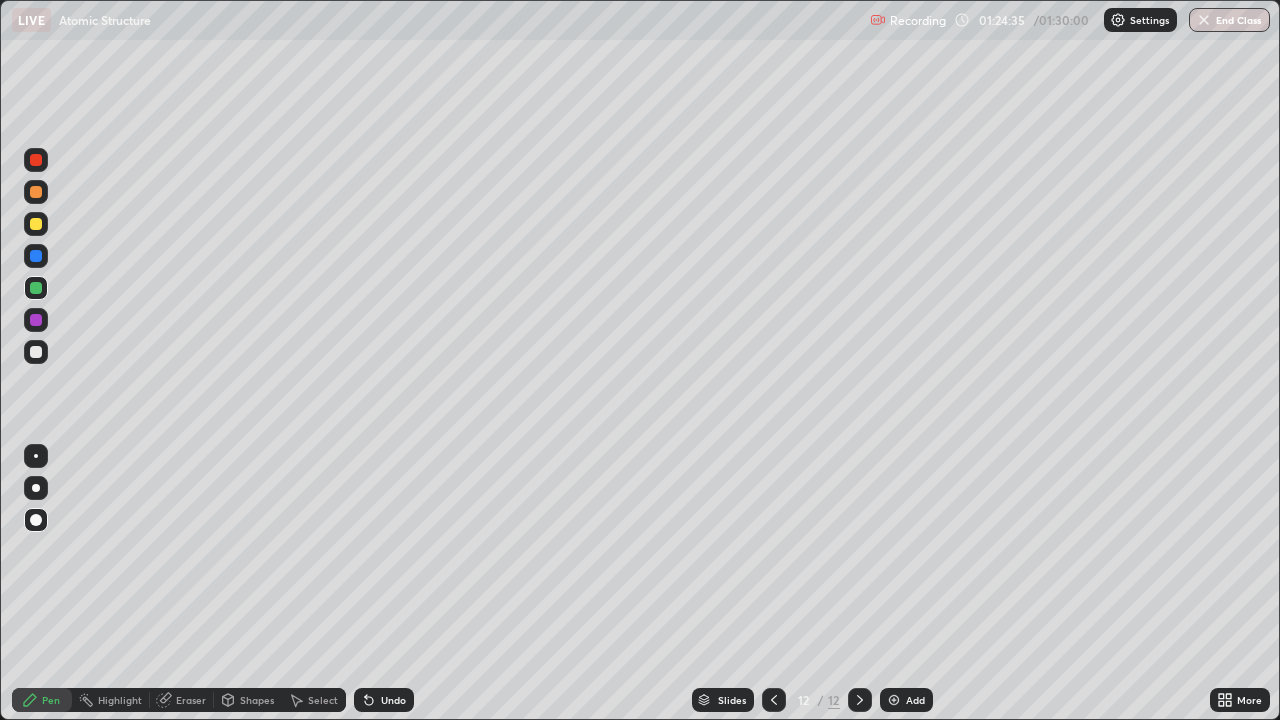 click on "Shapes" at bounding box center [257, 700] 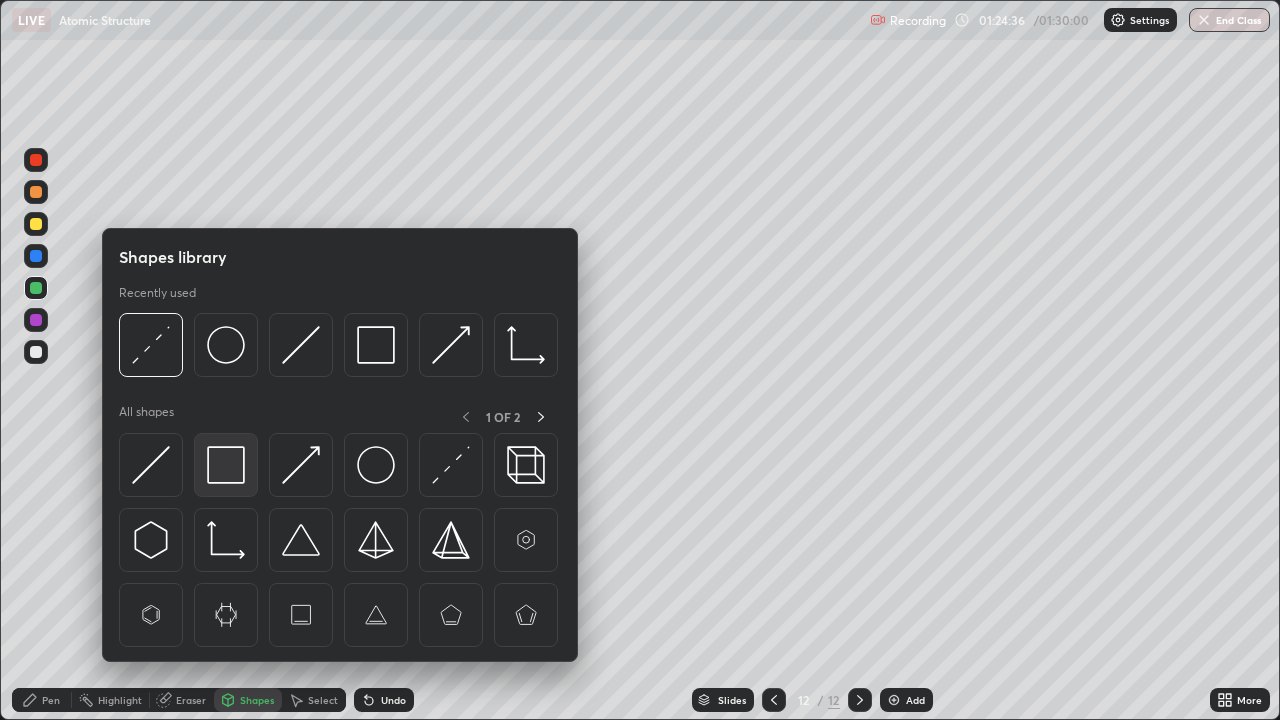 click at bounding box center [226, 465] 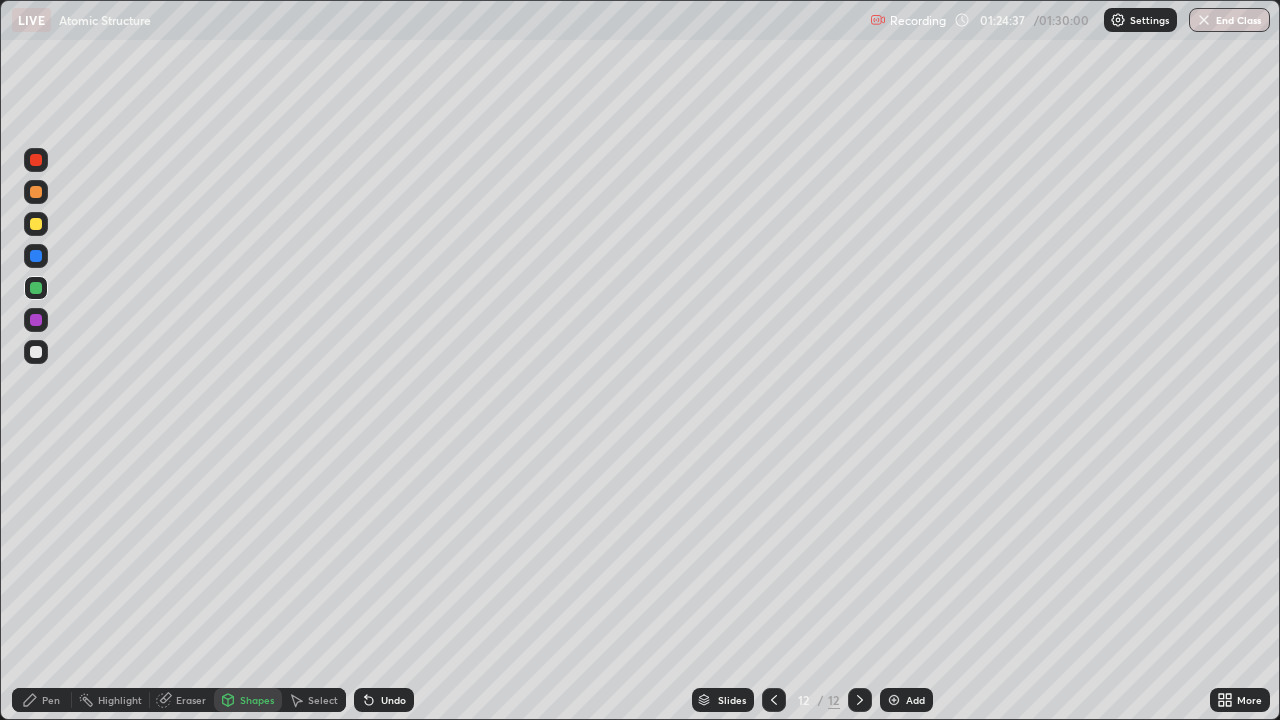 click at bounding box center (36, 352) 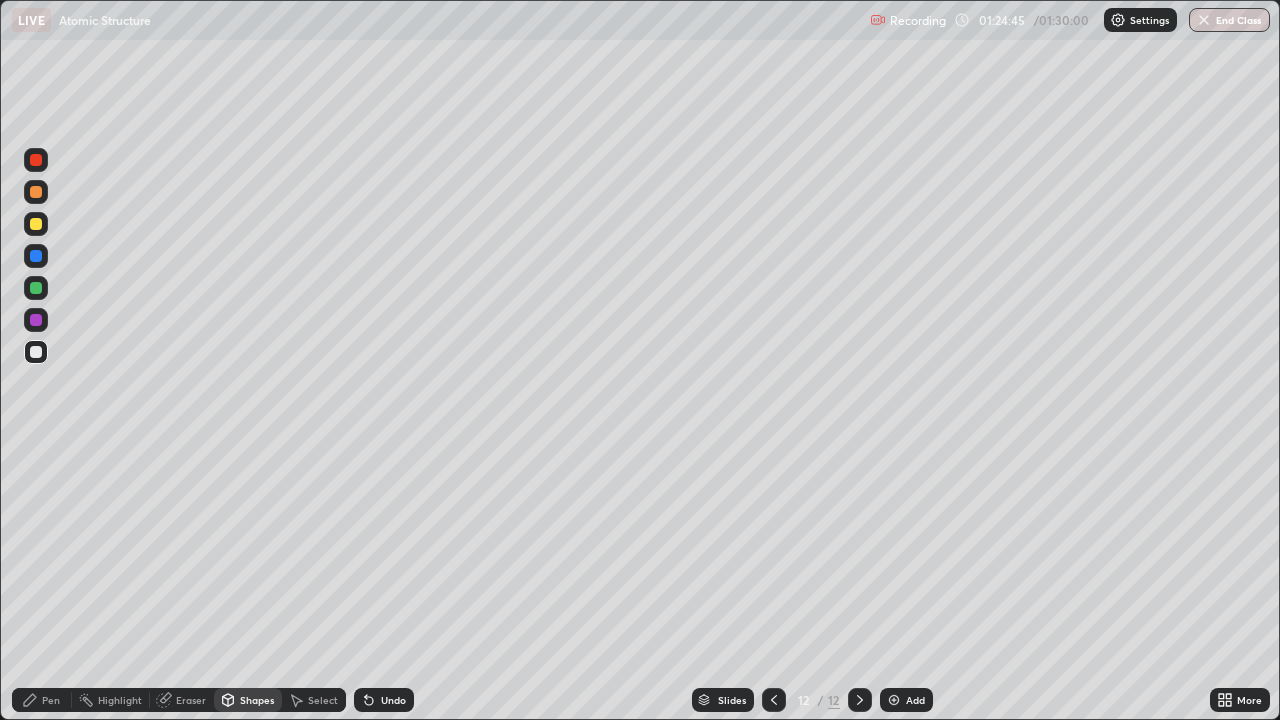 click on "Pen" at bounding box center [51, 700] 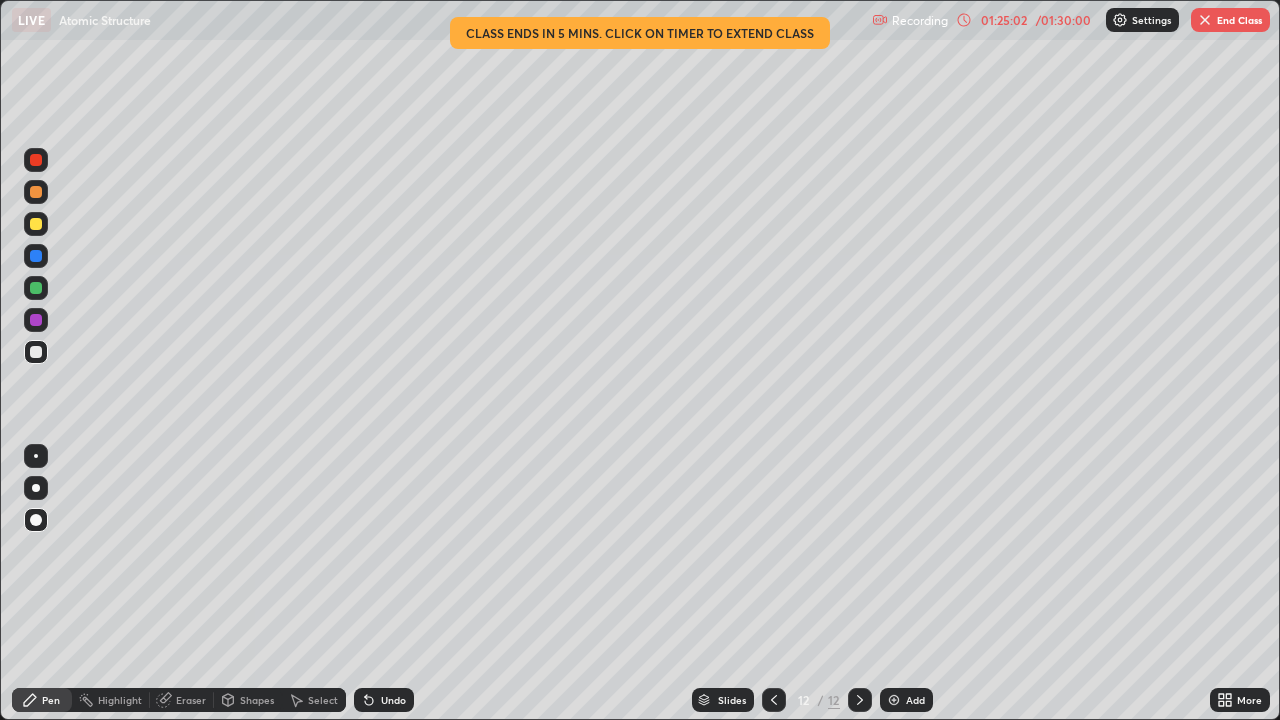 click on "01:25:02" at bounding box center [1004, 20] 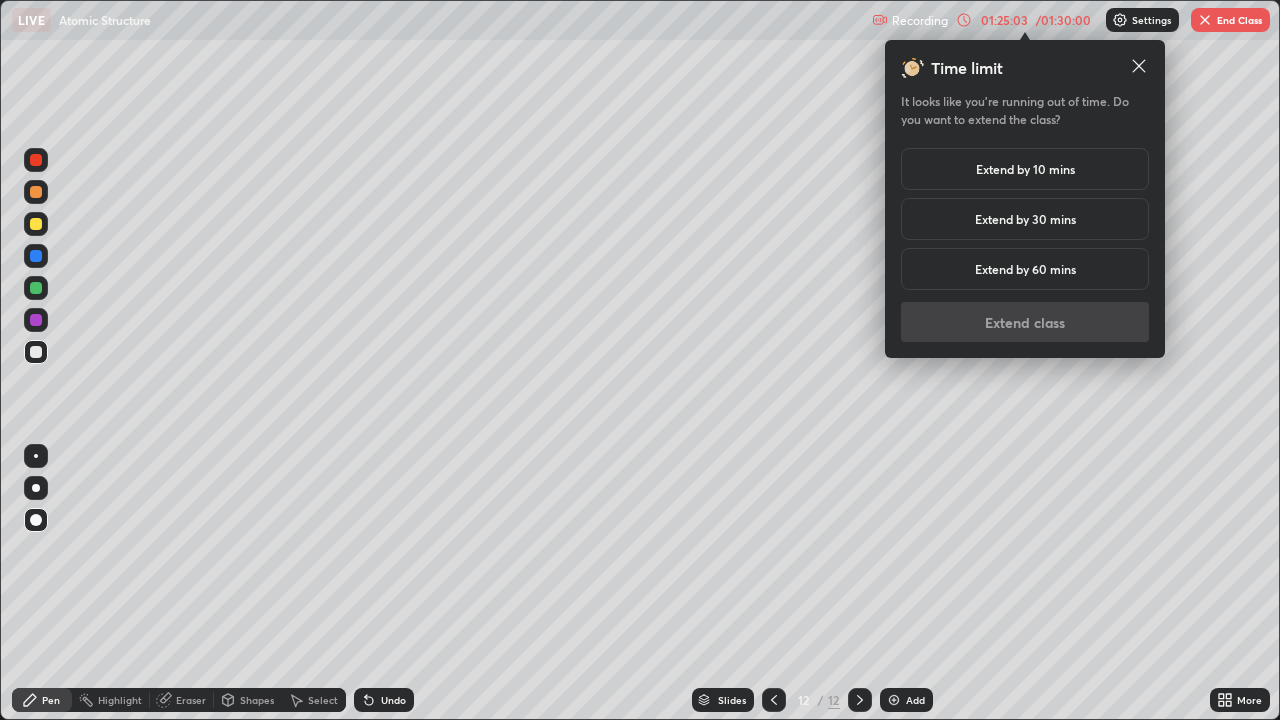 click on "Extend by 10 mins" at bounding box center (1025, 169) 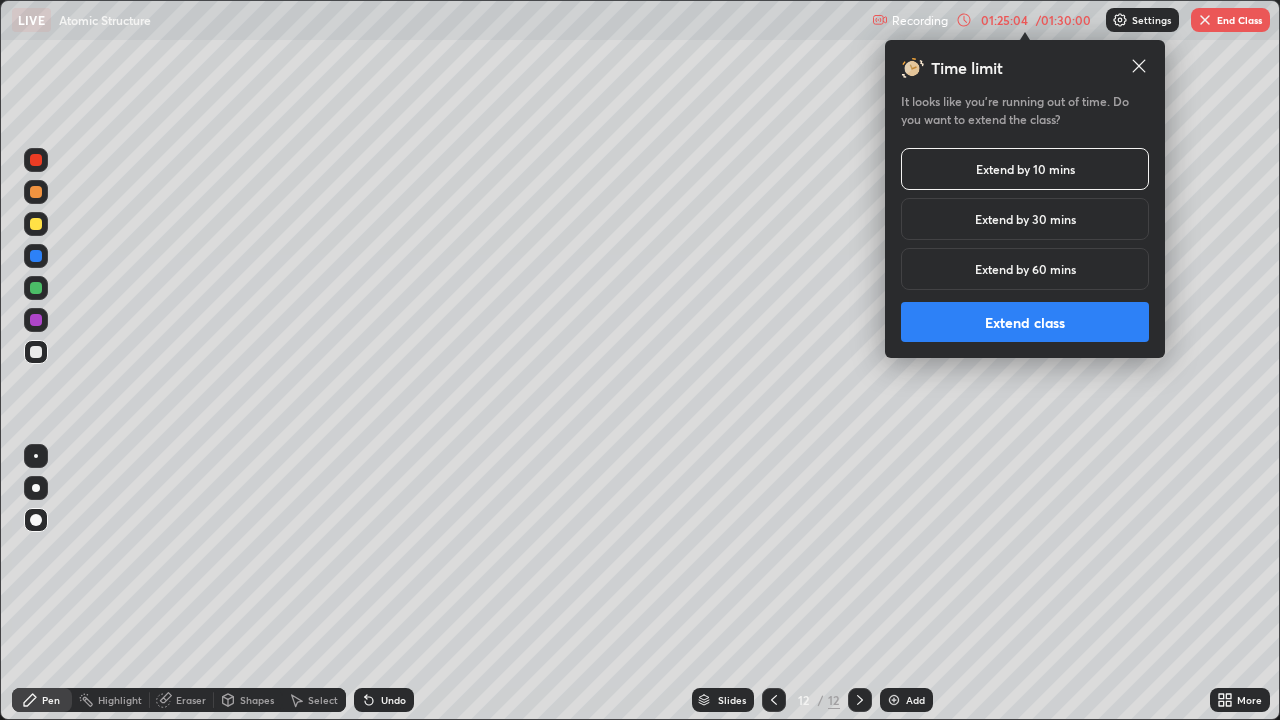 click on "Extend class" at bounding box center [1025, 322] 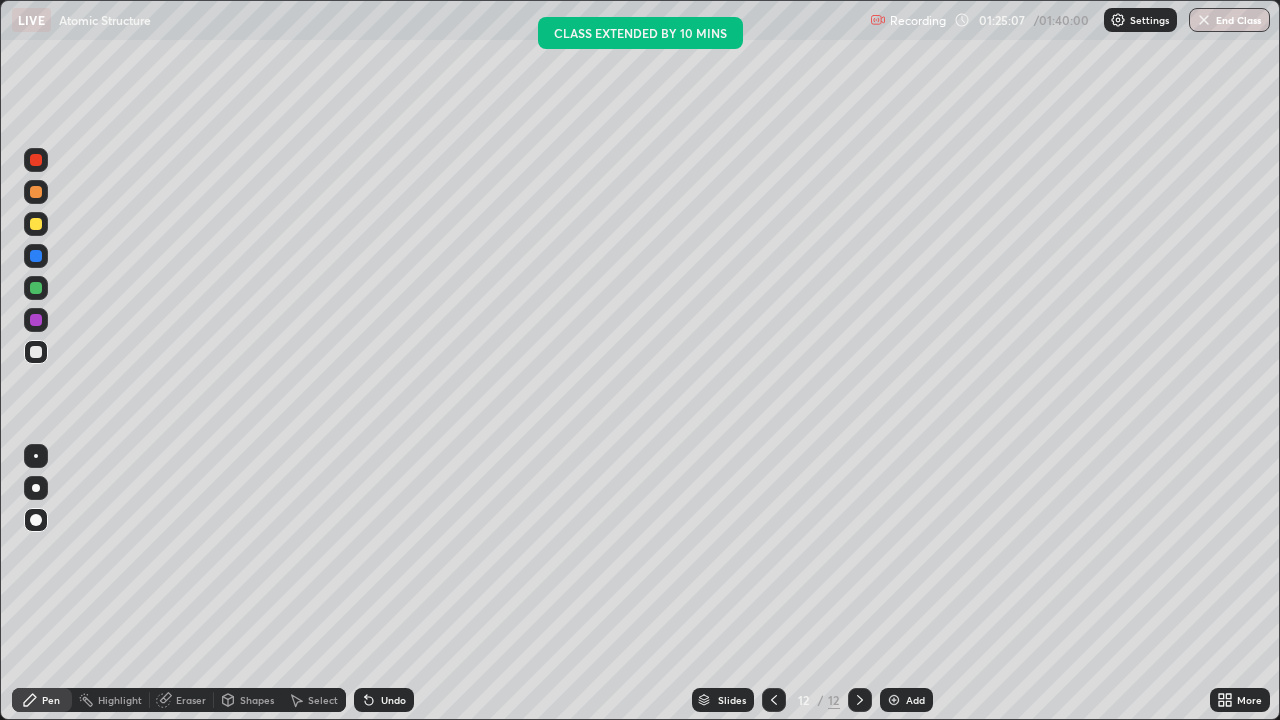 click on "Undo" at bounding box center [393, 700] 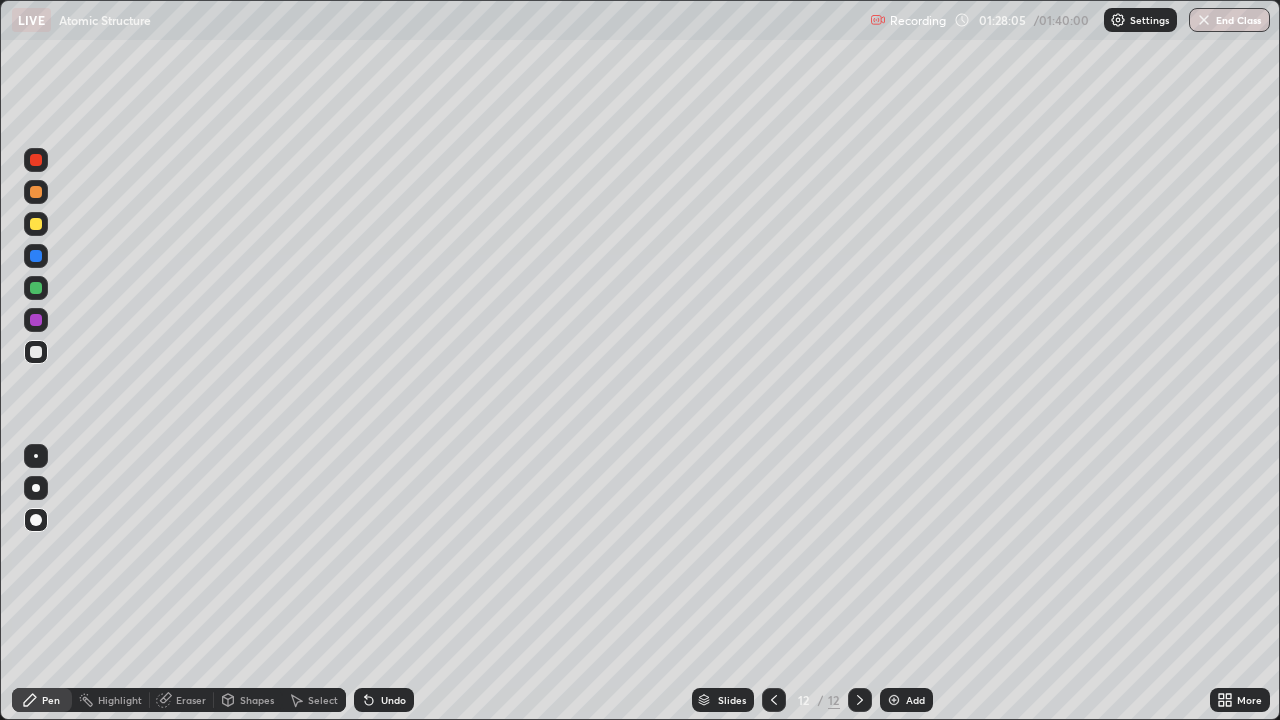 click at bounding box center (1204, 20) 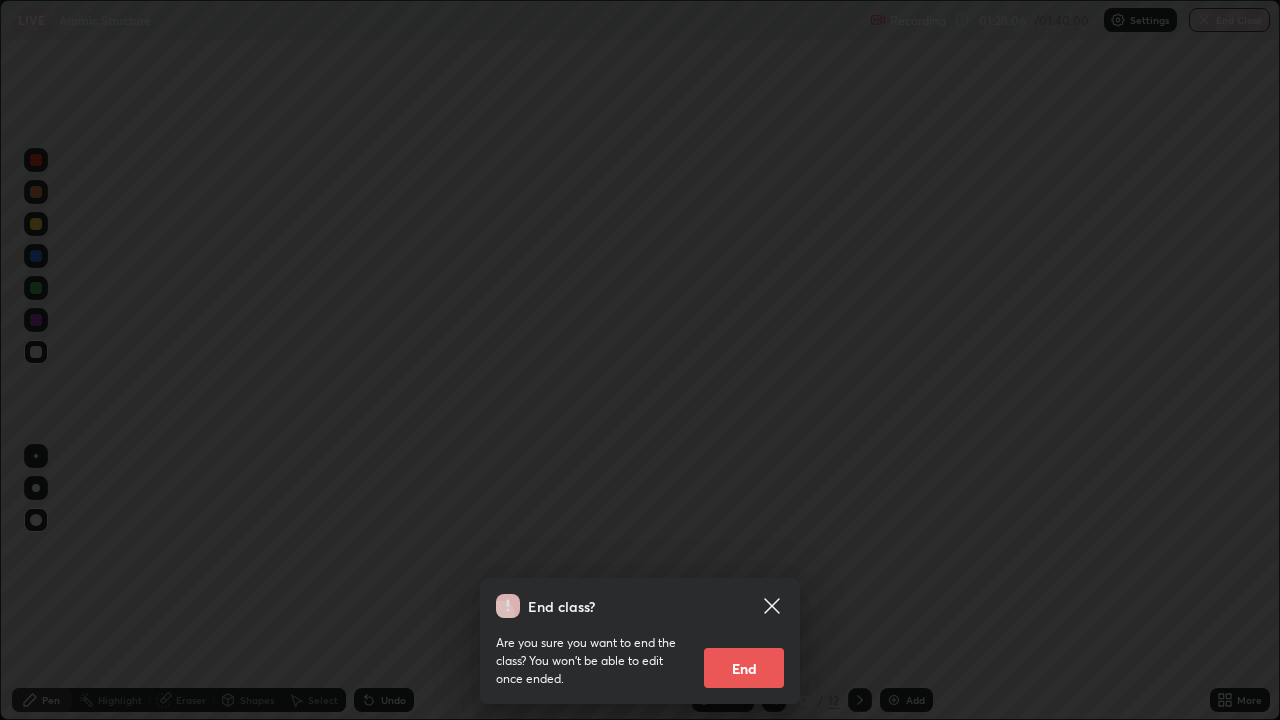 click on "End" at bounding box center (744, 668) 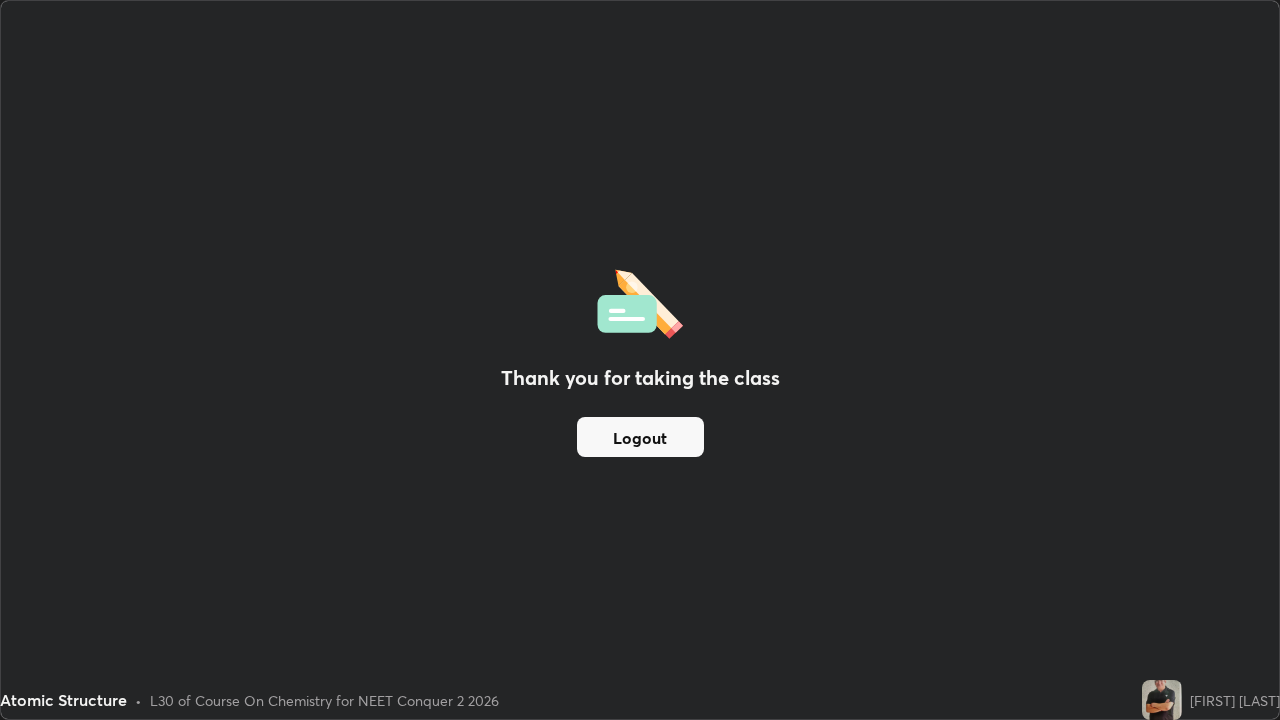 click on "Logout" at bounding box center [640, 437] 